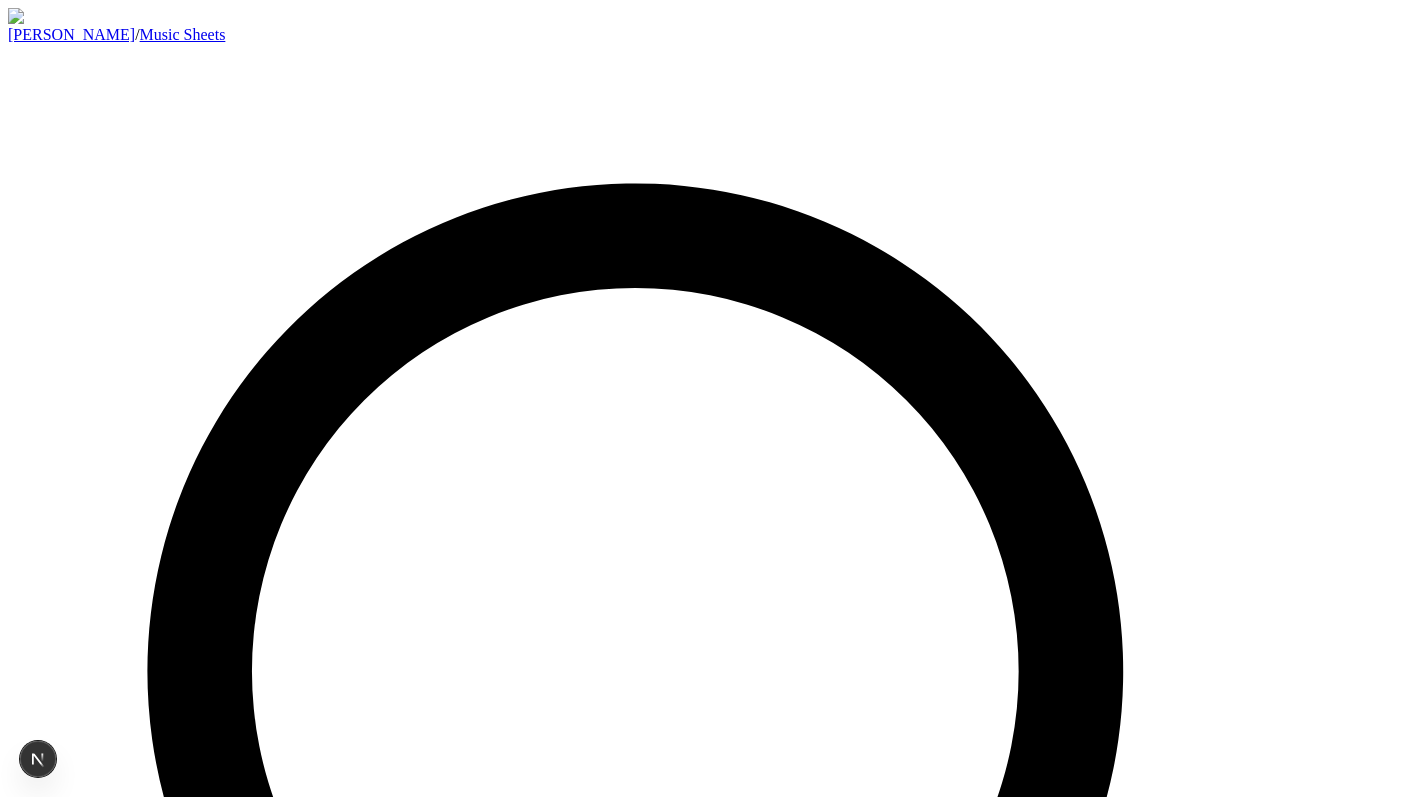 scroll, scrollTop: 0, scrollLeft: 0, axis: both 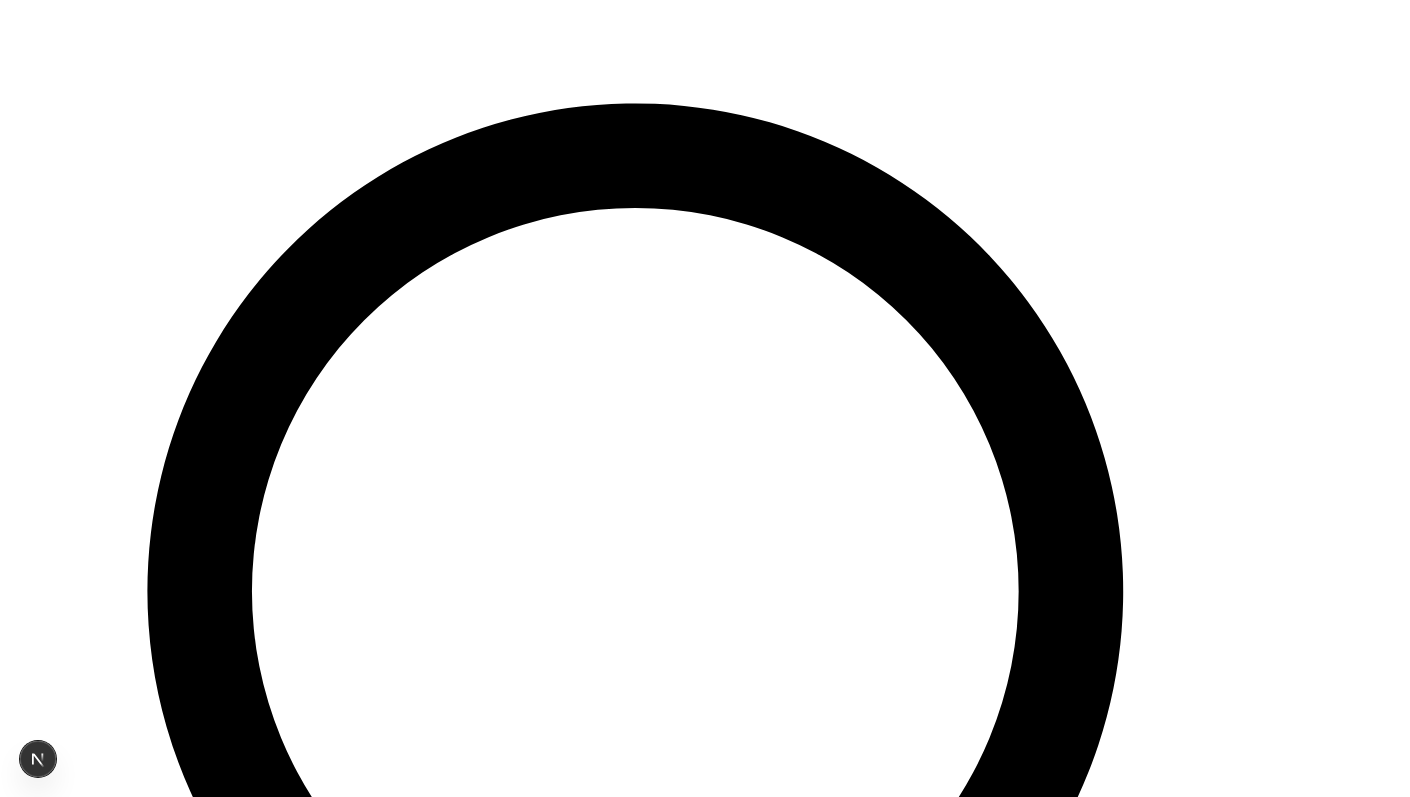 click on "Kate Maystrova / Music Sheets ⌘F pasyuk.com@gmail.com title Google E-mail get magic link Close V Theme Marcin Przybyłowicz Cyberpunk 2077 2020 Add to cart € 3.00 EUR Milk Thomas Newman 1917 2019 Watch Gap  Hans Zimmer X-Men: Dark Phoenix 2019 Add to cart € 2.00 EUR Bit of Tin Thomas Newman 1917 2019 Watch 881 7th Ave Kris Bowers Green Book 2019 Add to cart € 1.00 EUR The Night King Ramin Djawadi  Game Of Thrones 2019 Add to cart € 3.00 EUR 27 Years Later Benjamin Wallfisch IT Chapter Two 2019 Add to cart € 2.00 EUR End Titles Hans Zimmer Dunkirk 2017 Watch Evil Morty's Theme Blonde Redhead Rick and Morty 2017 Add to cart € 3.00 EUR Excomunicado Tyler Bates & Joel J. Richard John Wick 3 2019 Add to cart € 2.00 EUR Goodbye Appart Dark 2011 Add to cart € 2.00 EUR Free From Fear Masami Ueda, Saori Maeda Resident Evil 3 Remake 2020 Add to cart € 1.00 EUR Fielding Fine Christopher Young Pet Sematary 2019 Add to cart € 2.00 EUR Head Above Water Avril Lavigne Add to cart € 3.00 EUR 2020 2012" at bounding box center [705, 21571] 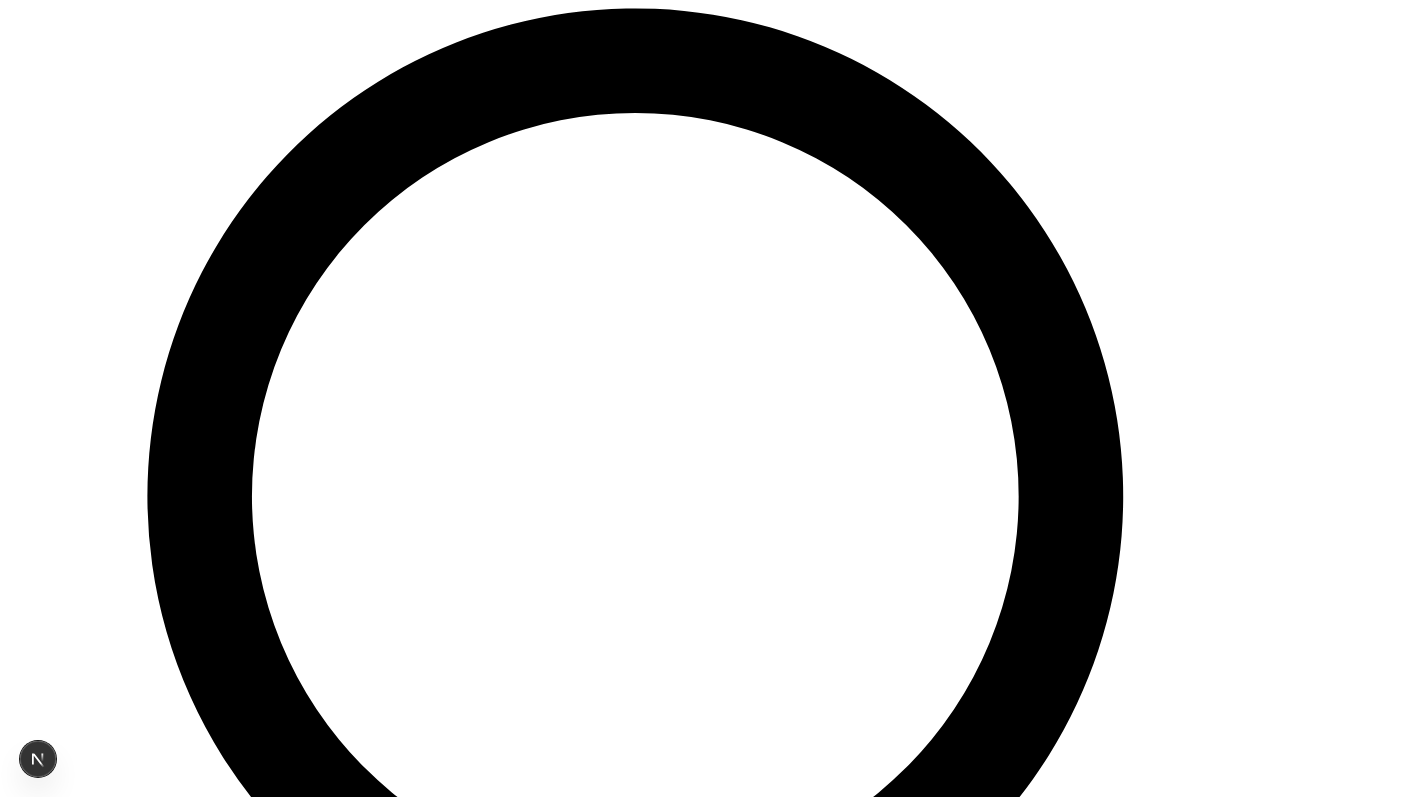 scroll, scrollTop: 176, scrollLeft: 0, axis: vertical 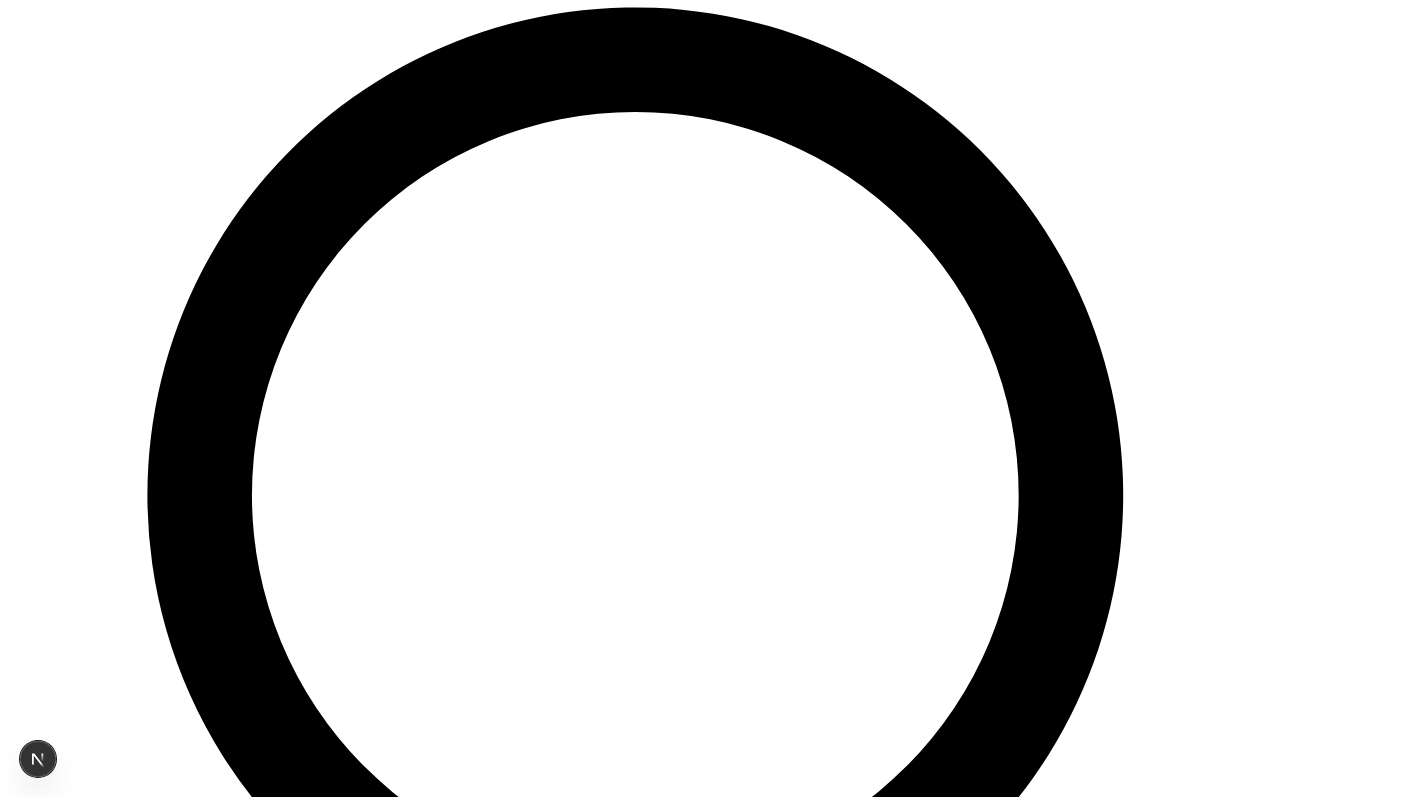 click on "Kate Maystrova / Music Sheets ⌘F pasyuk.com@gmail.com title Google E-mail get magic link Close V Theme Marcin Przybyłowicz Cyberpunk 2077 Add to cart € 3.00 EUR Milk Thomas Newman 1917 Watch Gap  Hans Zimmer X-Men: Dark Phoenix Add to cart € 2.00 EUR Bit of Tin Thomas Newman 1917 Watch 881 7th Ave Kris Bowers Green Book Add to cart € 1.00 EUR The Night King Ramin Djawadi  Game Of Thrones Add to cart € 3.00 EUR 27 Years Later Benjamin Wallfisch IT Chapter Two Add to cart € 2.00 EUR End Titles Hans Zimmer Dunkirk Watch Evil Morty's Theme Blonde Redhead Rick and Morty Add to cart € 3.00 EUR Excomunicado Tyler Bates & Joel J. Richard John Wick 3 Add to cart € 2.00 EUR Goodbye Appart Dark Add to cart € 2.00 EUR Free From Fear Masami Ueda, Saori Maeda Resident Evil 3 Remake Add to cart € 1.00 EUR Fielding Fine Christopher Young Pet Sematary Add to cart € 2.00 EUR Head Above Water Avril Lavigne Add to cart € 3.00 EUR HALF WAY & ONE STEP FORWARD Marilyn Manson We are Chaos Help Arrives Watch" at bounding box center [705, 20782] 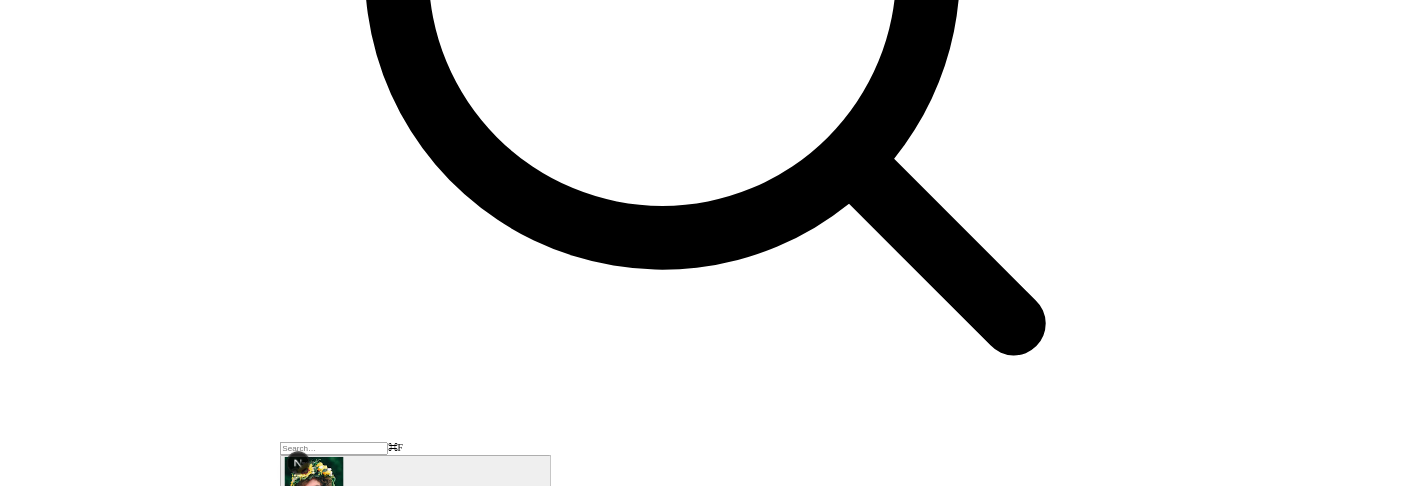 scroll, scrollTop: 730, scrollLeft: 0, axis: vertical 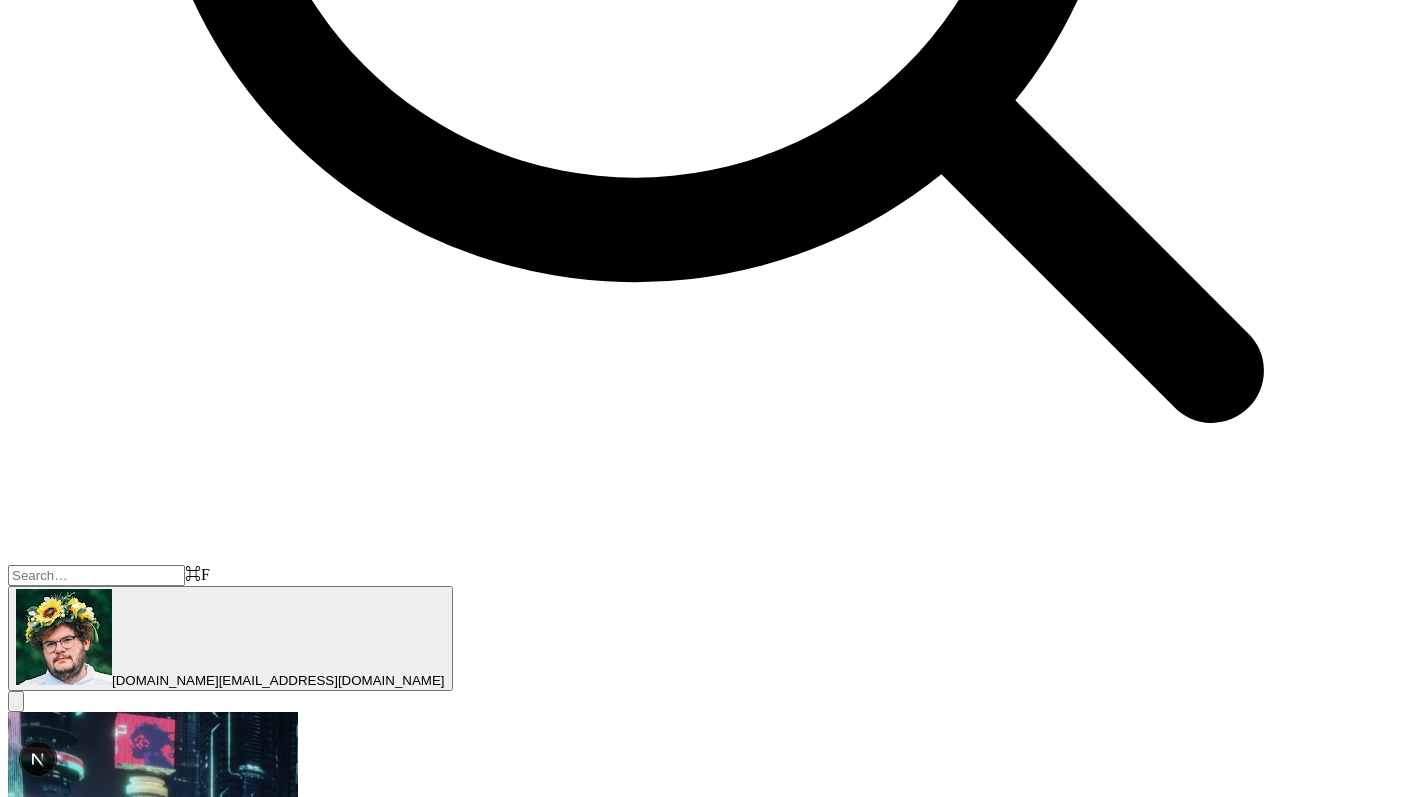 click on "Kate Maystrova / Music Sheets ⌘F pasyuk.com@gmail.com title Google E-mail get magic link Close V Theme Marcin Przybyłowicz Cyberpunk 2077 Add to cart € 3.00 EUR Milk Thomas Newman 1917 Watch Gap  Hans Zimmer X-Men: Dark Phoenix Add to cart € 2.00 EUR Bit of Tin Thomas Newman 1917 Watch 881 7th Ave Kris Bowers Green Book Add to cart € 1.00 EUR The Night King Ramin Djawadi  Game Of Thrones Add to cart € 3.00 EUR 27 Years Later Benjamin Wallfisch IT Chapter Two Add to cart € 2.00 EUR End Titles Hans Zimmer Dunkirk Watch Evil Morty's Theme Blonde Redhead Rick and Morty Add to cart € 3.00 EUR Excomunicado Tyler Bates & Joel J. Richard John Wick 3 Add to cart € 2.00 EUR Goodbye Appart Dark Add to cart € 2.00 EUR Free From Fear Masami Ueda, Saori Maeda Resident Evil 3 Remake Add to cart € 1.00 EUR Fielding Fine Christopher Young Pet Sematary Add to cart € 2.00 EUR Head Above Water Avril Lavigne Add to cart € 3.00 EUR HALF WAY & ONE STEP FORWARD Marilyn Manson We are Chaos Help Arrives Watch" at bounding box center (705, 20081) 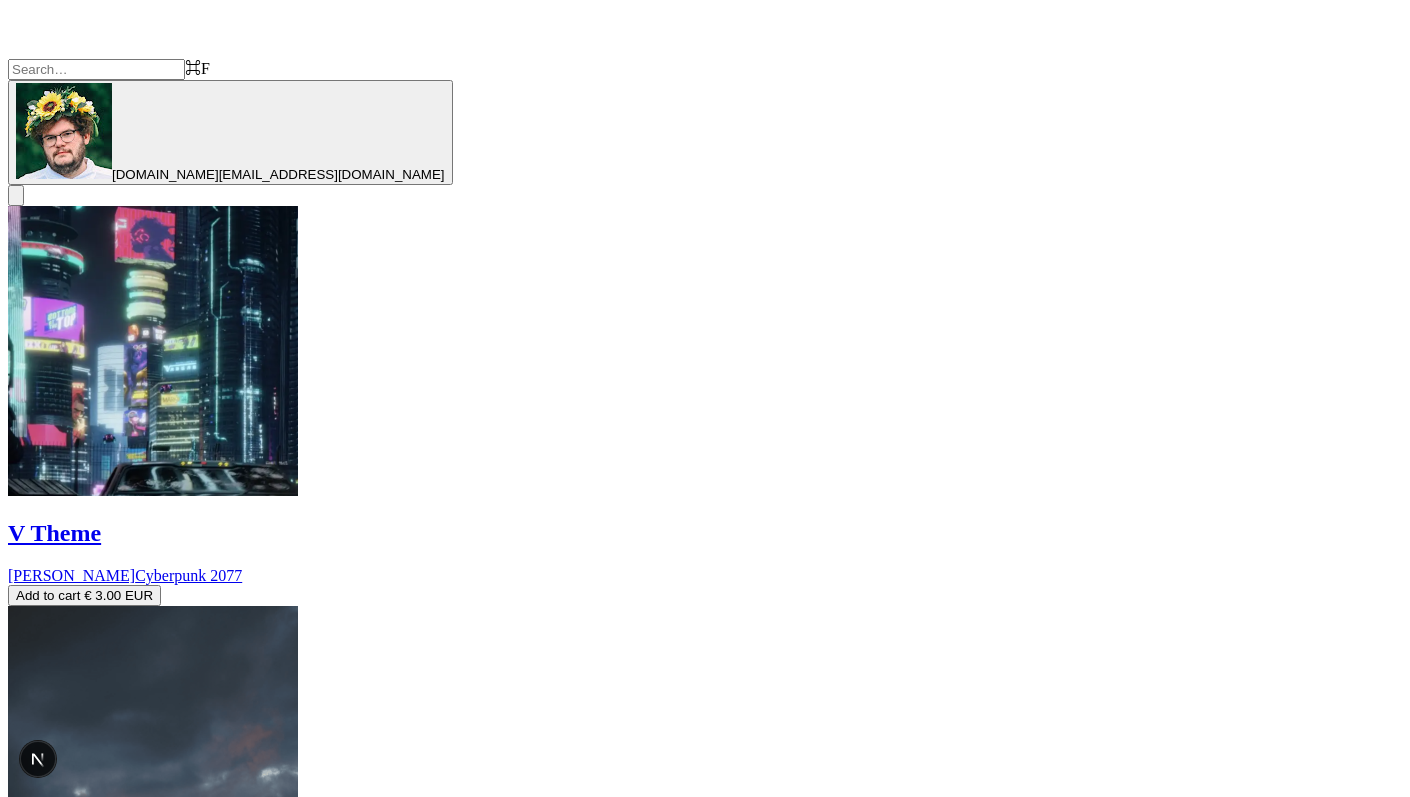 scroll, scrollTop: 1381, scrollLeft: 0, axis: vertical 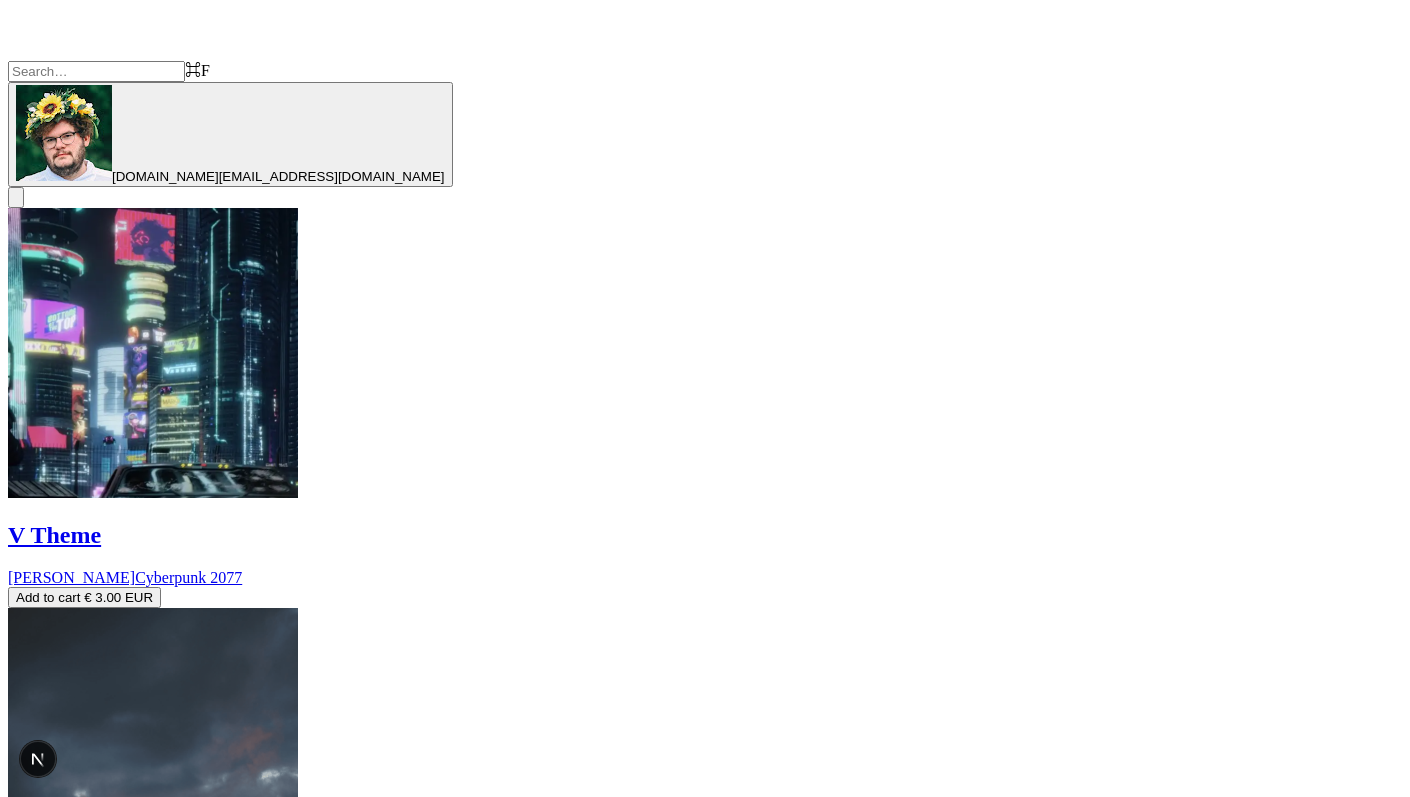 click on "Kate Maystrova / Music Sheets ⌘F pasyuk.com@gmail.com title Google E-mail get magic link Close V Theme Marcin Przybyłowicz Cyberpunk 2077 Add to cart € 3.00 EUR Milk Thomas Newman 1917 Watch Gap  Hans Zimmer X-Men: Dark Phoenix Add to cart € 2.00 EUR Bit of Tin Thomas Newman 1917 Watch 881 7th Ave Kris Bowers Green Book Add to cart € 1.00 EUR The Night King Ramin Djawadi  Game Of Thrones Add to cart € 3.00 EUR 27 Years Later Benjamin Wallfisch IT Chapter Two Add to cart € 2.00 EUR End Titles Hans Zimmer Dunkirk Watch Evil Morty's Theme Blonde Redhead Rick and Morty Add to cart € 3.00 EUR Excomunicado Tyler Bates & Joel J. Richard John Wick 3 Add to cart € 2.00 EUR Goodbye Appart Dark Add to cart € 2.00 EUR Free From Fear Masami Ueda, Saori Maeda Resident Evil 3 Remake Add to cart € 1.00 EUR Fielding Fine Christopher Young Pet Sematary Add to cart € 2.00 EUR Head Above Water Avril Lavigne Add to cart € 3.00 EUR HALF WAY & ONE STEP FORWARD Marilyn Manson We are Chaos Help Arrives Watch" at bounding box center [705, 19577] 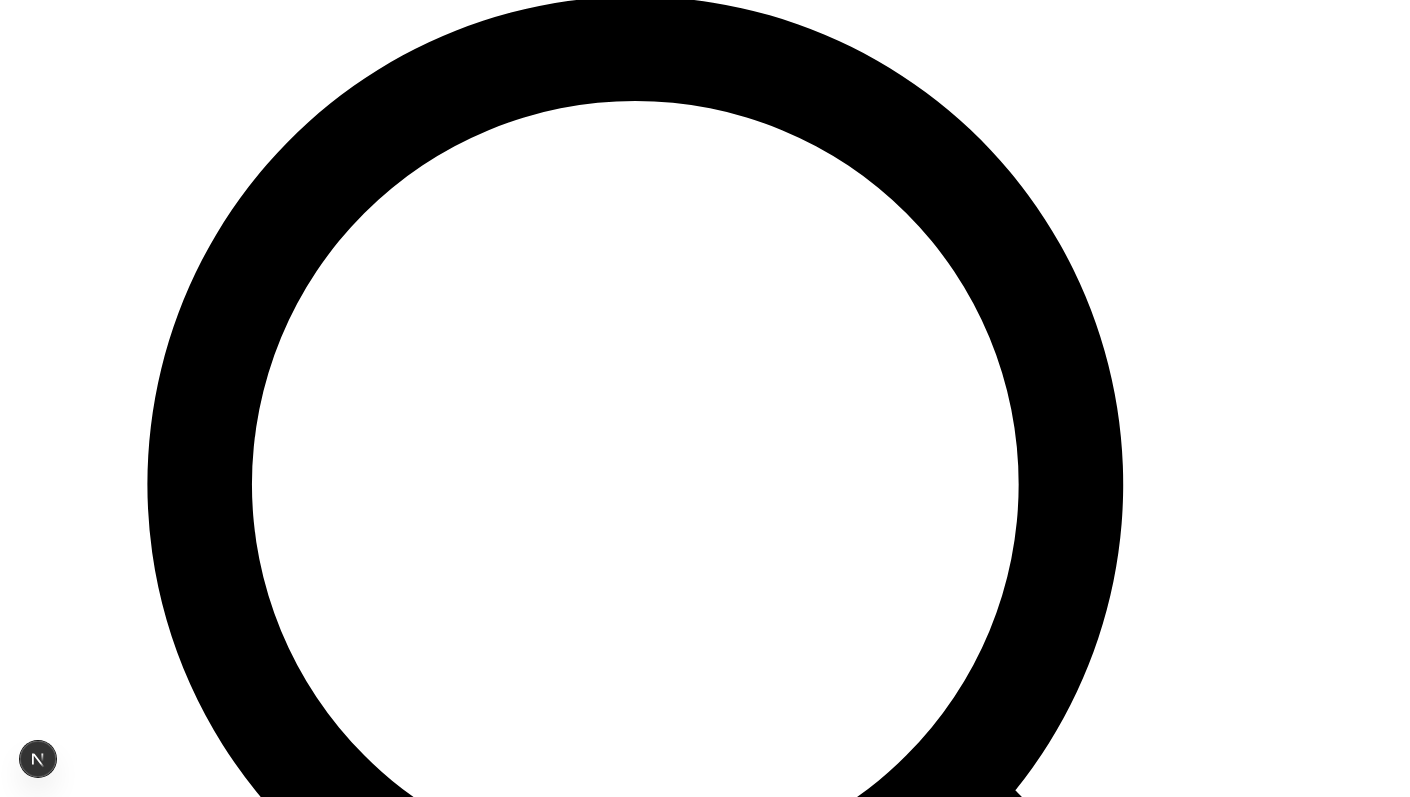 scroll, scrollTop: 0, scrollLeft: 0, axis: both 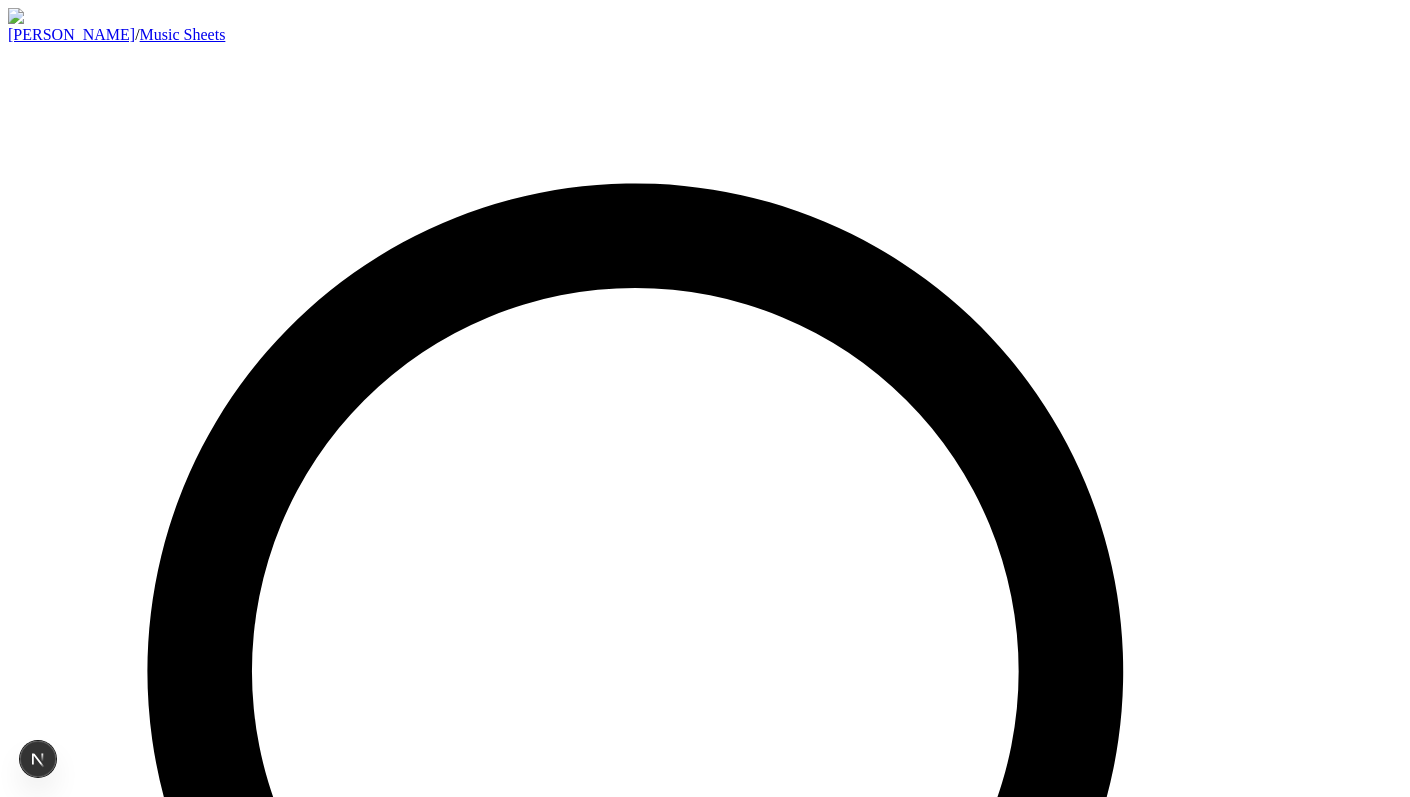 click on "Kate Maystrova / Music Sheets ⌘F pasyuk.com@gmail.com title Google E-mail get magic link Close V Theme Marcin Przybyłowicz Cyberpunk 2077 Add to cart € 3.00 EUR Milk Thomas Newman 1917 Watch Gap  Hans Zimmer X-Men: Dark Phoenix Add to cart € 2.00 EUR Bit of Tin Thomas Newman 1917 Watch 881 7th Ave Kris Bowers Green Book Add to cart € 1.00 EUR The Night King Ramin Djawadi  Game Of Thrones Add to cart € 3.00 EUR 27 Years Later Benjamin Wallfisch IT Chapter Two Add to cart € 2.00 EUR End Titles Hans Zimmer Dunkirk Watch Evil Morty's Theme Blonde Redhead Rick and Morty Add to cart € 3.00 EUR Excomunicado Tyler Bates & Joel J. Richard John Wick 3 Add to cart € 2.00 EUR Goodbye Appart Dark Add to cart € 2.00 EUR Free From Fear Masami Ueda, Saori Maeda Resident Evil 3 Remake Add to cart € 1.00 EUR Fielding Fine Christopher Young Pet Sematary Add to cart € 2.00 EUR Head Above Water Avril Lavigne Add to cart € 3.00 EUR HALF WAY & ONE STEP FORWARD Marilyn Manson We are Chaos Help Arrives Watch" at bounding box center (705, 20958) 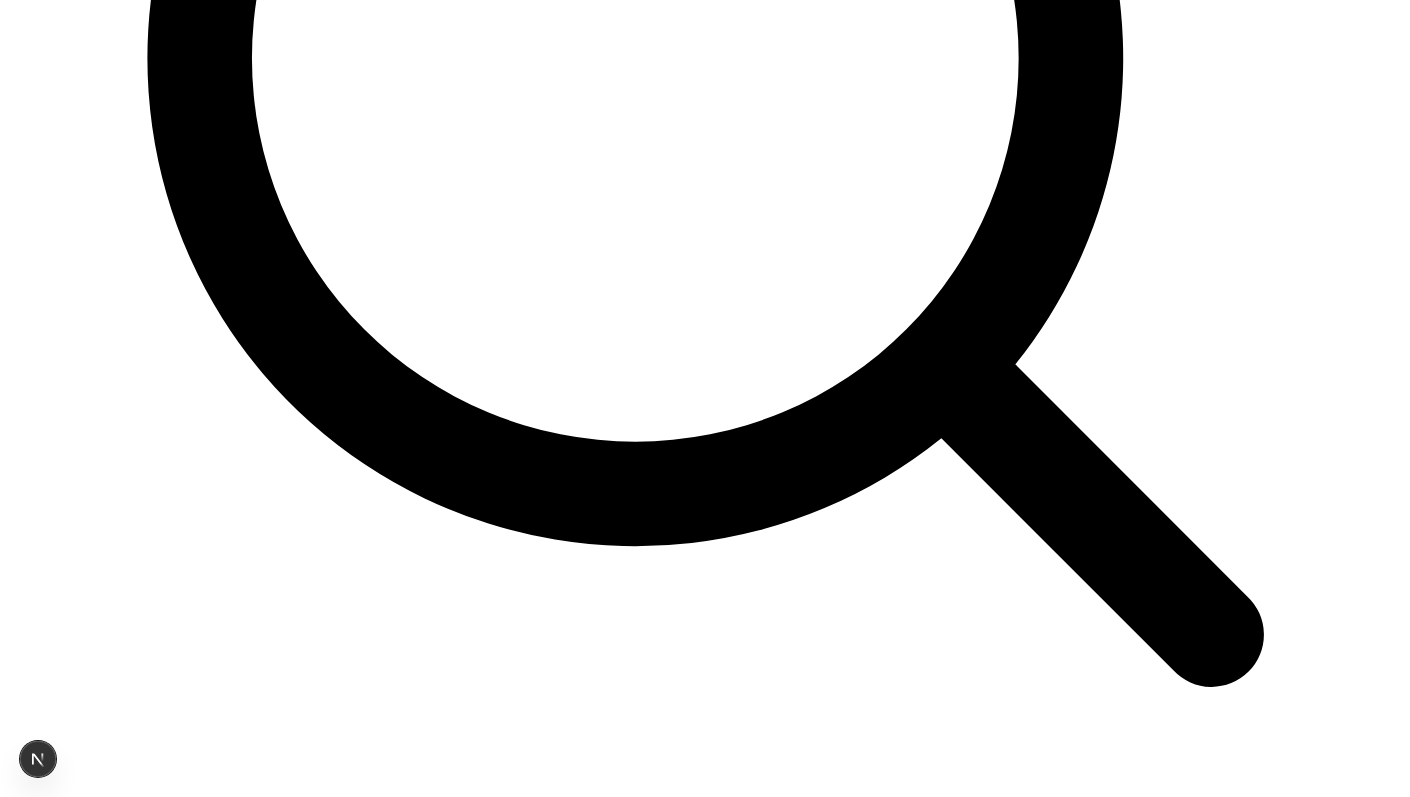 scroll, scrollTop: 615, scrollLeft: 0, axis: vertical 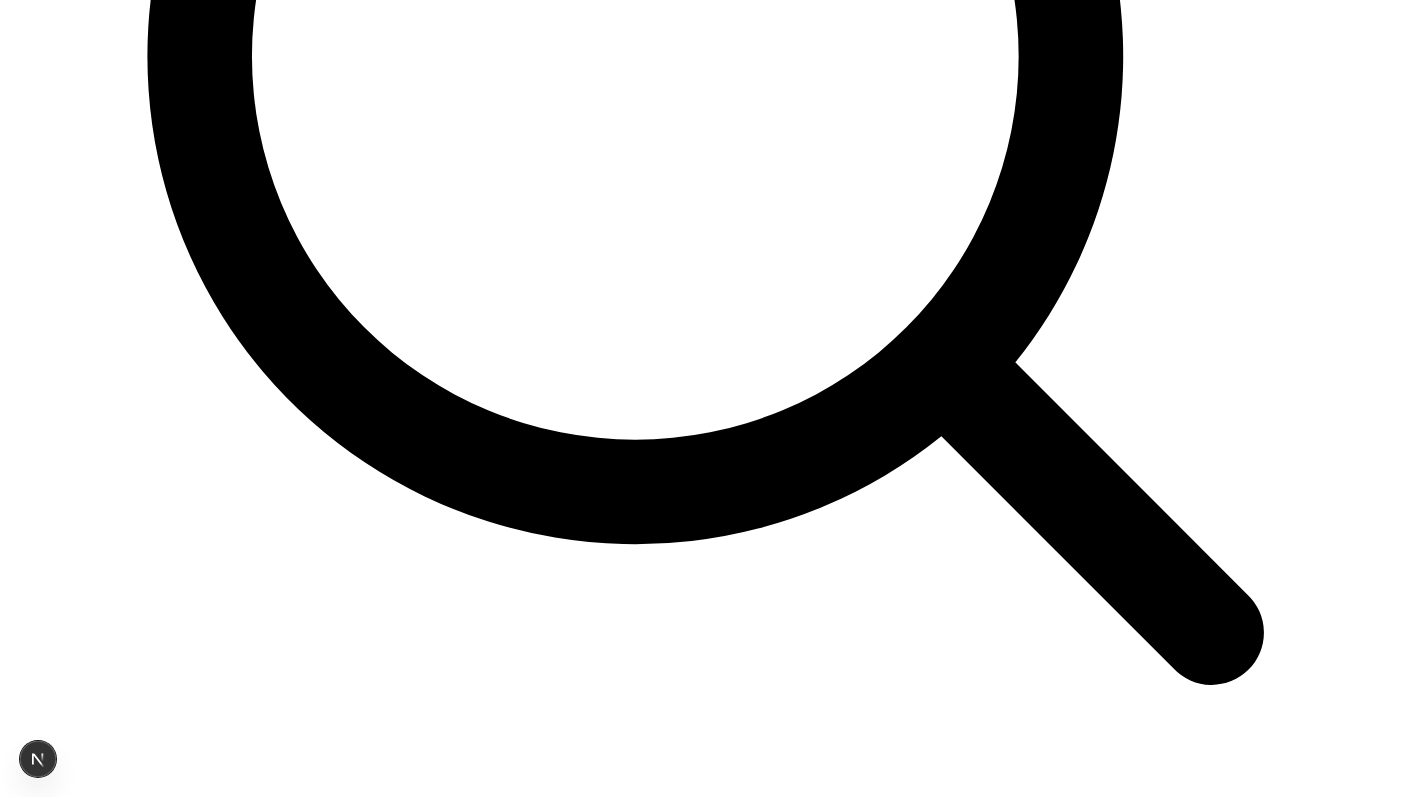 click on "[PERSON_NAME] / Music Sheets ⌘F [DOMAIN_NAME][EMAIL_ADDRESS][DOMAIN_NAME] title Google E-mail get magic link Close V Theme [PERSON_NAME] Cyberpunk 2077 Add to cart € 3.00 EUR Milk [PERSON_NAME] 1917 Watch Gap  [PERSON_NAME] X-Men: Dark Phoenix Add to cart € 2.00 EUR Bit of Tin [PERSON_NAME] 1917 Watch [STREET_ADDRESS][PERSON_NAME] Book Add to cart € 1.00 EUR The Night King [PERSON_NAME]  Game Of Thrones Add to cart € 3.00 EUR [DATE] [PERSON_NAME] IT Chapter Two Add to cart € 2.00 EUR End Titles [PERSON_NAME] Dunkirk Watch Evil Morty's Theme Blonde Redhead [PERSON_NAME] and [PERSON_NAME] Add to cart € 3.00 EUR Excomunicado [PERSON_NAME] & [PERSON_NAME] [PERSON_NAME] 3 Add to cart € 2.00 EUR Goodbye Appart Dark Add to cart € 2.00 EUR Free From Fear [PERSON_NAME], [PERSON_NAME] Resident Evil 3 Remake Add to cart € 1.00 EUR Fielding Fine [PERSON_NAME] Pet Sematary Add to cart € 2.00 EUR Head Above Water [PERSON_NAME] Add to cart € 3.00 EUR HALF WAY & ONE STEP FORWARD [PERSON_NAME] We are Chaos Help Arrives Watch" at bounding box center [705, 20856] 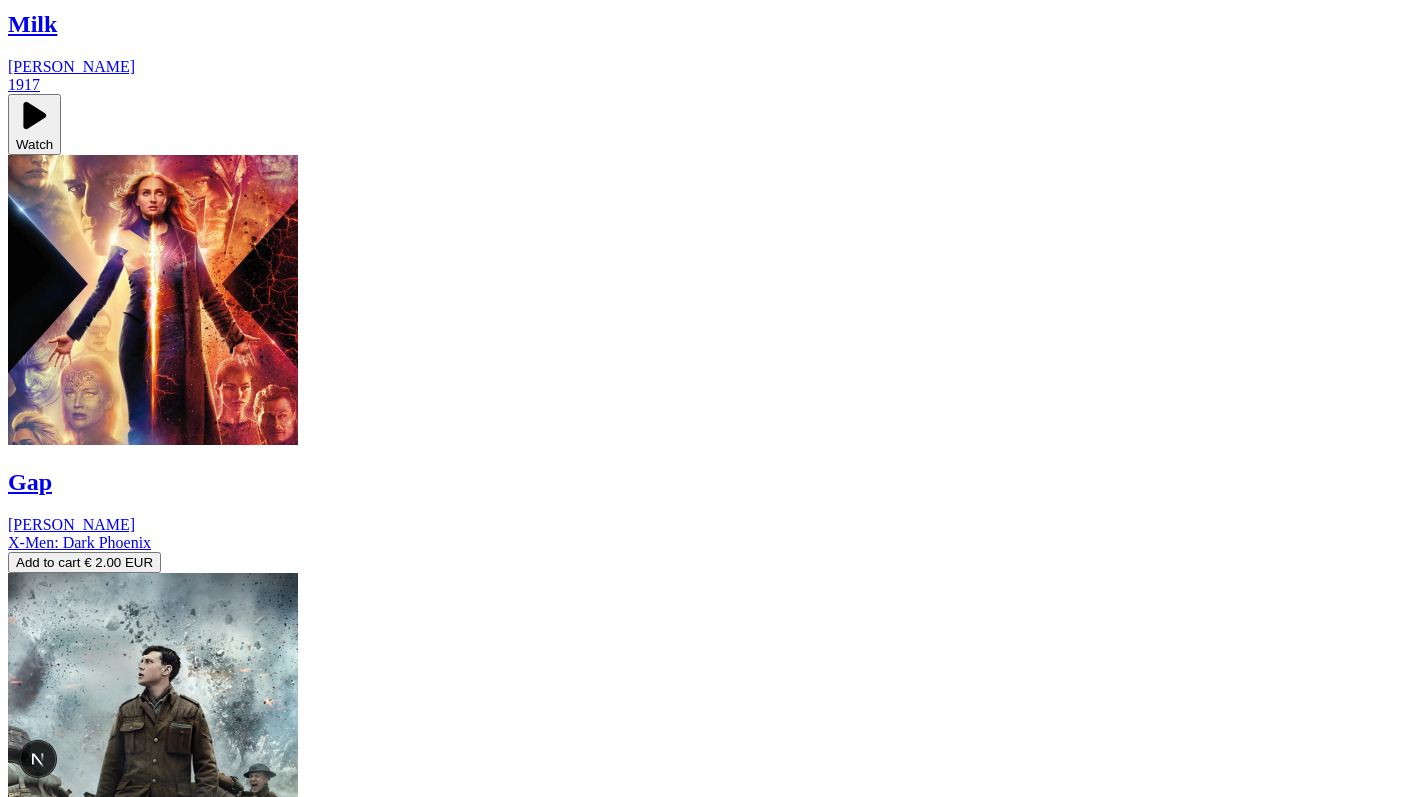 scroll, scrollTop: 2312, scrollLeft: 0, axis: vertical 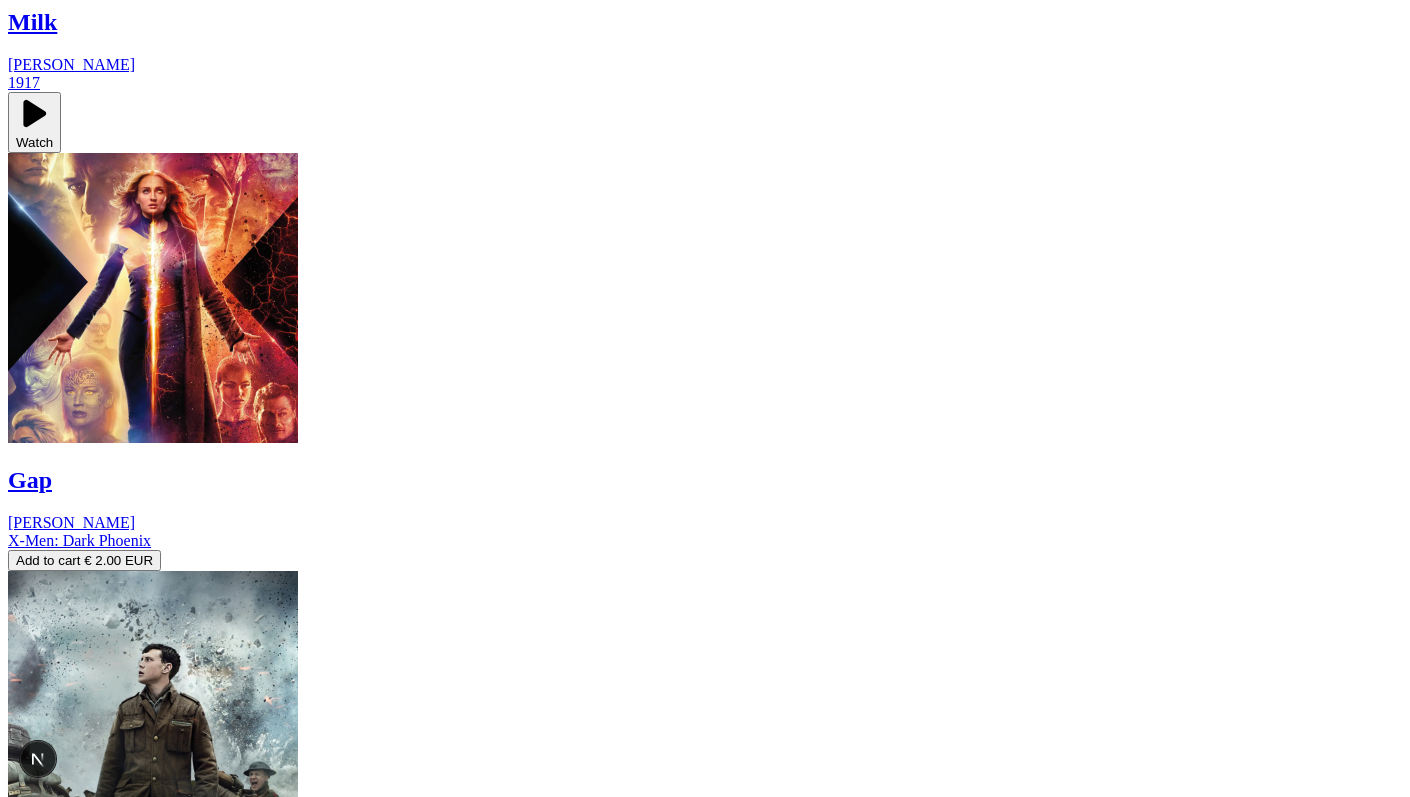 click on "Kate Maystrova / Music Sheets ⌘F pasyuk.com@gmail.com title Google E-mail get magic link Close V Theme Marcin Przybyłowicz Cyberpunk 2077 Add to cart € 3.00 EUR Milk Thomas Newman 1917 Watch Gap  Hans Zimmer X-Men: Dark Phoenix Add to cart € 2.00 EUR Bit of Tin Thomas Newman 1917 Watch 881 7th Ave Kris Bowers Green Book Add to cart € 1.00 EUR The Night King Ramin Djawadi  Game Of Thrones Add to cart € 3.00 EUR 27 Years Later Benjamin Wallfisch IT Chapter Two Add to cart € 2.00 EUR End Titles Hans Zimmer Dunkirk Watch Evil Morty's Theme Blonde Redhead Rick and Morty Add to cart € 3.00 EUR Excomunicado Tyler Bates & Joel J. Richard John Wick 3 Add to cart € 2.00 EUR Goodbye Appart Dark Add to cart € 2.00 EUR Free From Fear Masami Ueda, Saori Maeda Resident Evil 3 Remake Add to cart € 1.00 EUR Fielding Fine Christopher Young Pet Sematary Add to cart € 2.00 EUR Head Above Water Avril Lavigne Add to cart € 3.00 EUR HALF WAY & ONE STEP FORWARD Marilyn Manson We are Chaos Help Arrives Watch" at bounding box center [705, 19159] 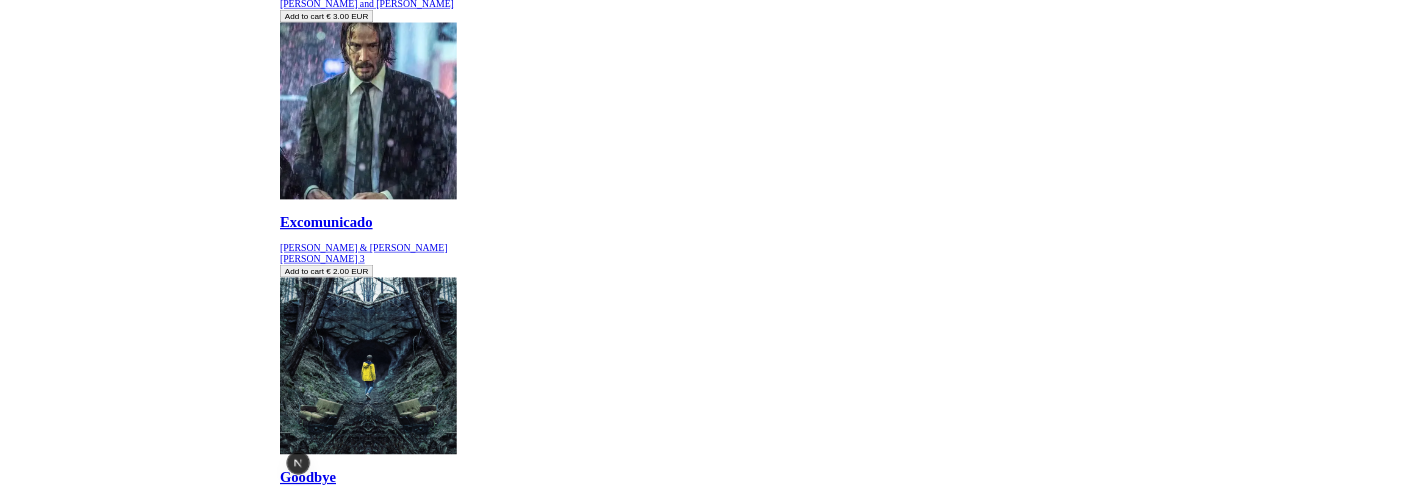 scroll, scrollTop: 5435, scrollLeft: 0, axis: vertical 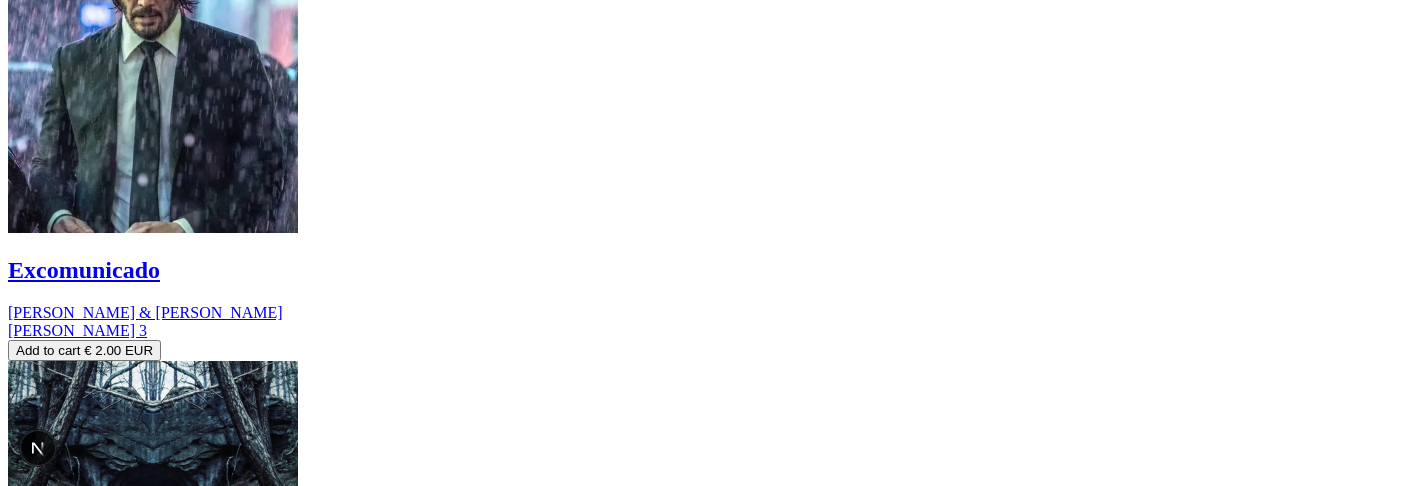 click on "[PERSON_NAME] / Music Sheets ⌘F [DOMAIN_NAME][EMAIL_ADDRESS][DOMAIN_NAME] title Google E-mail get magic link Close V Theme [PERSON_NAME] Cyberpunk 2077 Add to cart € 3.00 EUR Milk [PERSON_NAME] 1917 Watch Gap  [PERSON_NAME] X-Men: Dark Phoenix Add to cart € 2.00 EUR Bit of Tin [PERSON_NAME] 1917 Watch [STREET_ADDRESS][PERSON_NAME] Book Add to cart € 1.00 EUR The Night King [PERSON_NAME]  Game Of Thrones Add to cart € 3.00 EUR [DATE] [PERSON_NAME] IT Chapter Two Add to cart € 2.00 EUR End Titles [PERSON_NAME] Dunkirk Watch Evil Morty's Theme Blonde Redhead [PERSON_NAME] and [PERSON_NAME] Add to cart € 3.00 EUR Excomunicado [PERSON_NAME] & [PERSON_NAME] [PERSON_NAME] 3 Add to cart € 2.00 EUR Goodbye Appart Dark Add to cart € 2.00 EUR Free From Fear [PERSON_NAME], [PERSON_NAME] Resident Evil 3 Remake Add to cart € 1.00 EUR Fielding Fine [PERSON_NAME] Pet Sematary Add to cart € 2.00 EUR Head Above Water [PERSON_NAME] Add to cart € 3.00 EUR HALF WAY & ONE STEP FORWARD [PERSON_NAME] We are Chaos Help Arrives Watch" at bounding box center (705, 15944) 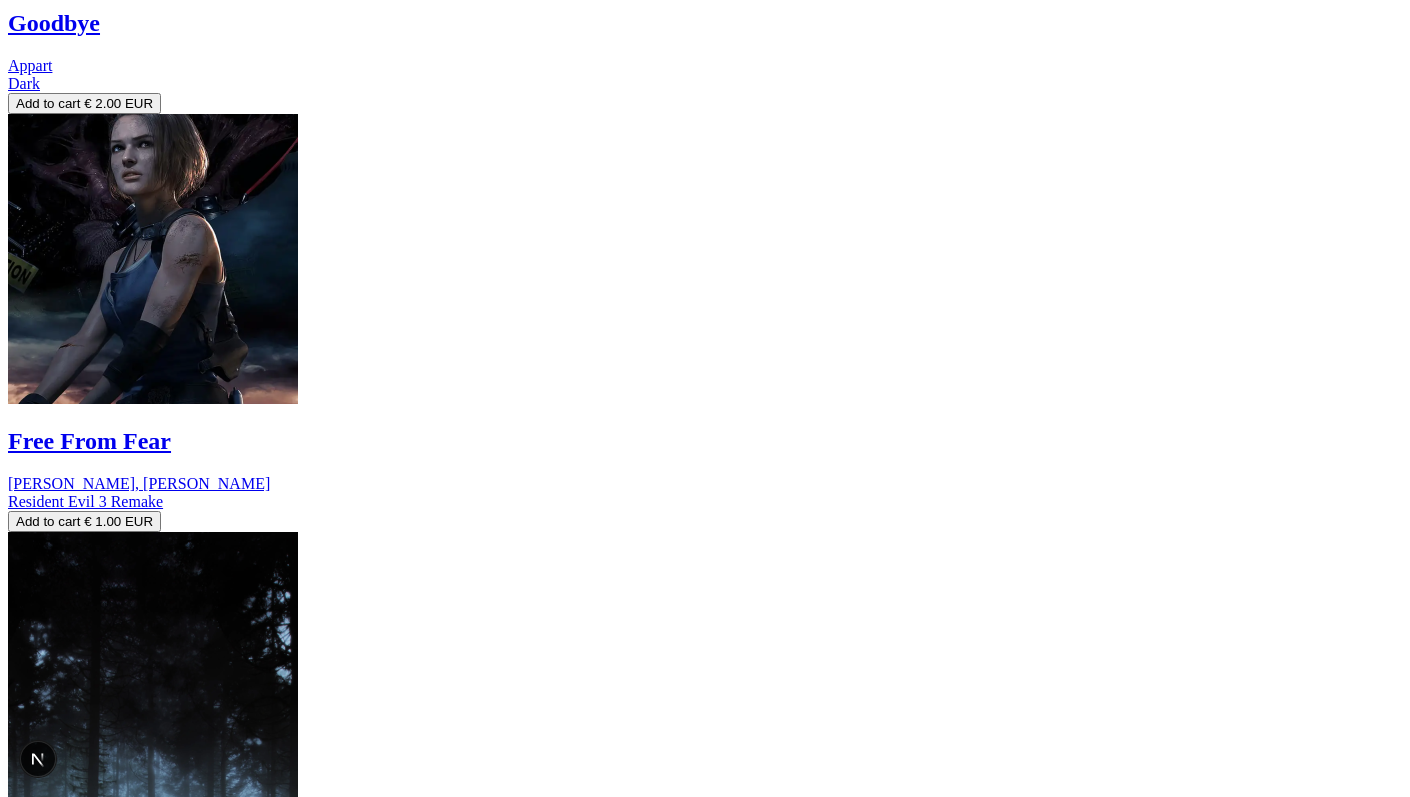 scroll, scrollTop: 6194, scrollLeft: 0, axis: vertical 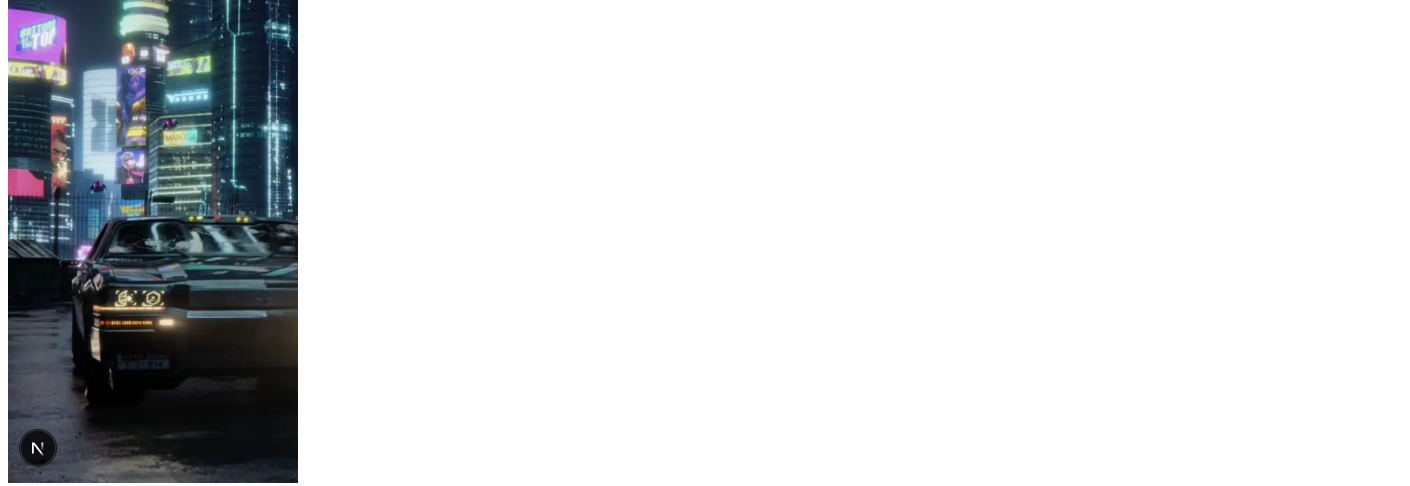 click on "[PERSON_NAME] / Music Sheets ⌘F [DOMAIN_NAME][EMAIL_ADDRESS][DOMAIN_NAME] title Google E-mail get magic link Close V Theme [PERSON_NAME] Cyberpunk 2077 Add to cart € 3.00 EUR Milk [PERSON_NAME] 1917 Watch Gap  [PERSON_NAME] X-Men: Dark Phoenix Add to cart € 2.00 EUR Bit of Tin [PERSON_NAME] 1917 Watch [STREET_ADDRESS][PERSON_NAME] Book Add to cart € 1.00 EUR The Night King [PERSON_NAME]  Game Of Thrones Add to cart € 3.00 EUR [DATE] [PERSON_NAME] IT Chapter Two Add to cart € 2.00 EUR End Titles [PERSON_NAME] Dunkirk Watch Evil Morty's Theme Blonde Redhead [PERSON_NAME] and [PERSON_NAME] Add to cart € 3.00 EUR Excomunicado [PERSON_NAME] & [PERSON_NAME] [PERSON_NAME] 3 Add to cart € 2.00 EUR Goodbye Appart Dark Add to cart € 2.00 EUR Free From Fear [PERSON_NAME], [PERSON_NAME] Resident Evil 3 Remake Add to cart € 1.00 EUR Fielding Fine [PERSON_NAME] Pet Sematary Add to cart € 2.00 EUR Head Above Water [PERSON_NAME] Add to cart € 3.00 EUR HALF WAY & ONE STEP FORWARD [PERSON_NAME] We are Chaos Help Arrives Watch" at bounding box center [705, 33125] 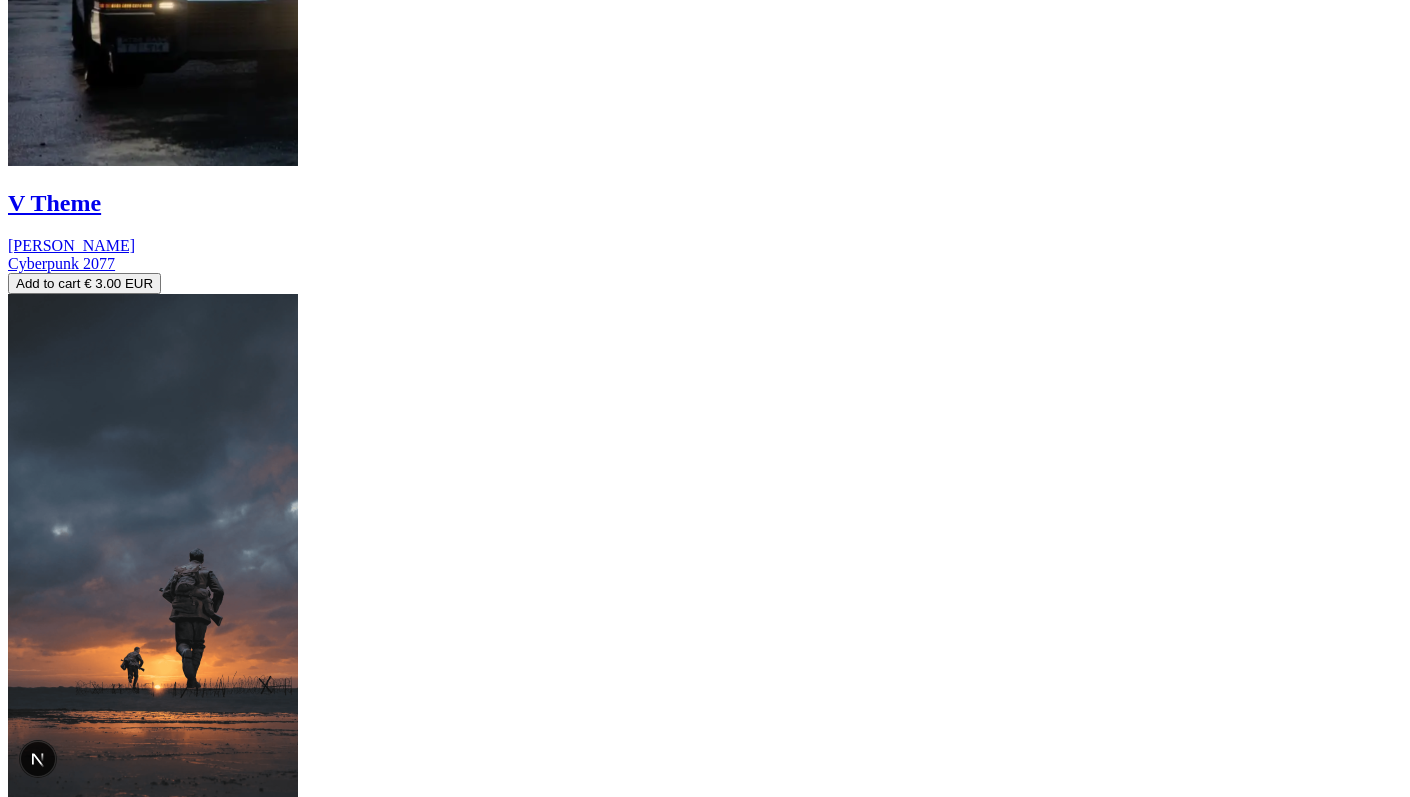 scroll, scrollTop: 2046, scrollLeft: 0, axis: vertical 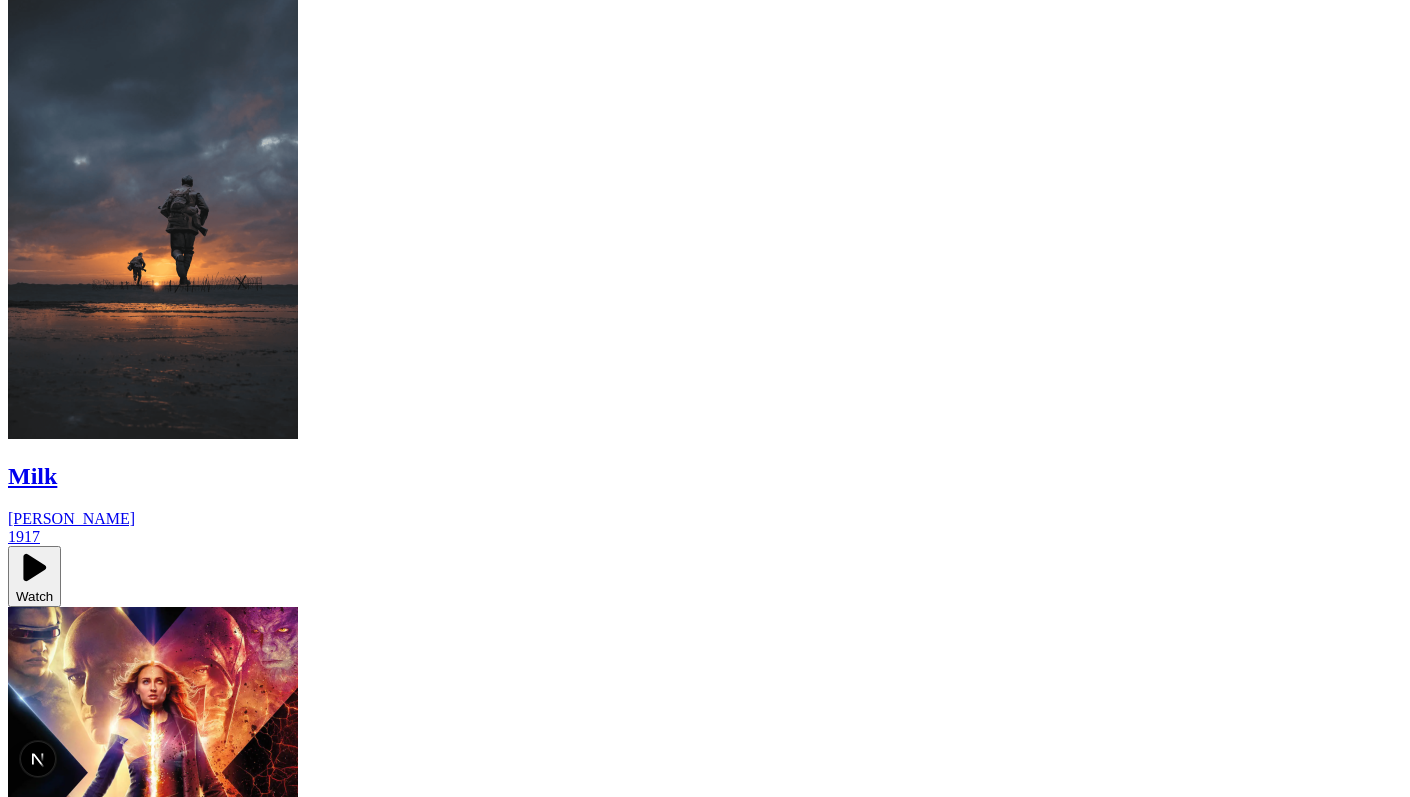 click on "[PERSON_NAME] / Music Sheets ⌘F [DOMAIN_NAME][EMAIL_ADDRESS][DOMAIN_NAME] title Google E-mail get magic link Close V Theme [PERSON_NAME] Cyberpunk 2077 Add to cart € 3.00 EUR Milk [PERSON_NAME] 1917 Watch Gap  [PERSON_NAME] X-Men: Dark Phoenix Add to cart € 2.00 EUR Bit of Tin [PERSON_NAME] 1917 Watch [STREET_ADDRESS][PERSON_NAME] Book Add to cart € 1.00 EUR The Night King [PERSON_NAME]  Game Of Thrones Add to cart € 3.00 EUR [DATE] [PERSON_NAME] IT Chapter Two Add to cart € 2.00 EUR End Titles [PERSON_NAME] Dunkirk Watch Evil Morty's Theme Blonde Redhead [PERSON_NAME] and [PERSON_NAME] Add to cart € 3.00 EUR Excomunicado [PERSON_NAME] & [PERSON_NAME] [PERSON_NAME] 3 Add to cart € 2.00 EUR Goodbye Appart Dark Add to cart € 2.00 EUR Free From Fear [PERSON_NAME], [PERSON_NAME] Resident Evil 3 Remake Add to cart € 1.00 EUR Fielding Fine [PERSON_NAME] Pet Sematary Add to cart € 2.00 EUR Head Above Water [PERSON_NAME] Add to cart € 3.00 EUR HALF WAY & ONE STEP FORWARD [PERSON_NAME] We are Chaos Help Arrives Watch" at bounding box center (705, 26026) 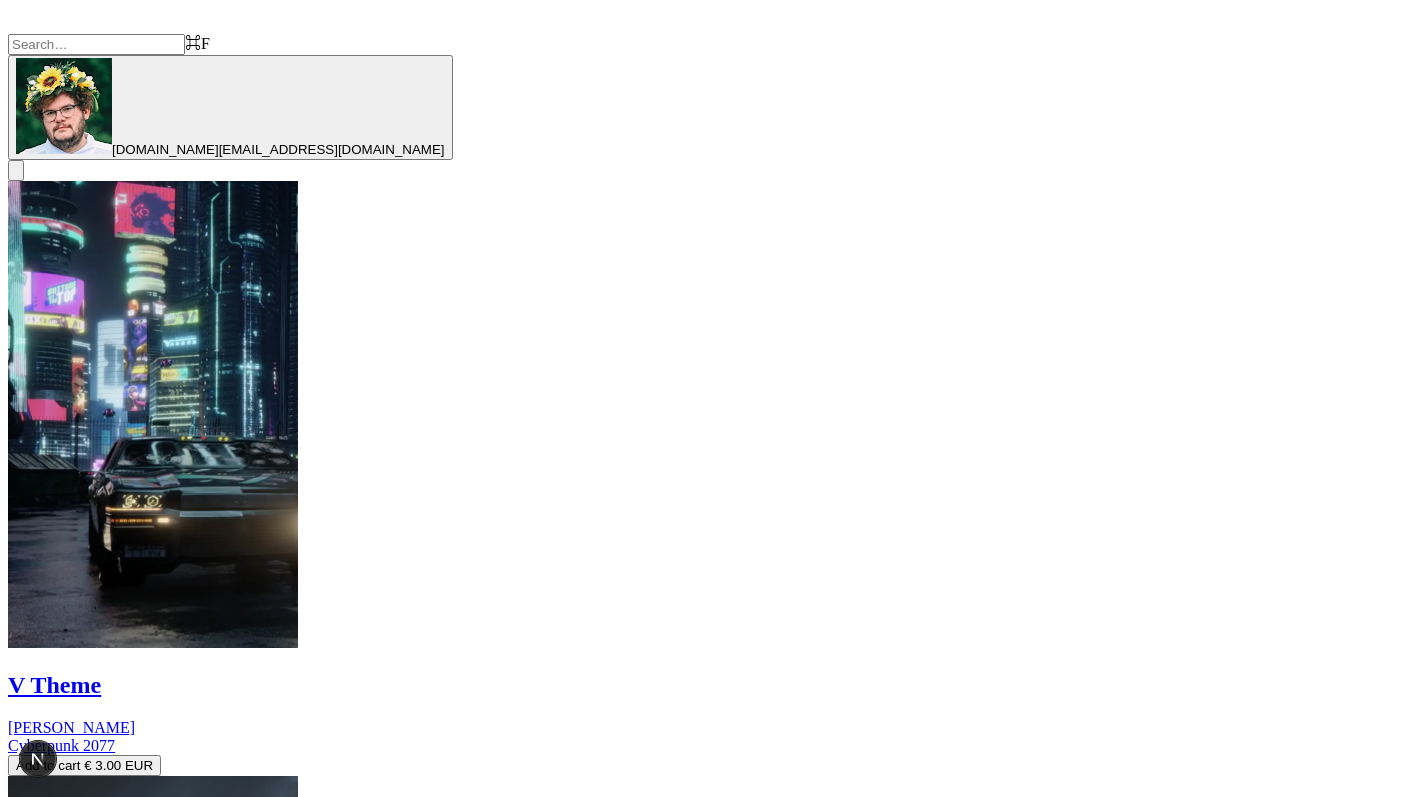 click on "[PERSON_NAME] / Music Sheets ⌘F [DOMAIN_NAME][EMAIL_ADDRESS][DOMAIN_NAME] title Google E-mail get magic link Close V Theme [PERSON_NAME] Cyberpunk 2077 Add to cart € 3.00 EUR Milk [PERSON_NAME] 1917 Watch Gap  [PERSON_NAME] X-Men: Dark Phoenix Add to cart € 2.00 EUR Bit of Tin [PERSON_NAME] 1917 Watch [STREET_ADDRESS][PERSON_NAME] Book Add to cart € 1.00 EUR The Night King [PERSON_NAME]  Game Of Thrones Add to cart € 3.00 EUR [DATE] [PERSON_NAME] IT Chapter Two Add to cart € 2.00 EUR End Titles [PERSON_NAME] Dunkirk Watch Evil Morty's Theme Blonde Redhead [PERSON_NAME] and [PERSON_NAME] Add to cart € 3.00 EUR Excomunicado [PERSON_NAME] & [PERSON_NAME] [PERSON_NAME] 3 Add to cart € 2.00 EUR Goodbye Appart Dark Add to cart € 2.00 EUR Free From Fear [PERSON_NAME], [PERSON_NAME] Resident Evil 3 Remake Add to cart € 1.00 EUR Fielding Fine [PERSON_NAME] Pet Sematary Add to cart € 2.00 EUR Head Above Water [PERSON_NAME] Add to cart € 3.00 EUR HALF WAY & ONE STEP FORWARD [PERSON_NAME] We are Chaos Help Arrives Watch" at bounding box center [705, 28674] 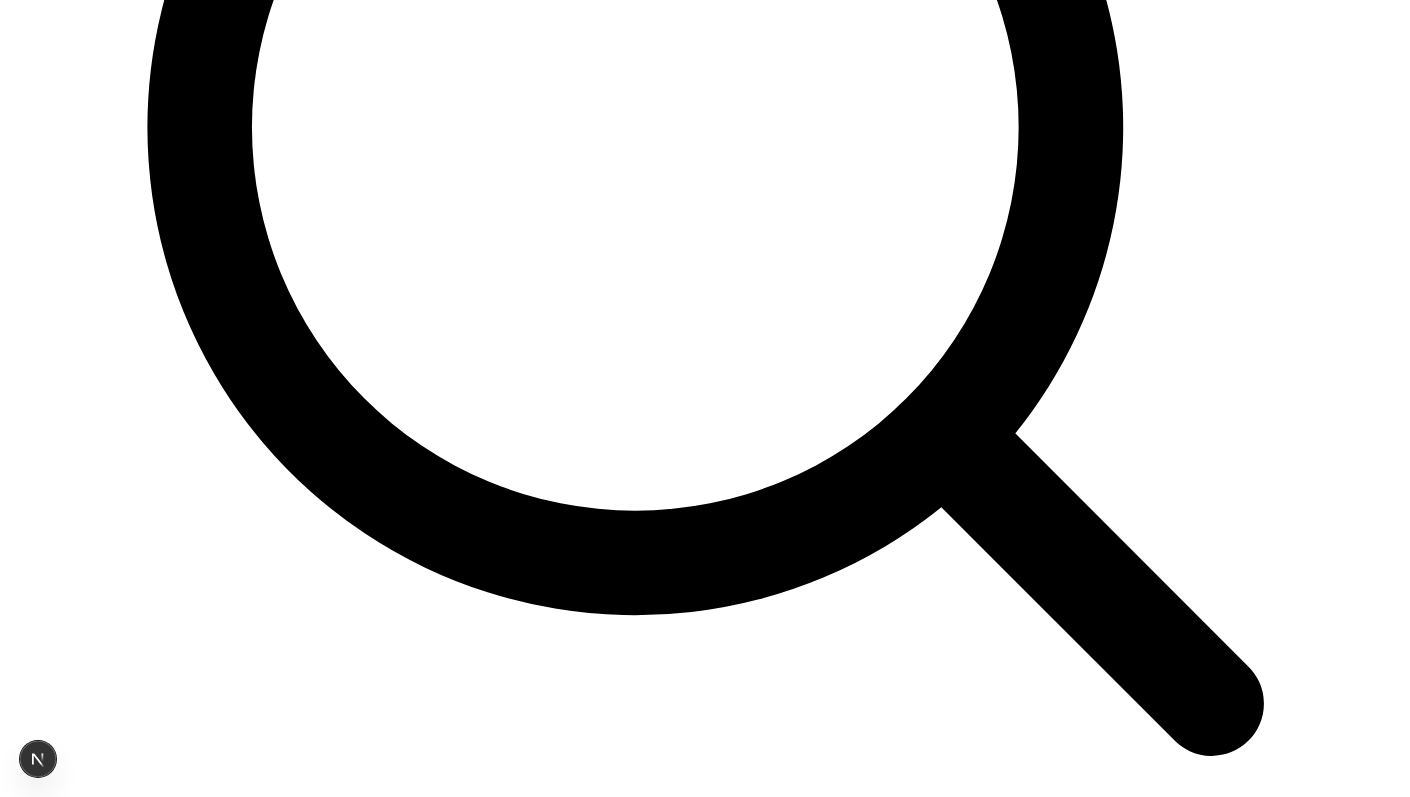 scroll, scrollTop: 546, scrollLeft: 0, axis: vertical 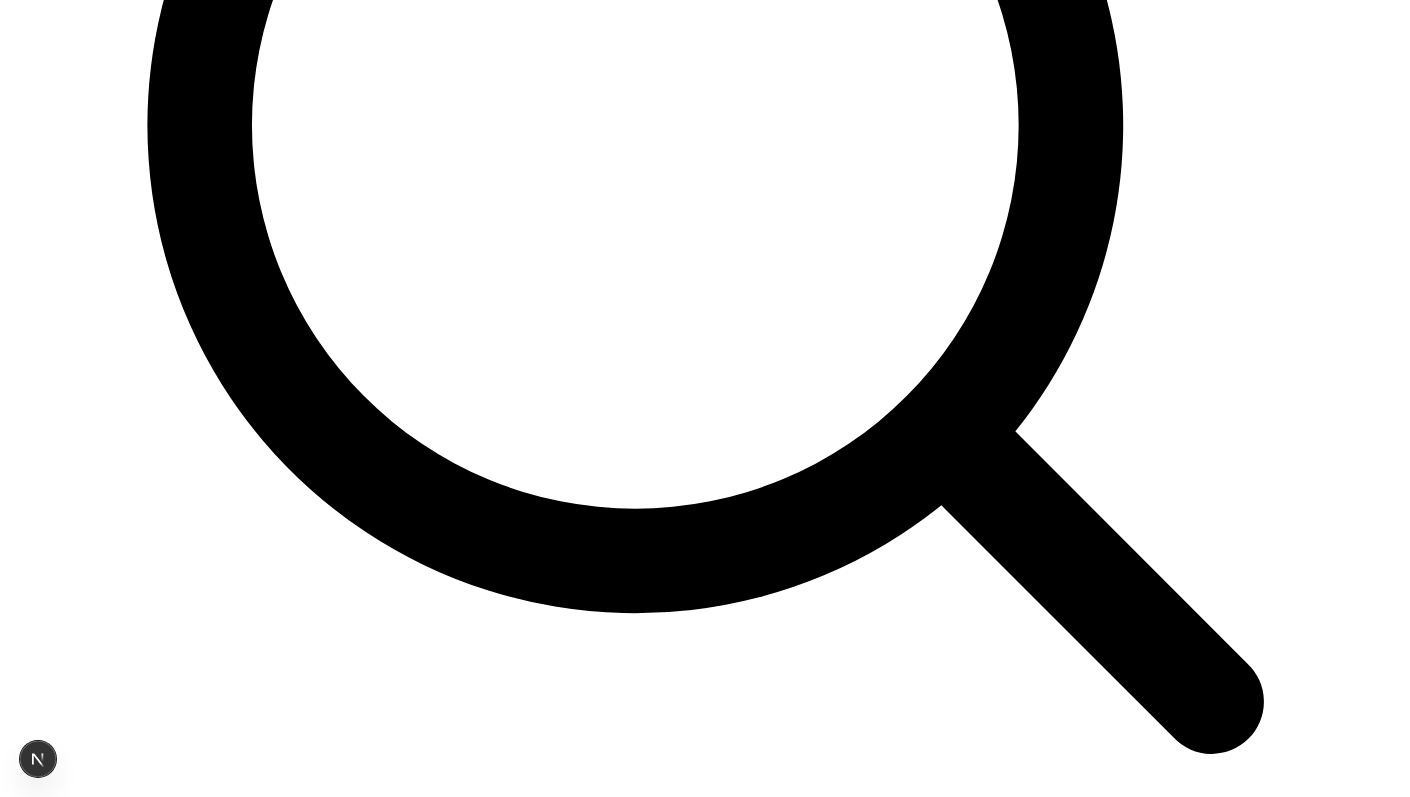 click on "[PERSON_NAME] / Music Sheets ⌘F [DOMAIN_NAME][EMAIL_ADDRESS][DOMAIN_NAME] title Google E-mail get magic link Close V Theme [PERSON_NAME] Cyberpunk 2077 Add to cart € 3.00 EUR Milk [PERSON_NAME] 1917 Watch Gap  [PERSON_NAME] X-Men: Dark Phoenix Add to cart € 2.00 EUR Bit of Tin [PERSON_NAME] 1917 Watch [STREET_ADDRESS][PERSON_NAME] Book Add to cart € 1.00 EUR The Night King [PERSON_NAME]  Game Of Thrones Add to cart € 3.00 EUR [DATE] [PERSON_NAME] IT Chapter Two Add to cart € 2.00 EUR End Titles [PERSON_NAME] Dunkirk Watch Evil Morty's Theme Blonde Redhead [PERSON_NAME] and [PERSON_NAME] Add to cart € 3.00 EUR Excomunicado [PERSON_NAME] & [PERSON_NAME] [PERSON_NAME] 3 Add to cart € 2.00 EUR Goodbye Appart Dark Add to cart € 2.00 EUR Free From Fear [PERSON_NAME], [PERSON_NAME] Resident Evil 3 Remake Add to cart € 1.00 EUR Fielding Fine [PERSON_NAME] Pet Sematary Add to cart € 2.00 EUR Head Above Water [PERSON_NAME] Add to cart € 3.00 EUR HALF WAY & ONE STEP FORWARD [PERSON_NAME] We are Chaos Help Arrives Watch" at bounding box center (705, 35945) 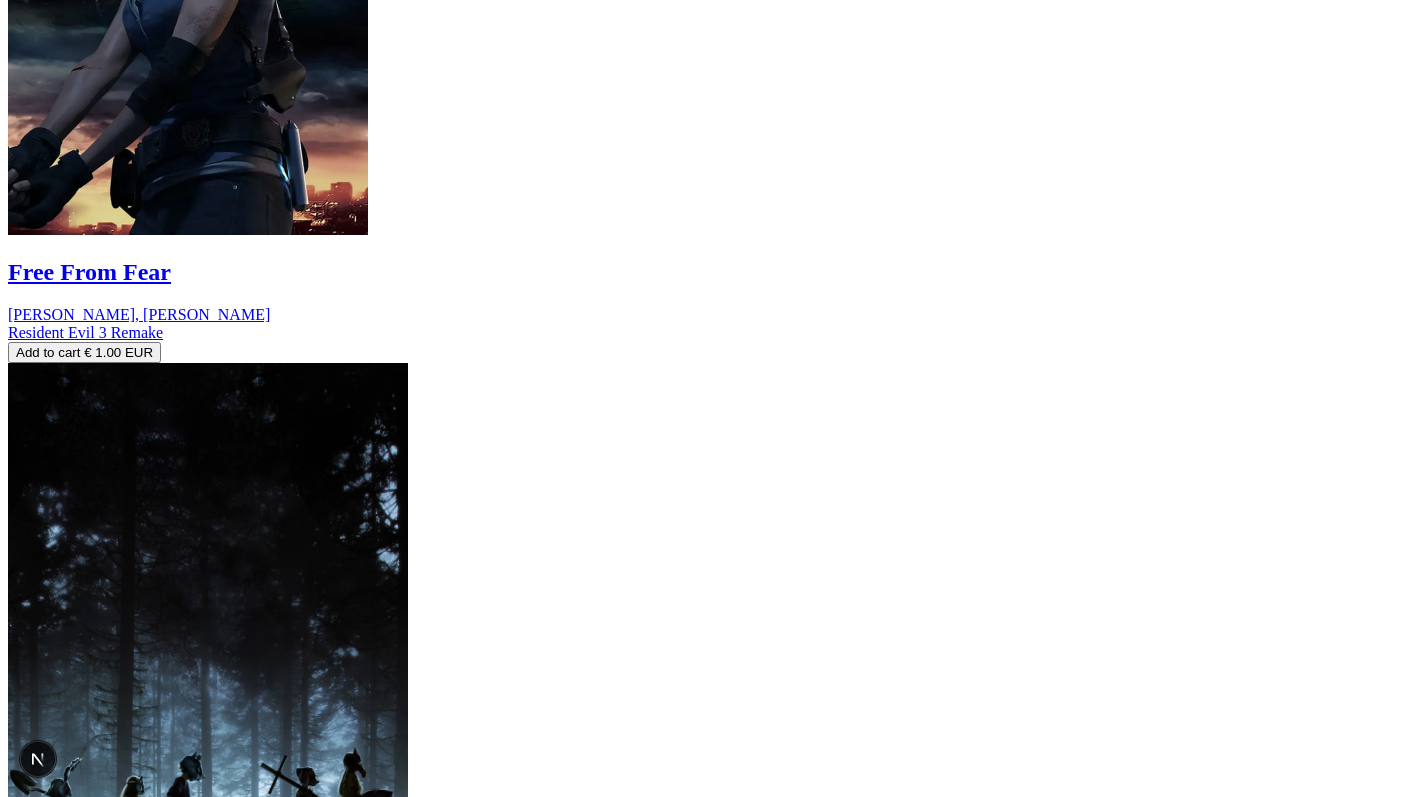scroll, scrollTop: 9740, scrollLeft: 0, axis: vertical 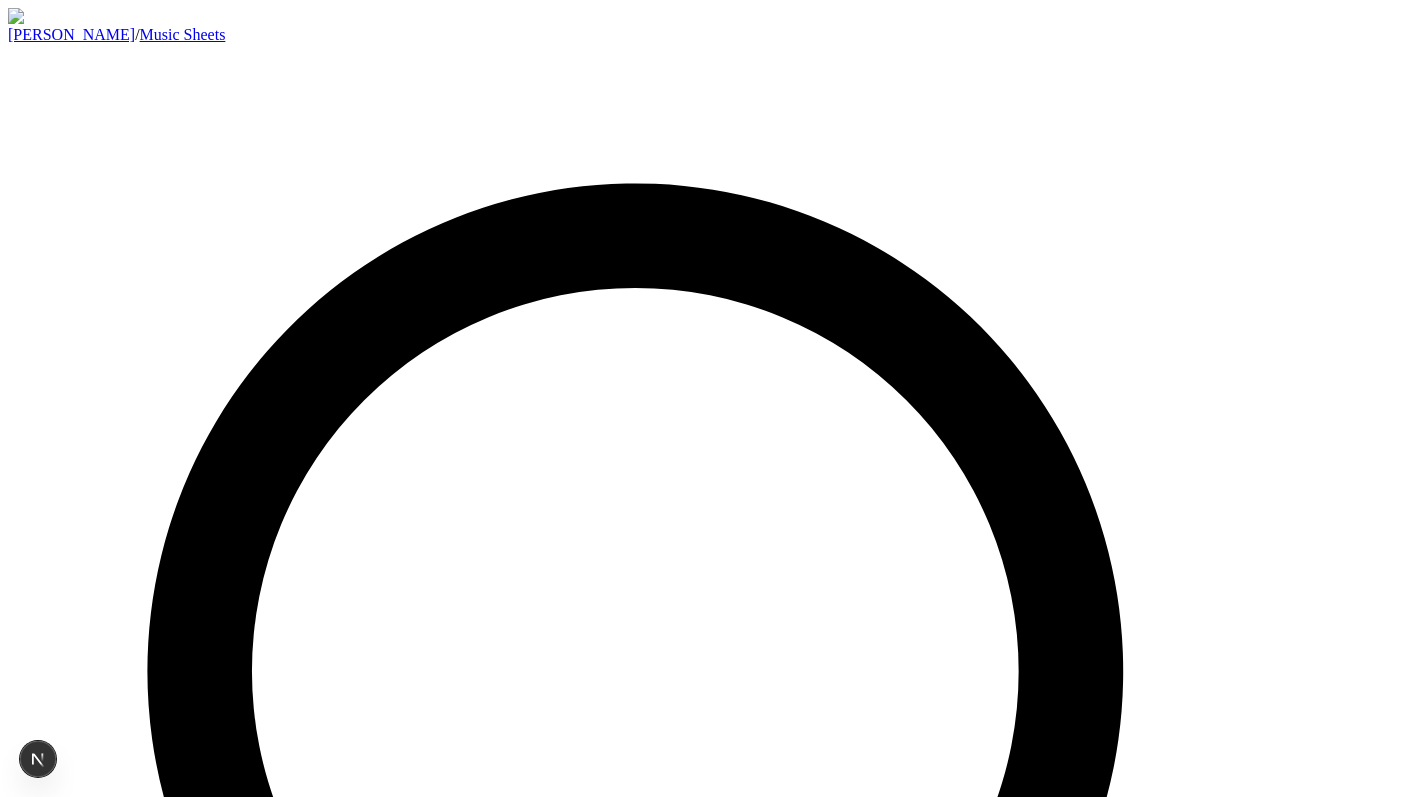 click on "[PERSON_NAME] / Music Sheets ⌘F [DOMAIN_NAME][EMAIL_ADDRESS][DOMAIN_NAME] title Google E-mail get magic link Close" at bounding box center (705, 798) 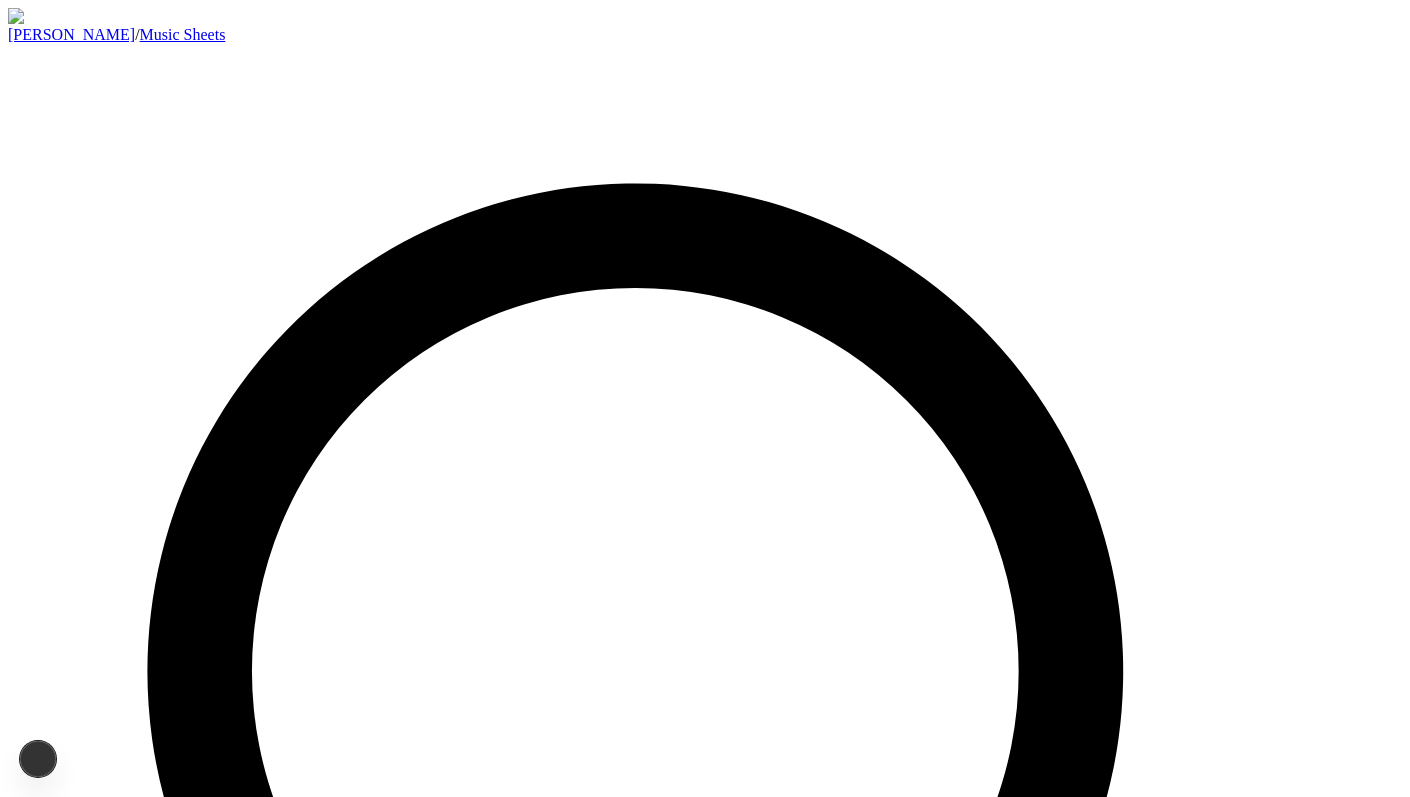 scroll, scrollTop: 0, scrollLeft: 0, axis: both 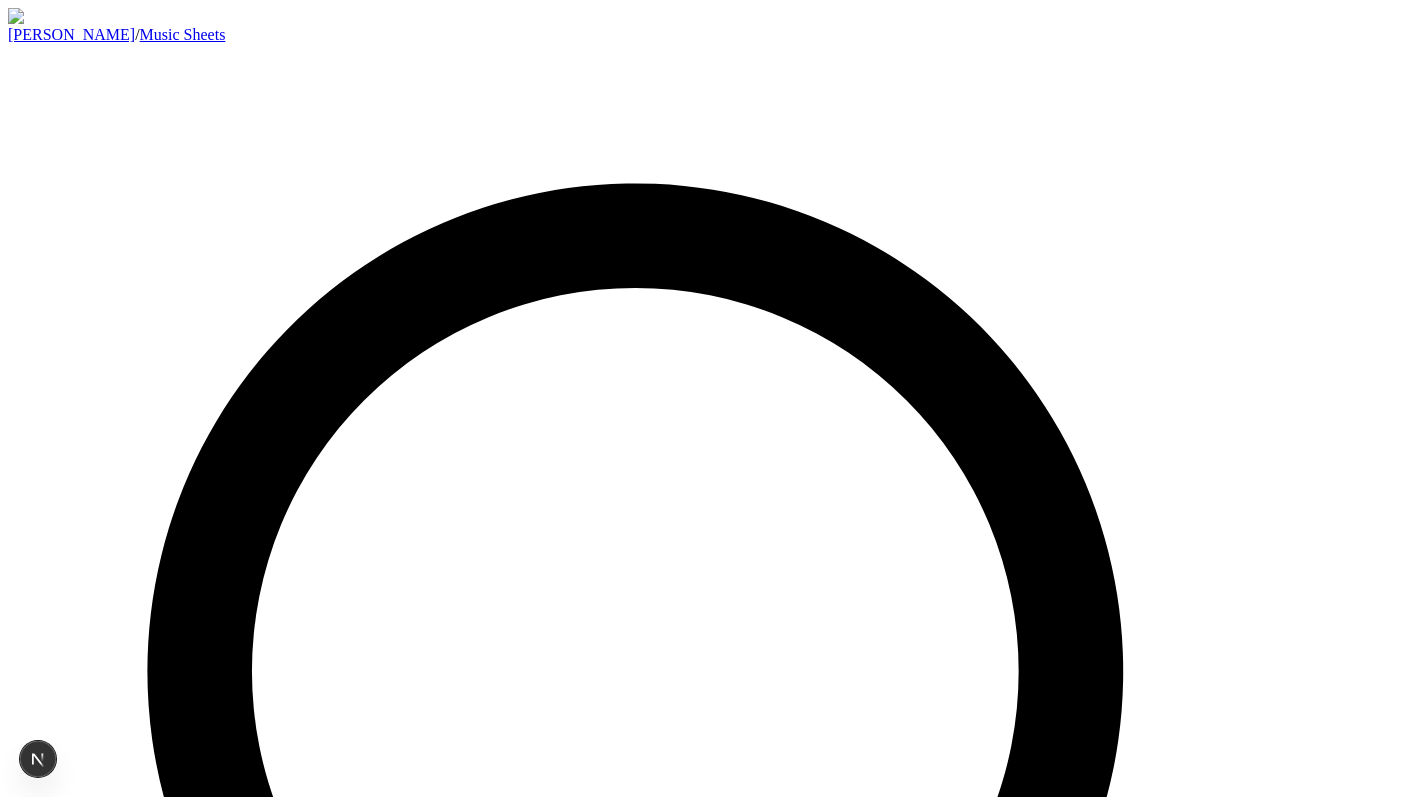 click on "V Theme [PERSON_NAME] Cyberpunk 2077 Add to cart € 3.00 EUR Milk [PERSON_NAME] 1917 Watch Gap  [PERSON_NAME] X-Men: Dark Phoenix Add to cart € 2.00 EUR Bit of Tin [PERSON_NAME] 1917 Watch [STREET_ADDRESS] [PERSON_NAME] Green Book Add to cart € 1.00 EUR The Night King [PERSON_NAME]  Game Of Thrones Add to cart € 3.00 EUR [DATE] [PERSON_NAME] IT Chapter Two Add to cart € 2.00 EUR End Titles [PERSON_NAME] Dunkirk Watch Evil Morty's Theme Blonde Redhead [PERSON_NAME] and [PERSON_NAME] Add to cart € 3.00 EUR Excomunicado [PERSON_NAME] & [PERSON_NAME] [PERSON_NAME] 3 Add to cart € 2.00 EUR Goodbye Appart Dark Add to cart € 2.00 EUR Free From Fear [PERSON_NAME], [PERSON_NAME] Resident Evil 3 Remake Add to cart € 1.00 EUR Fielding Fine [PERSON_NAME] Pet Sematary Add to cart € 2.00 EUR Head Above Water [PERSON_NAME] Add to cart € 3.00 EUR HALF WAY & ONE STEP FORWARD [PERSON_NAME] We are Chaos Add to cart € 3.00 EUR Help Arrives [PERSON_NAME] Avengers Add to cart € 3.00 EUR Kill4Me [PERSON_NAME] Watch" at bounding box center (705, 32140) 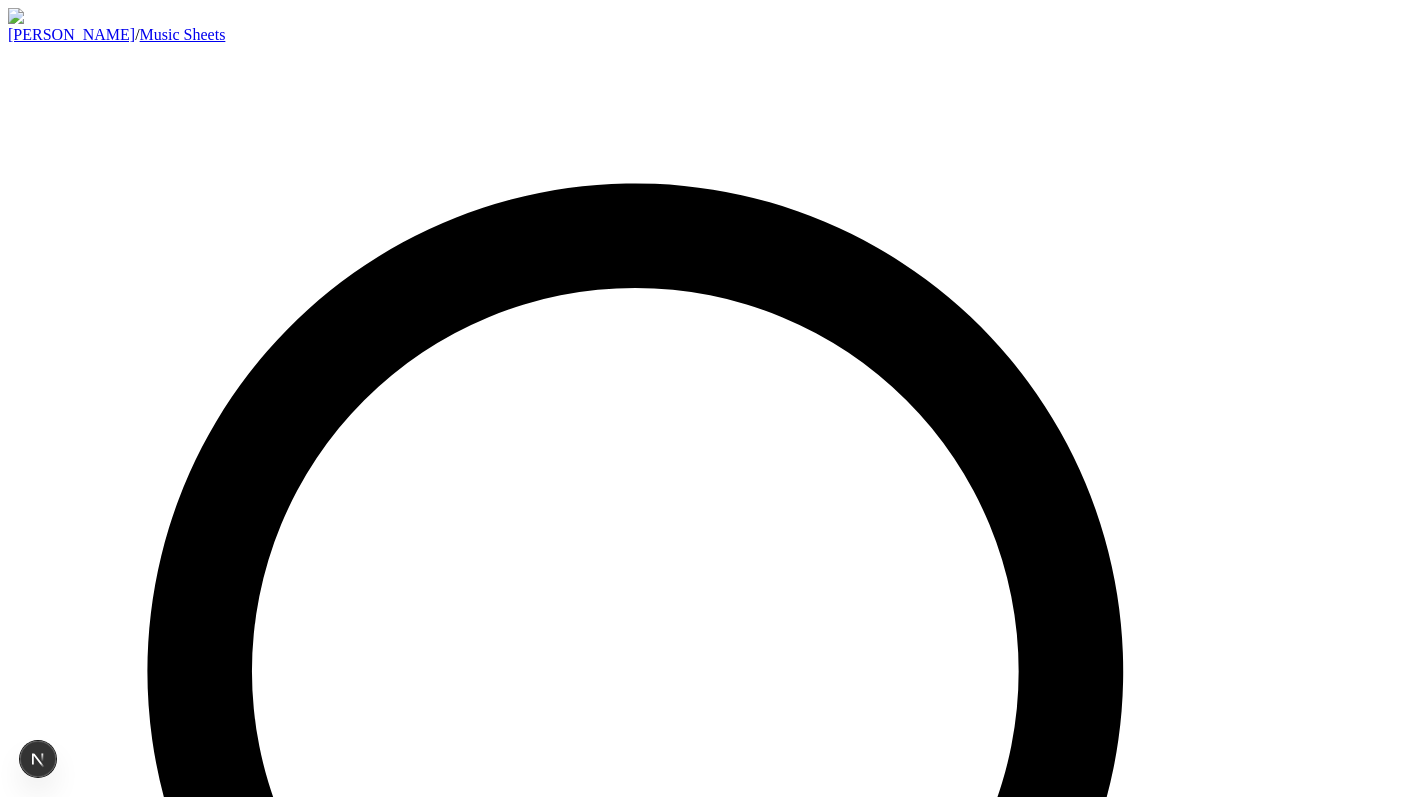 click on "⌘F" at bounding box center (705, 753) 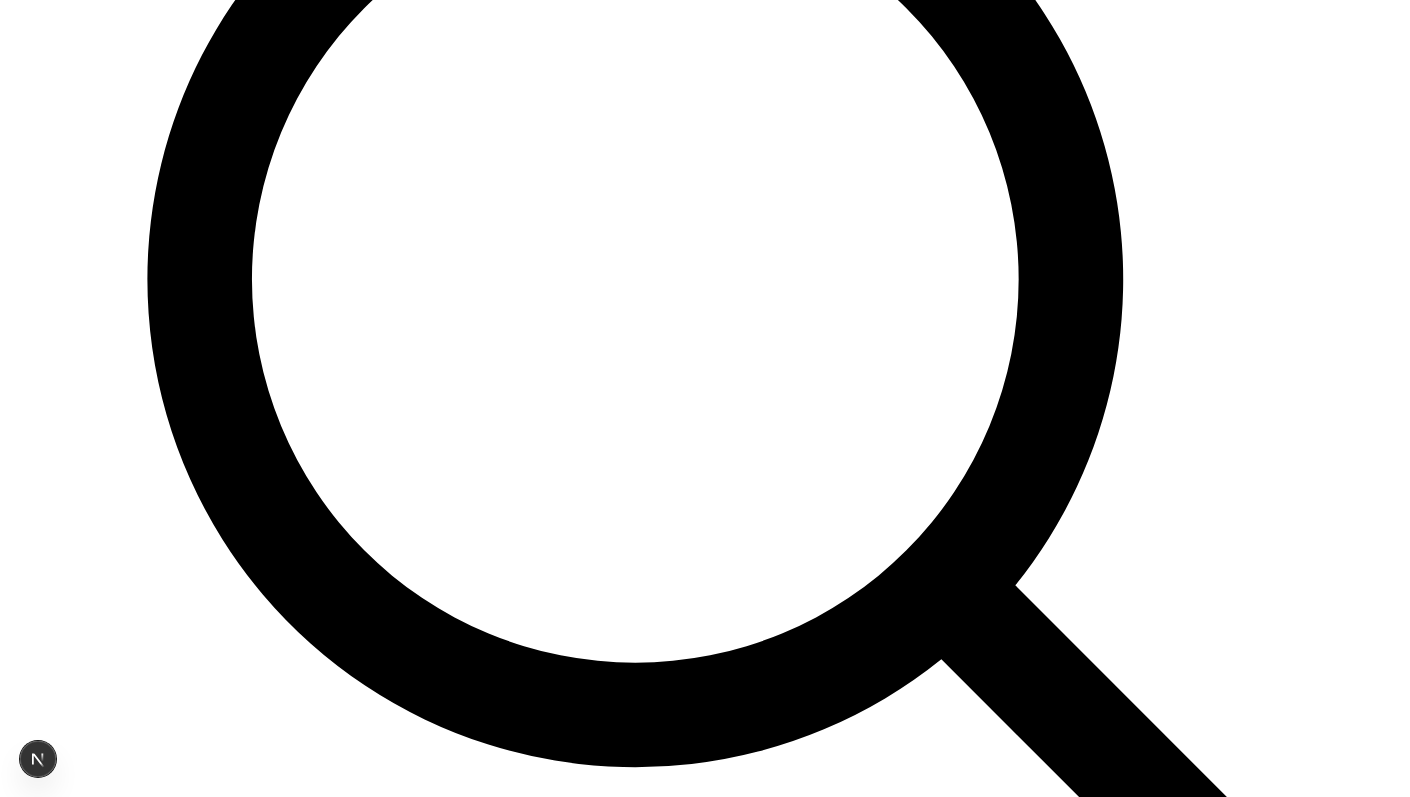 scroll, scrollTop: 0, scrollLeft: 0, axis: both 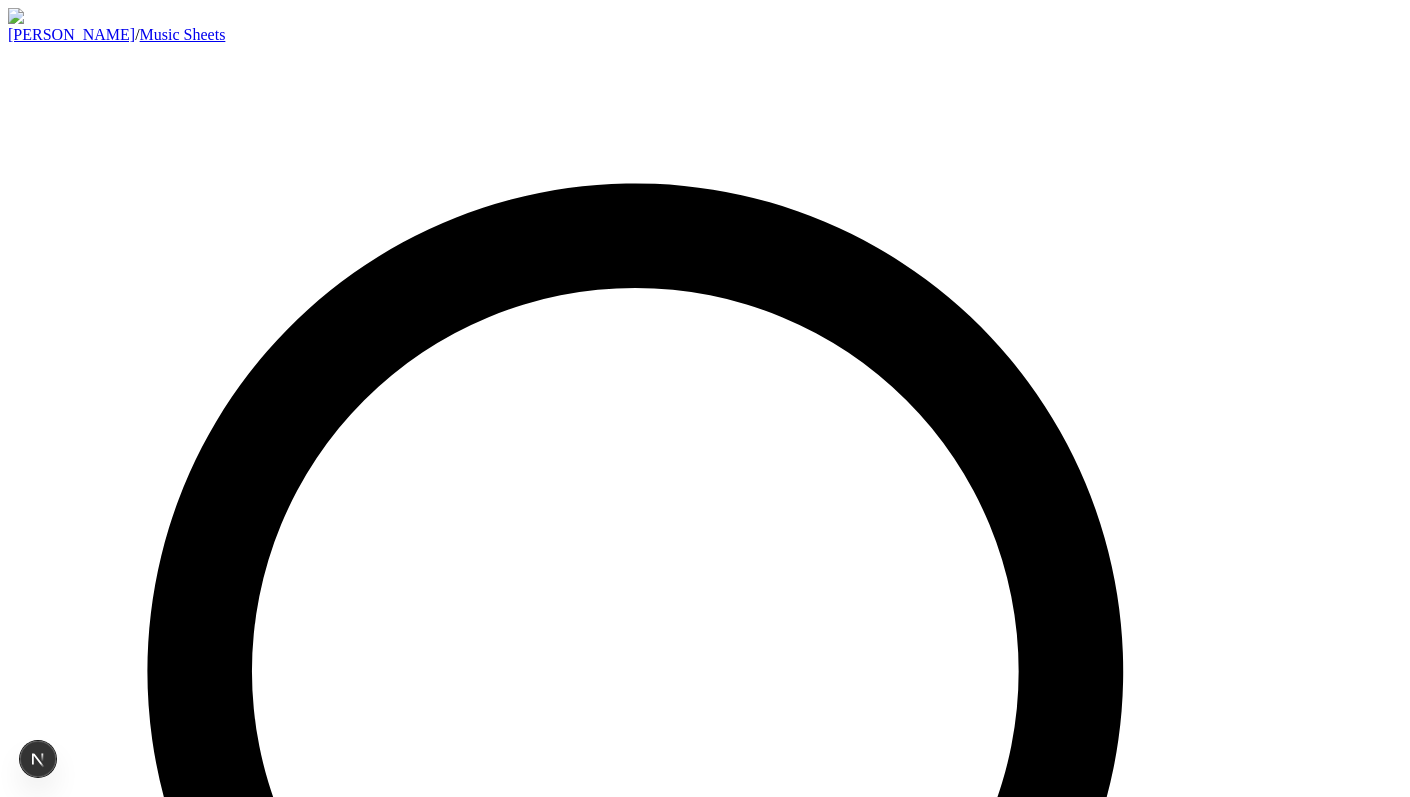 click at bounding box center [96, 1452] 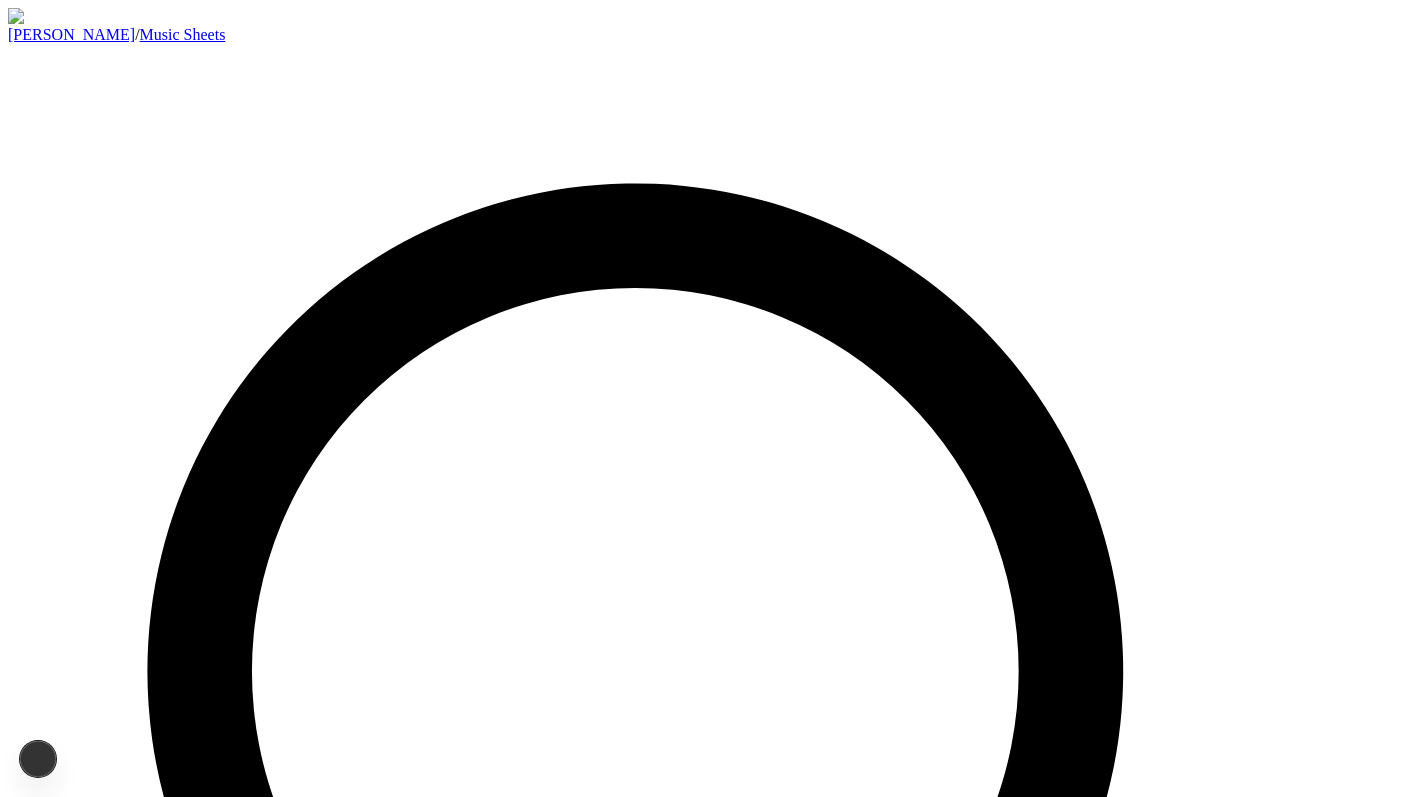click at bounding box center [96, 1452] 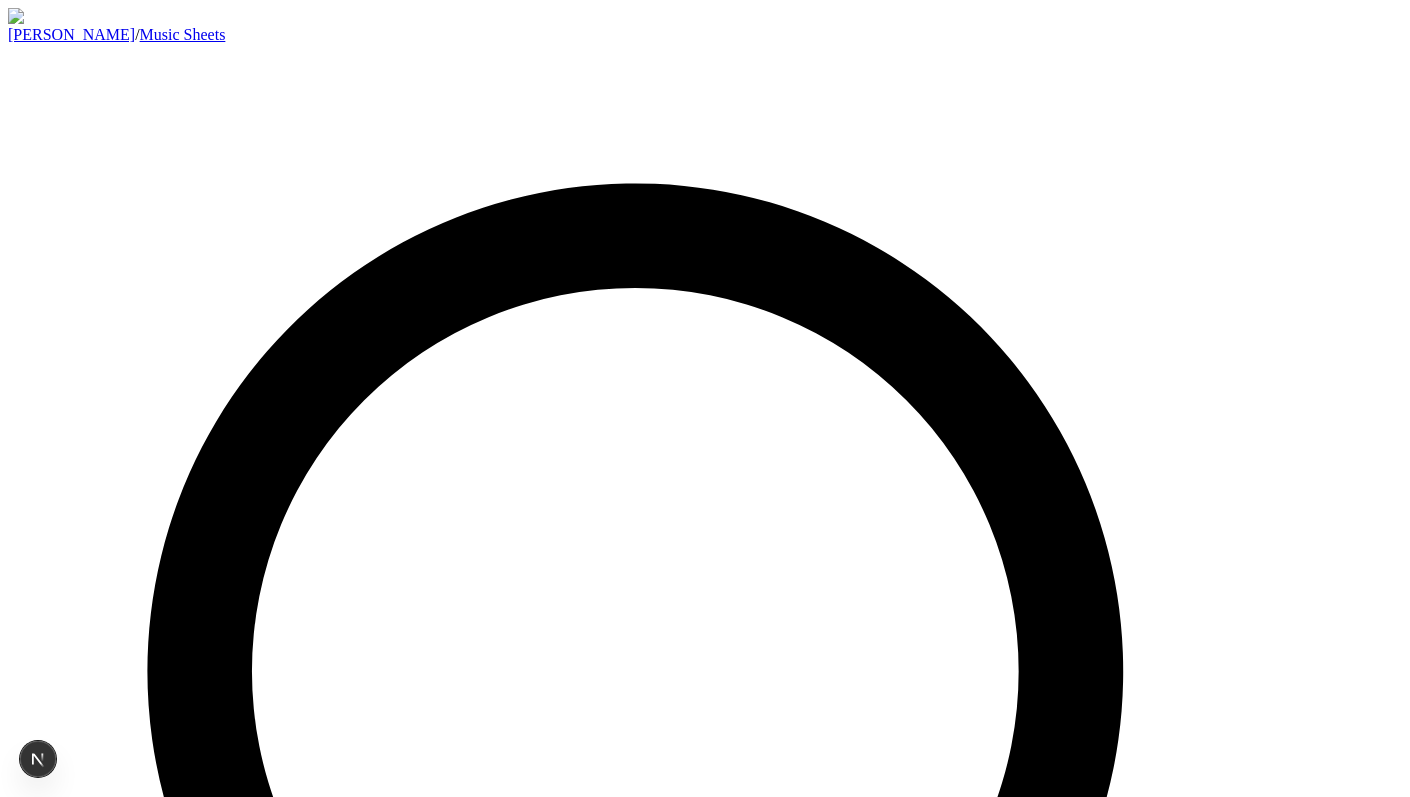 click at bounding box center [705, 753] 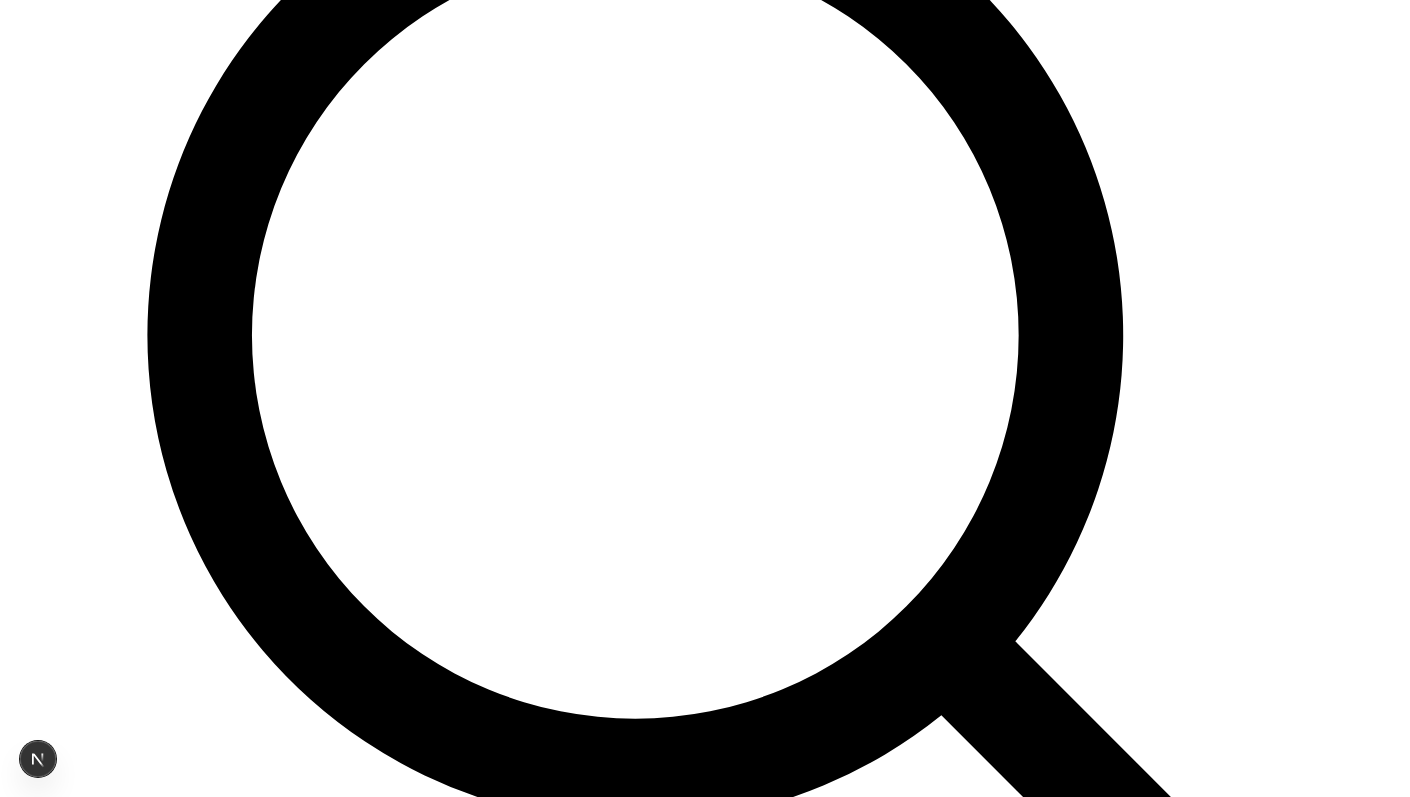 scroll, scrollTop: 338, scrollLeft: 0, axis: vertical 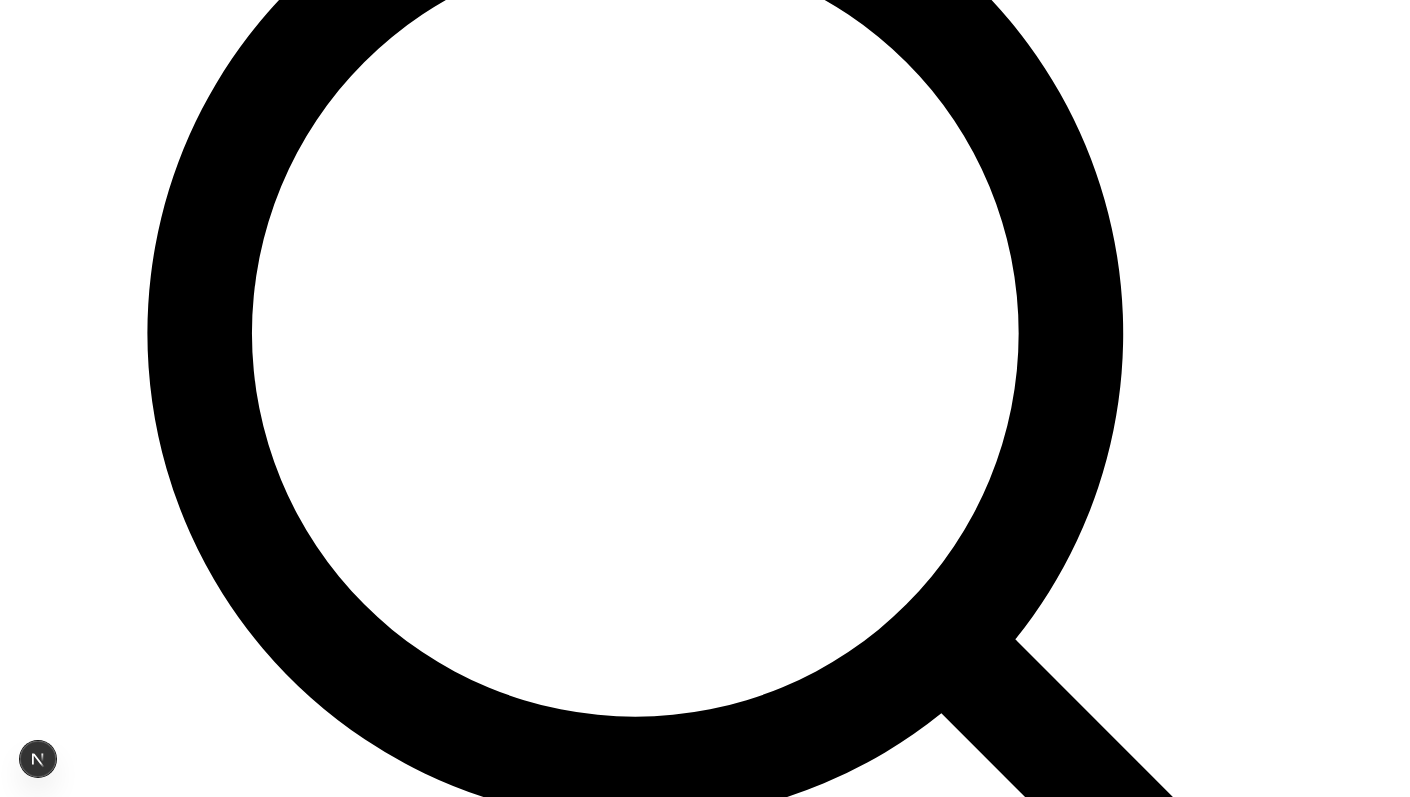 click on "Kate Maystrova / Music Sheets pasyuk.com@gmail.com title Google E-mail get magic link Close V Theme Marcin Przybyłowicz Cyberpunk 2077 В корзину € 3.00 EUR Milk Thomas Newman 1917 Смотреть Gap  Hans Zimmer X-Men: Dark Phoenix В корзину € 2.00 EUR Bit of Tin Thomas Newman 1917 Смотреть 881 7th Ave Kris Bowers Green Book В корзину € 1.00 EUR The Night King Ramin Djawadi  Game Of Thrones В корзину € 3.00 EUR 27 Years Later Benjamin Wallfisch IT Chapter Two В корзину € 2.00 EUR End Titles Hans Zimmer Dunkirk Смотреть Evil Morty's Theme Blonde Redhead Rick and Morty В корзину € 3.00 EUR Excomunicado Tyler Bates & Joel J. Richard John Wick 3 В корзину € 2.00 EUR Goodbye Appart Dark В корзину € 2.00 EUR Free From Fear Masami Ueda, Saori Maeda Resident Evil 3 Remake В корзину € 1.00 EUR Fielding Fine Christopher Young Pet Sematary В корзину € 2.00 EUR Head Above Water Avril Lavigne We are Chaos" at bounding box center [705, 33261] 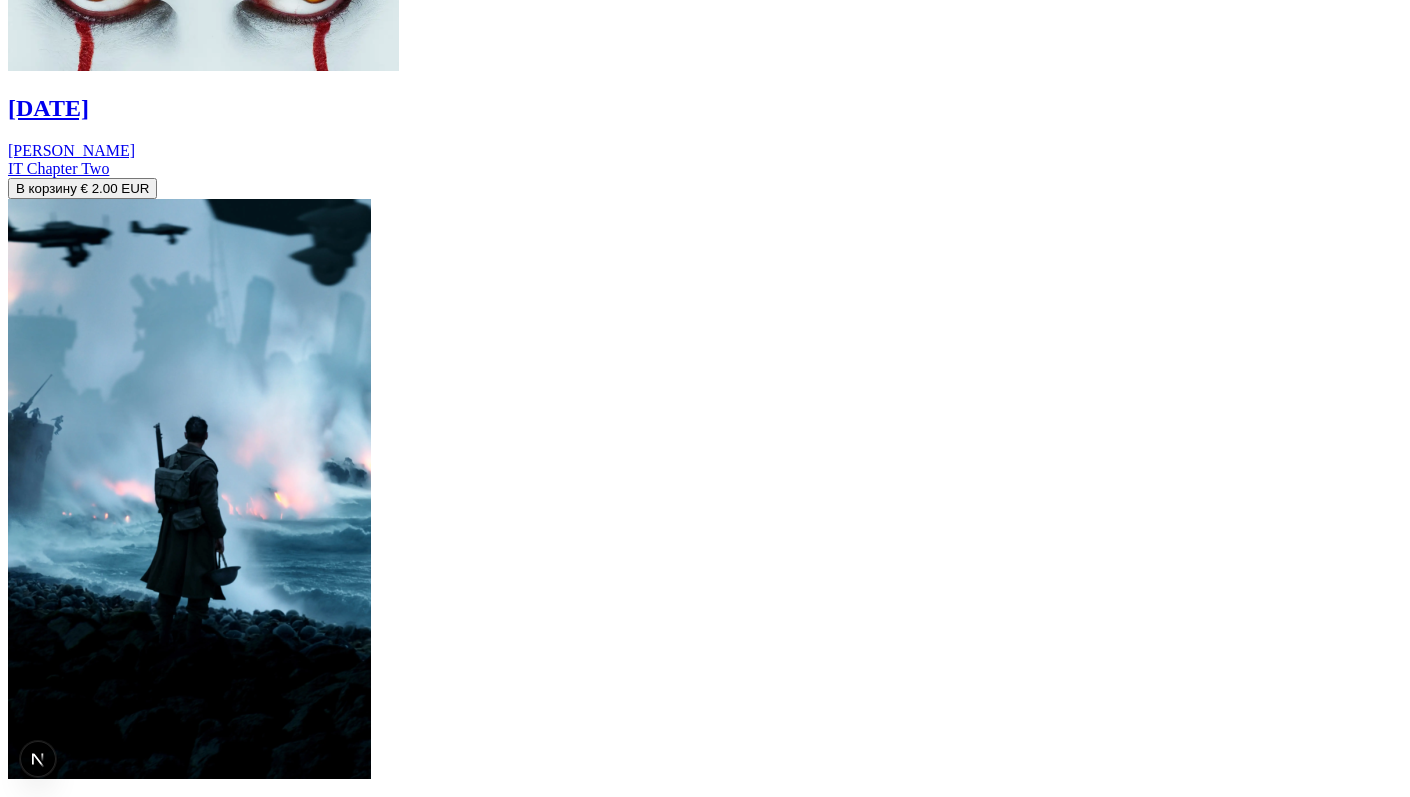 scroll, scrollTop: 7337, scrollLeft: 0, axis: vertical 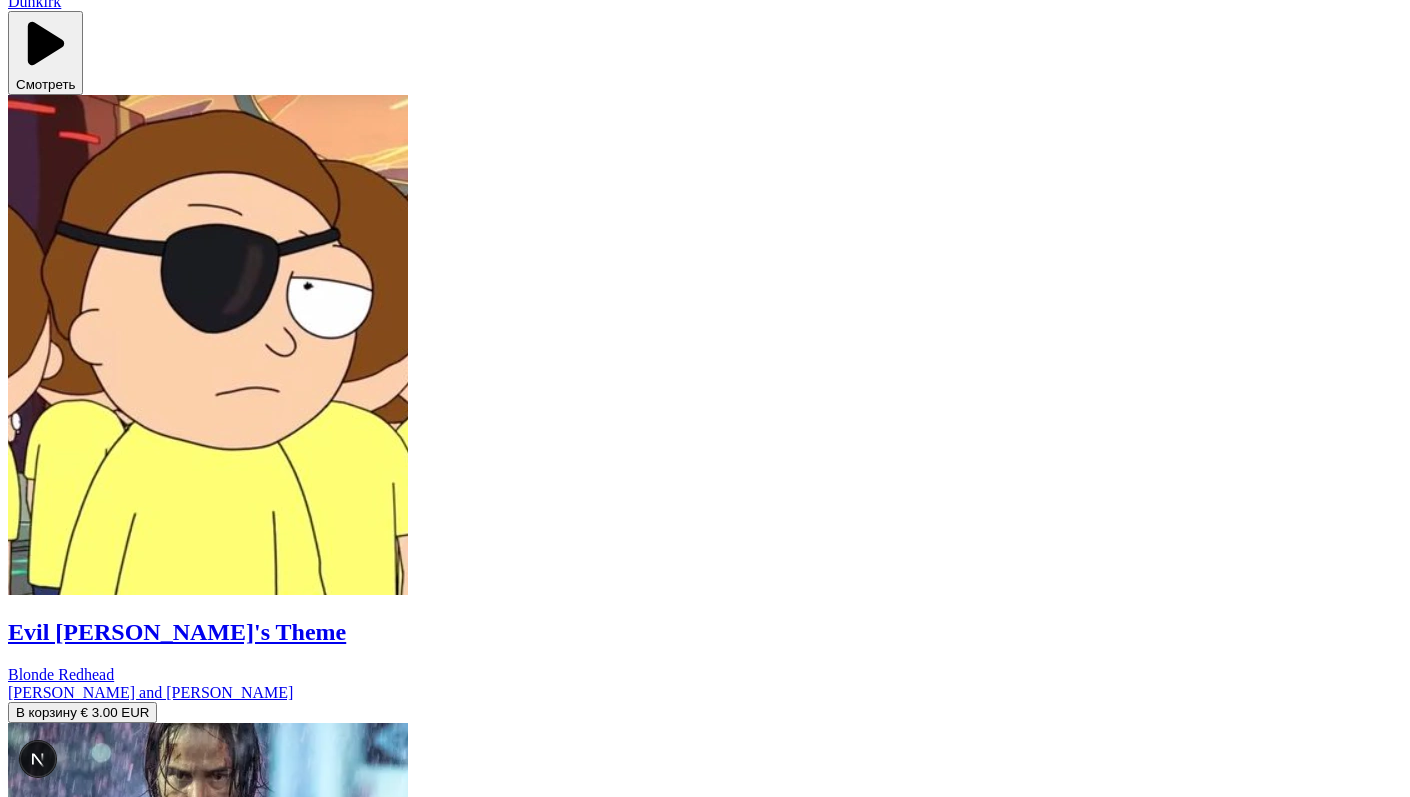 click on "[DOMAIN_NAME][EMAIL_ADDRESS][DOMAIN_NAME]" at bounding box center [278, -5780] 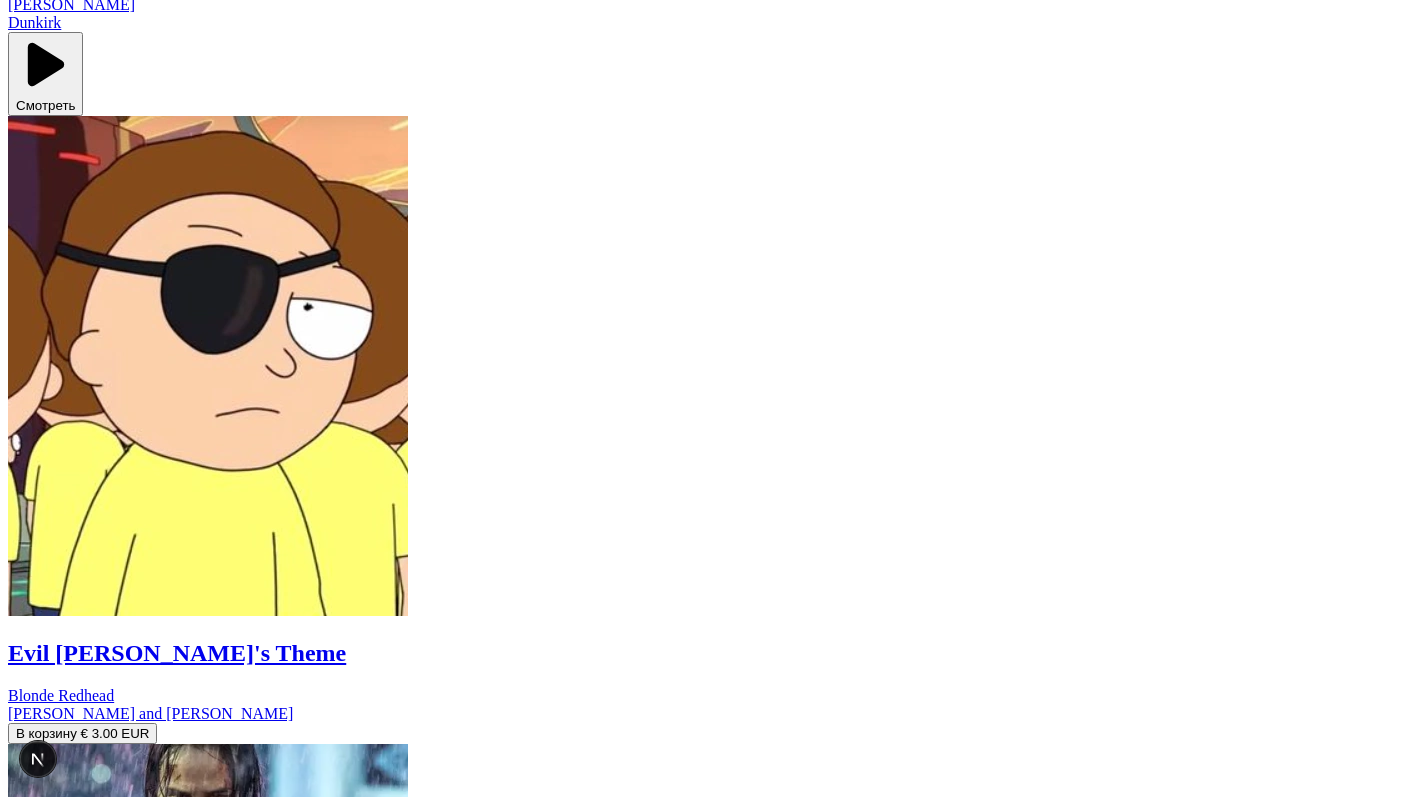 click on "Профиль" at bounding box center (45, -5759) 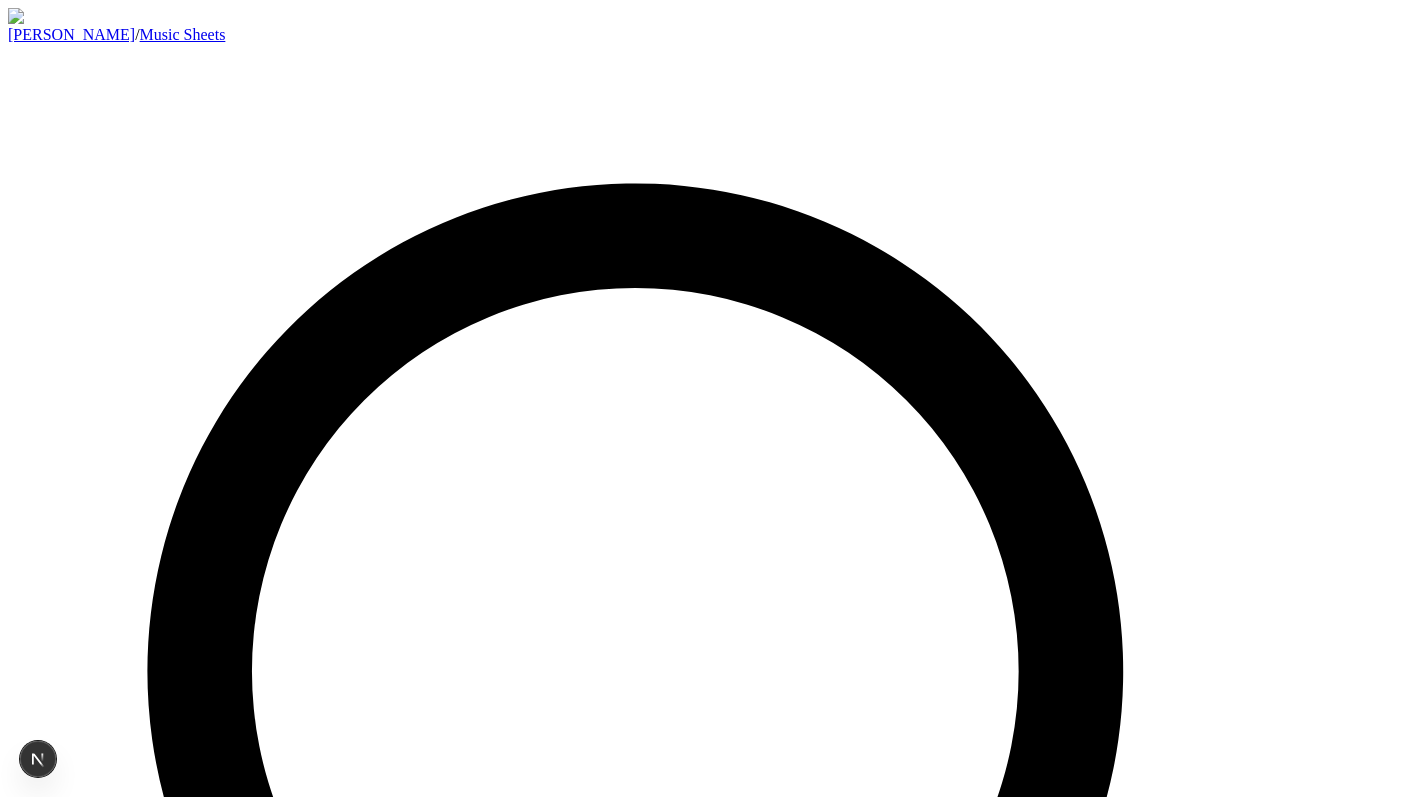 scroll, scrollTop: 0, scrollLeft: 0, axis: both 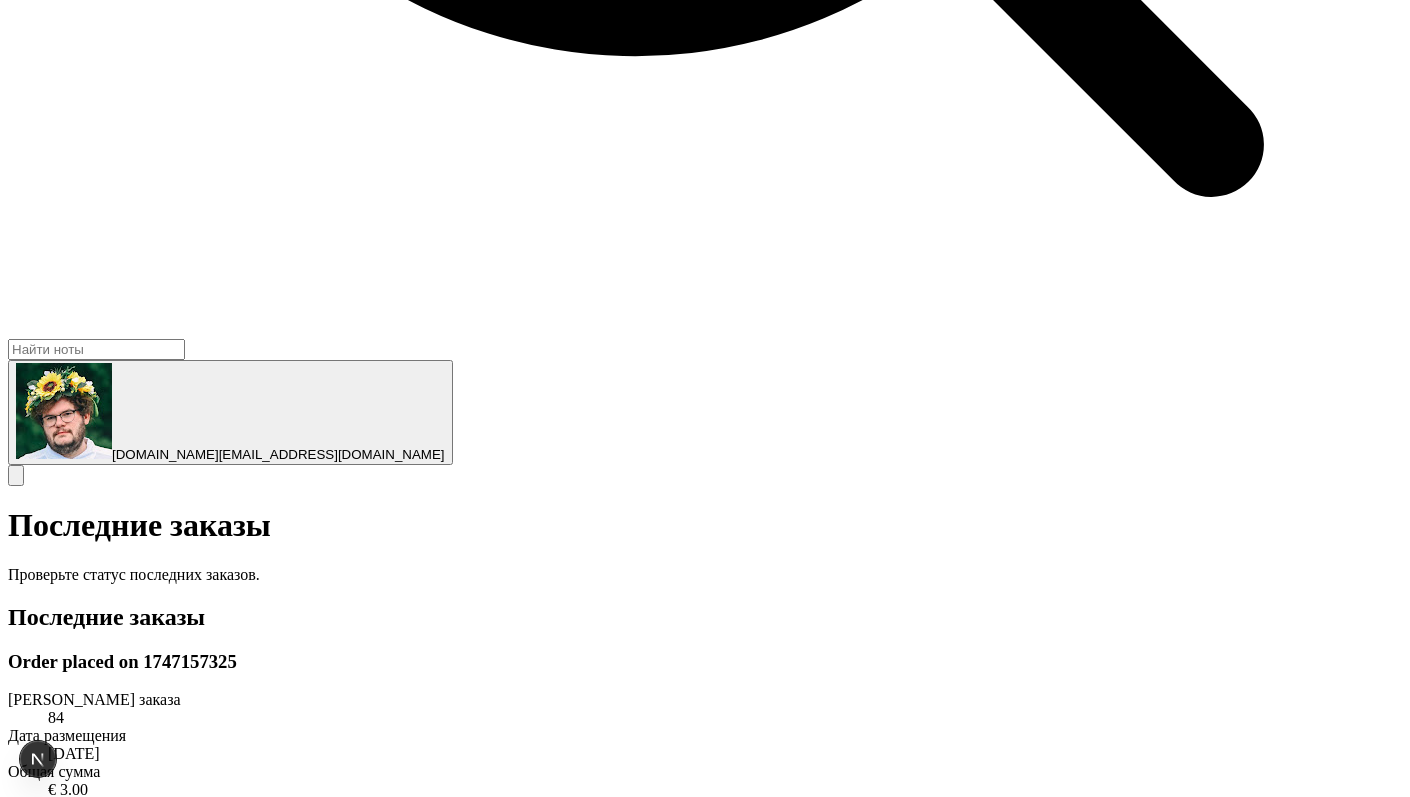 click on "Cyberpunk 2077 - V.pdf" at bounding box center (86, 6831) 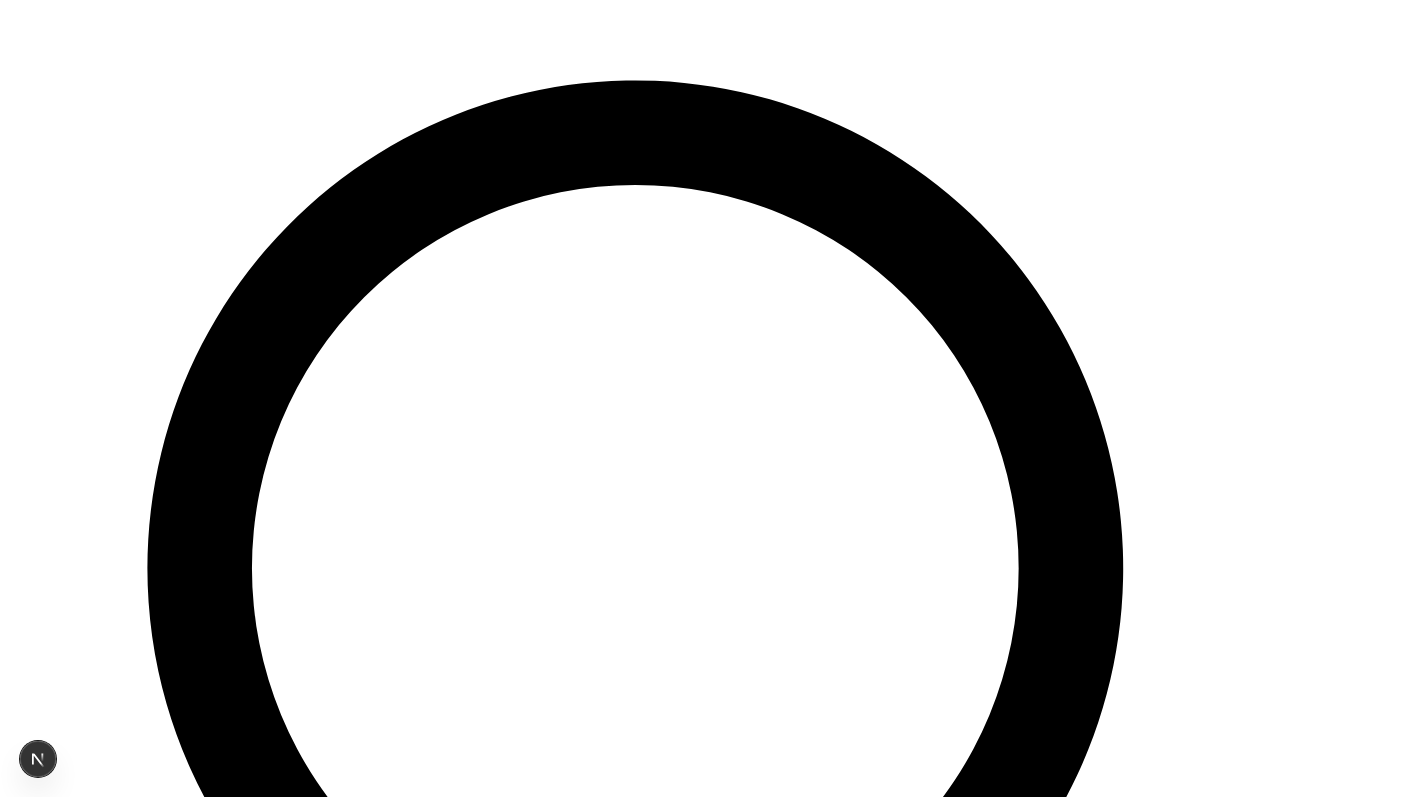 scroll, scrollTop: 0, scrollLeft: 0, axis: both 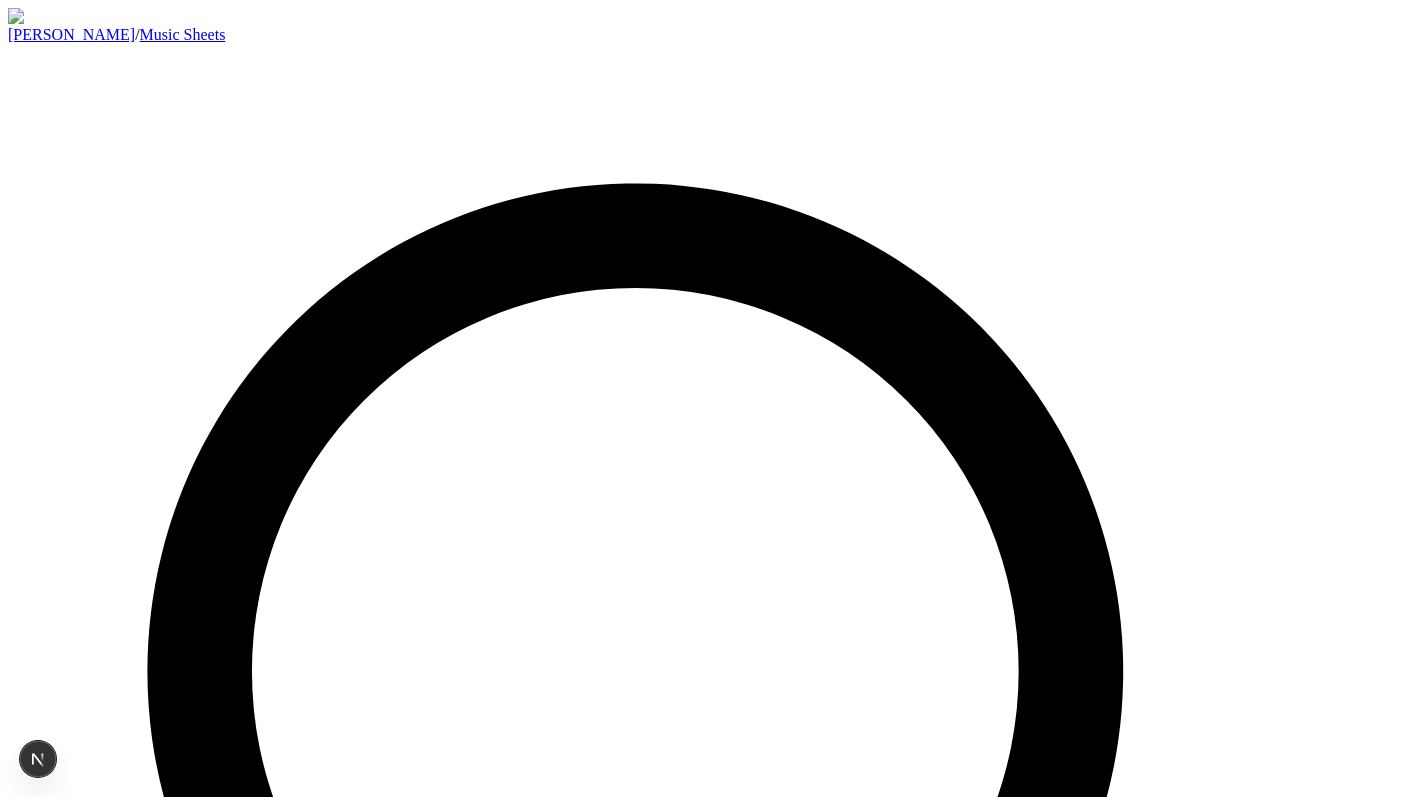 click on "Последние заказы" at bounding box center [705, 1628] 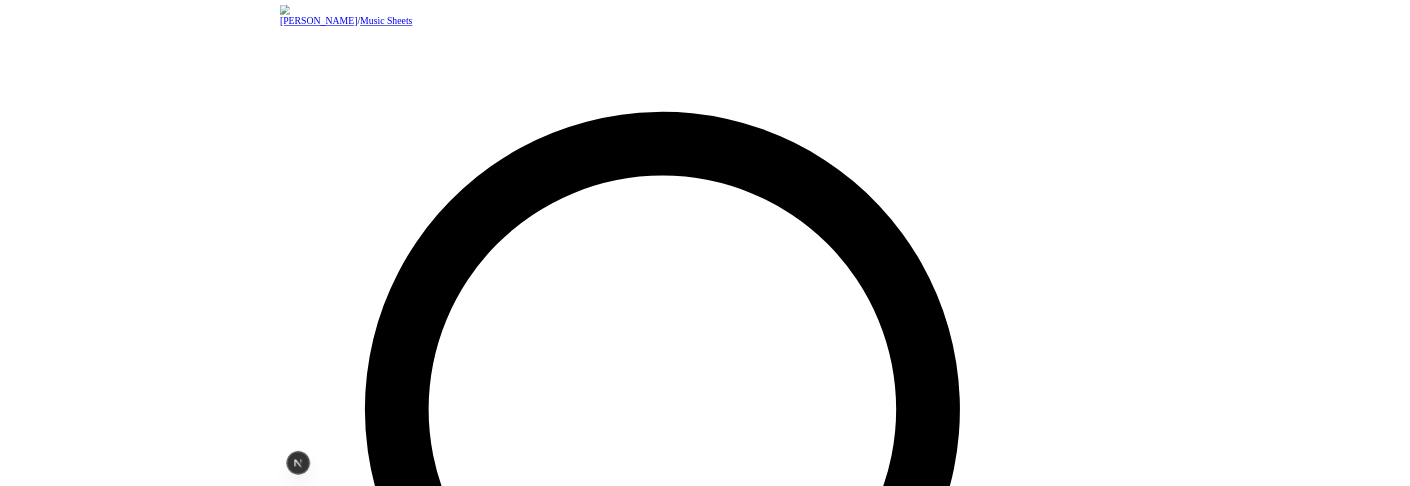 scroll, scrollTop: 0, scrollLeft: 0, axis: both 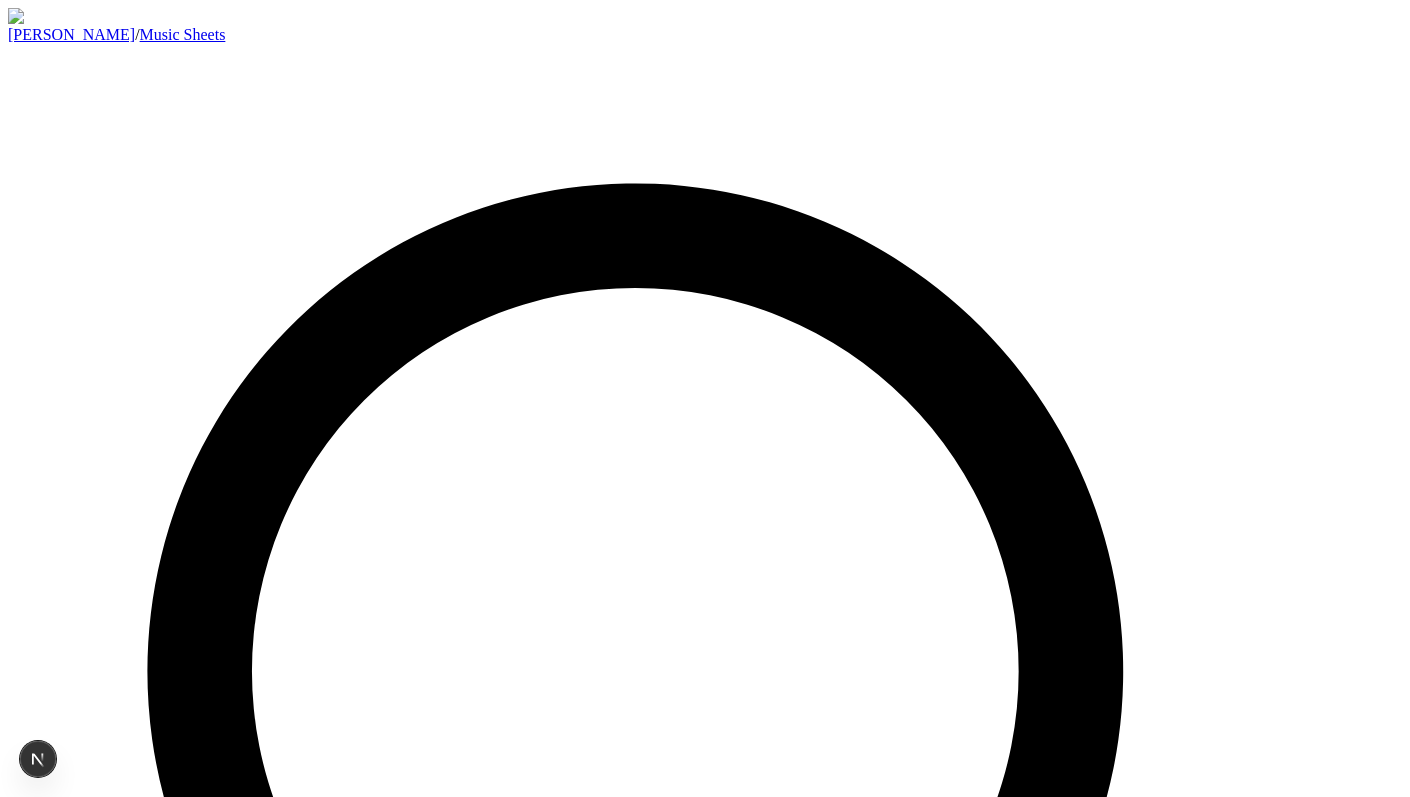click on "Sign in" at bounding box center [36, 1517] 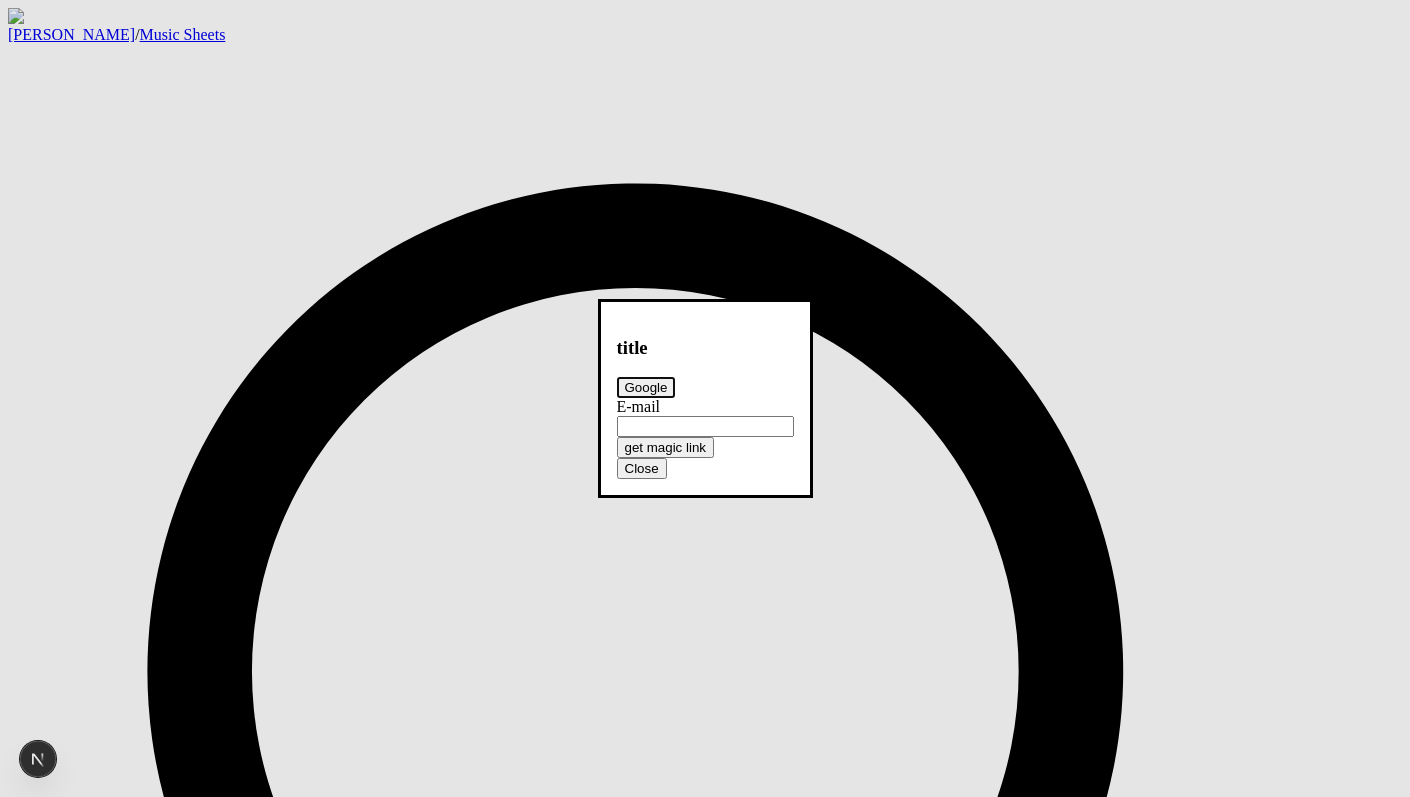 type 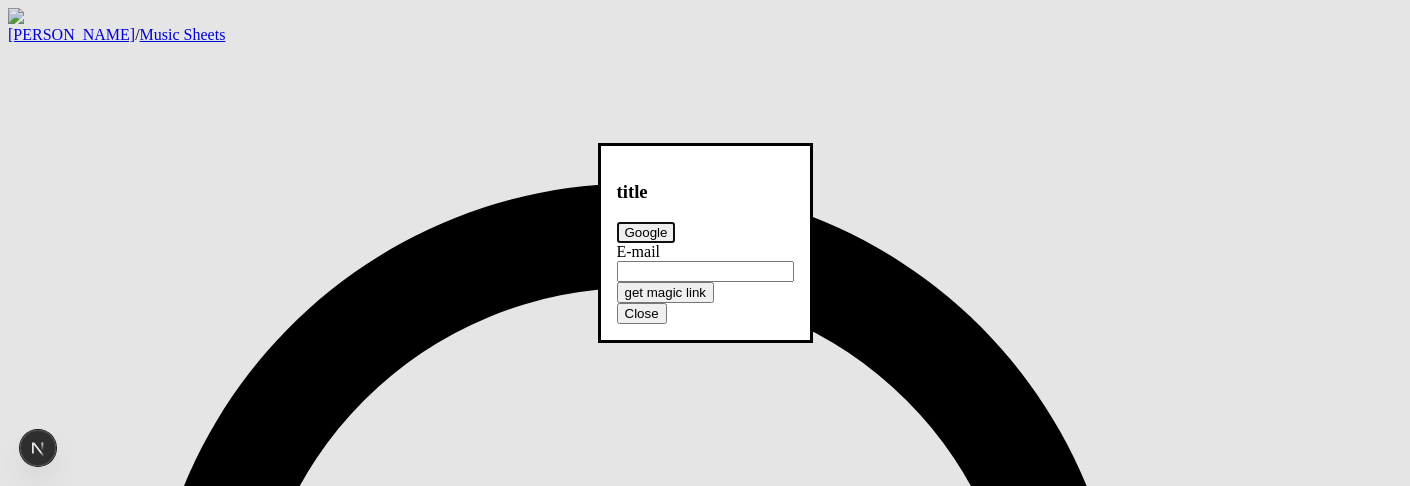 click on "Close" at bounding box center [705, 313] 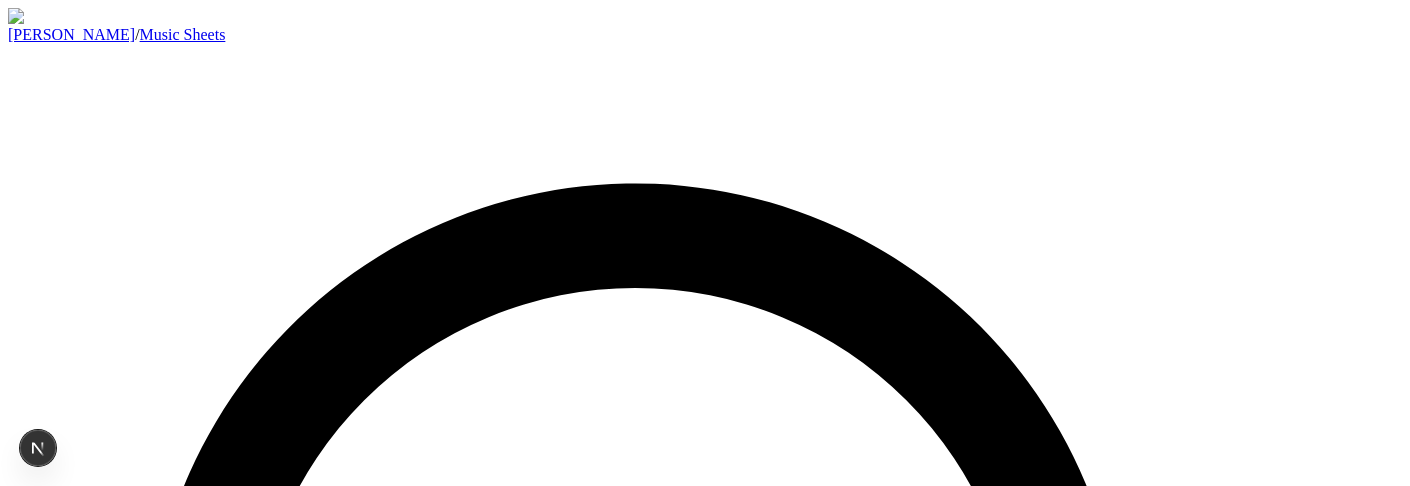 click 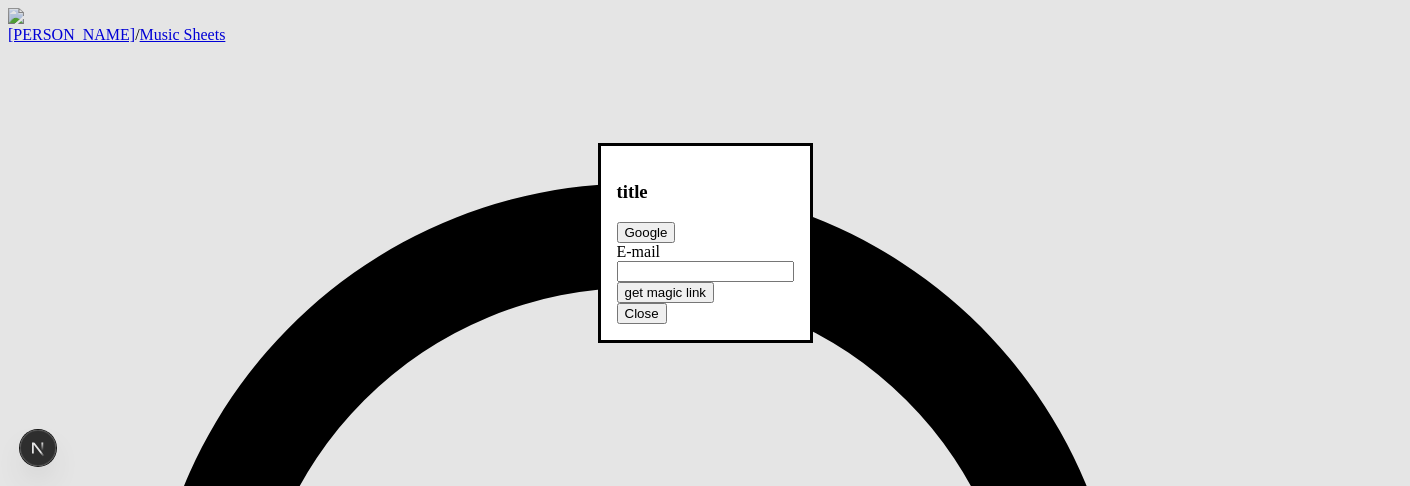 click on "Close" at bounding box center (705, 313) 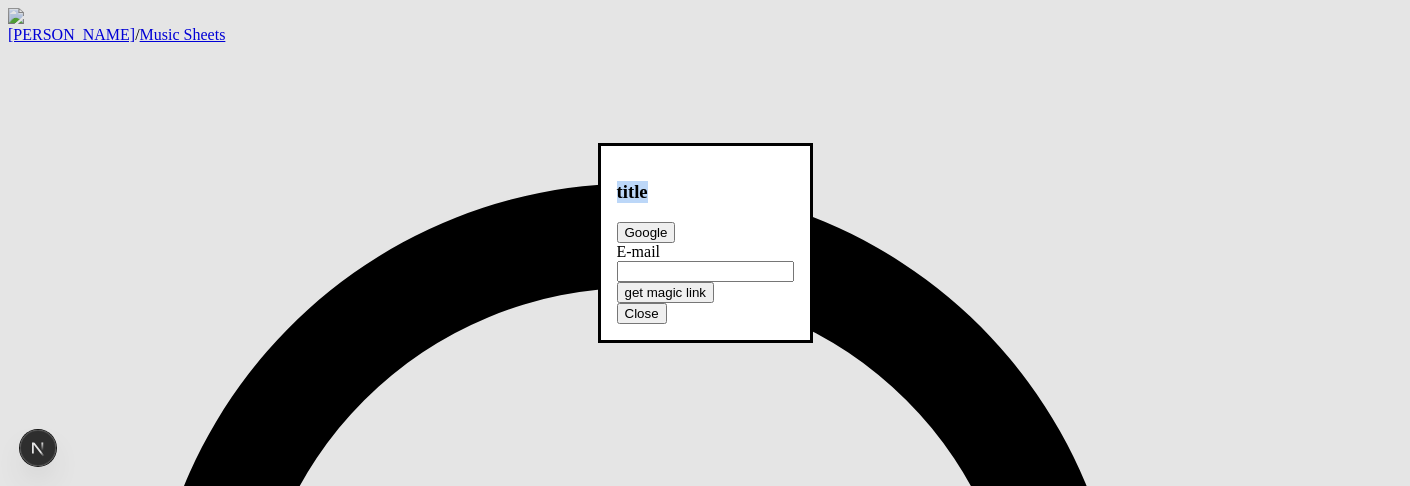 click on "title" at bounding box center [705, 192] 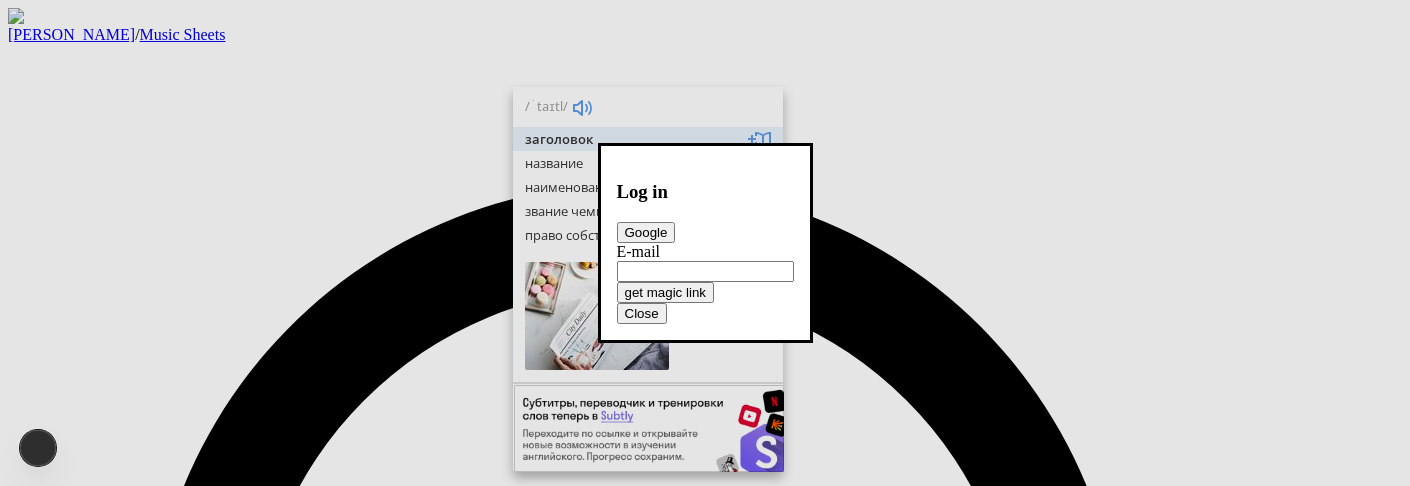 click on "Log in Google E-mail get magic link" at bounding box center [705, 242] 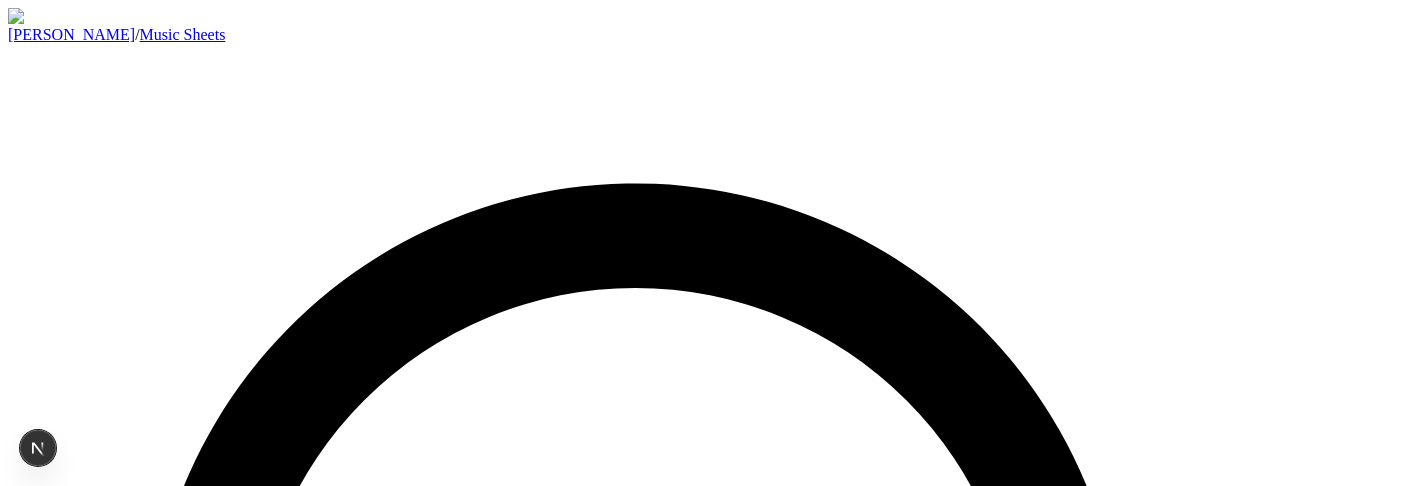 scroll, scrollTop: 0, scrollLeft: 0, axis: both 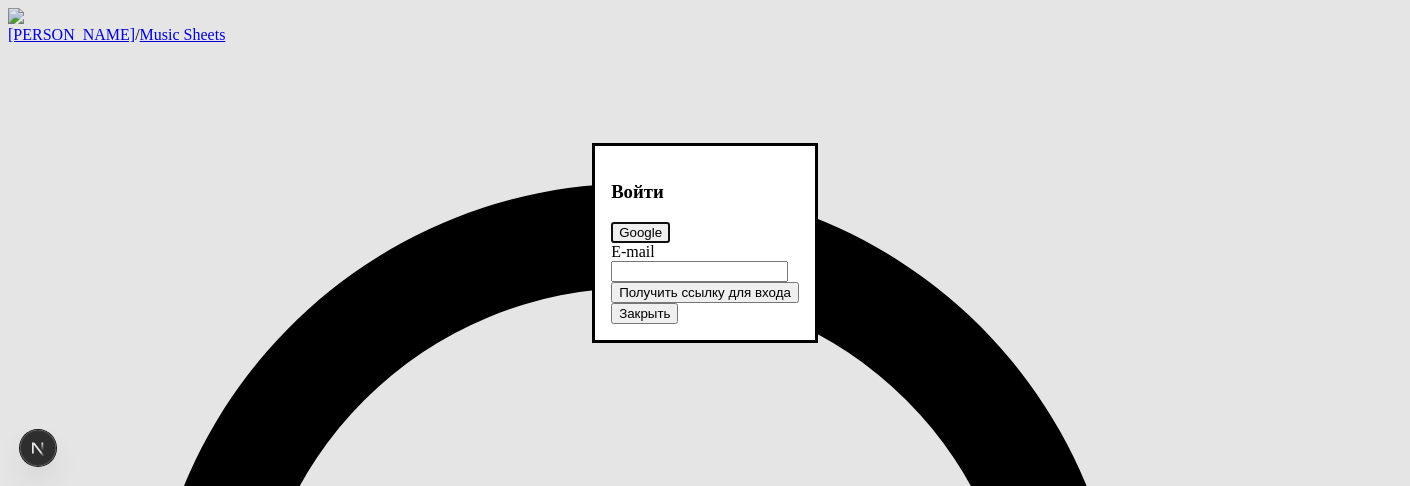 type 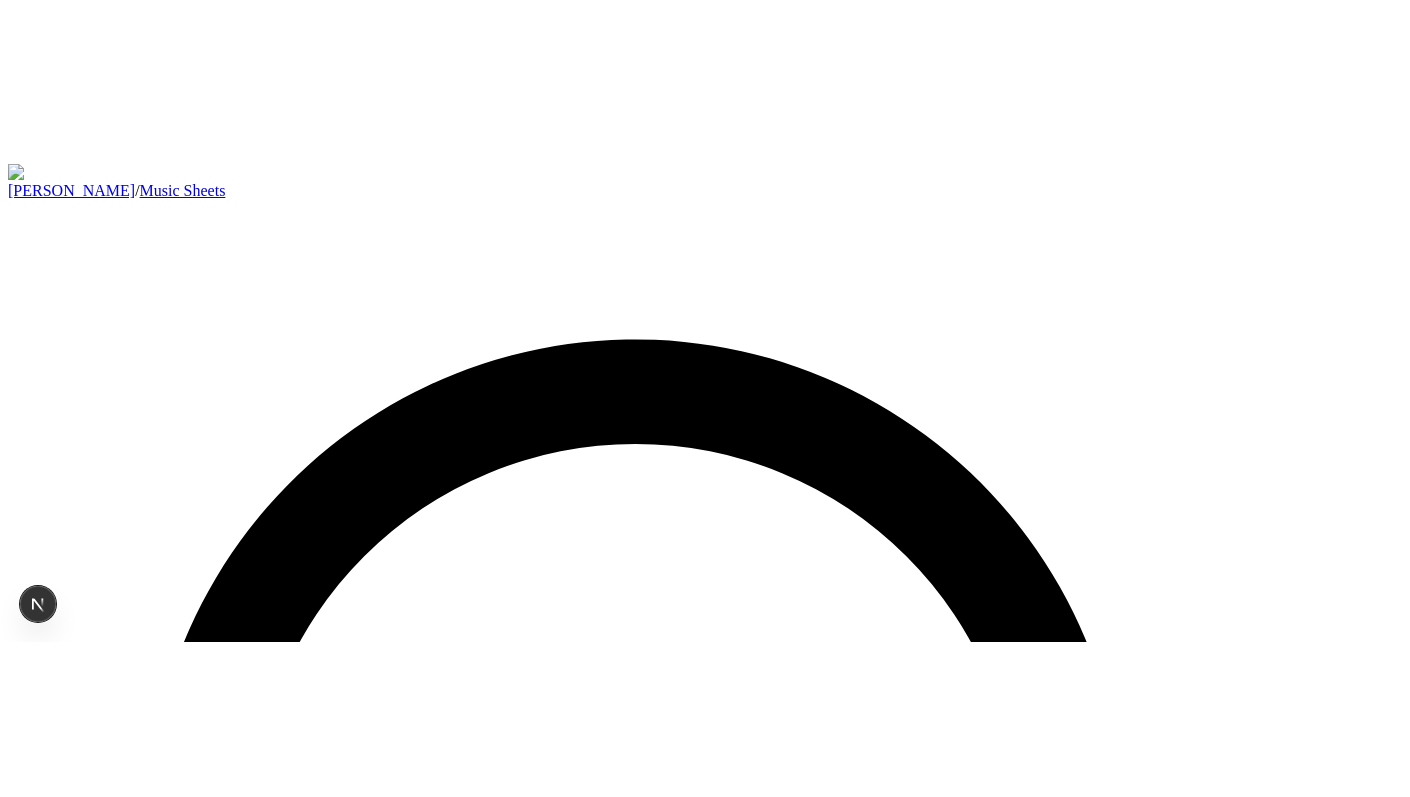 scroll, scrollTop: 0, scrollLeft: 0, axis: both 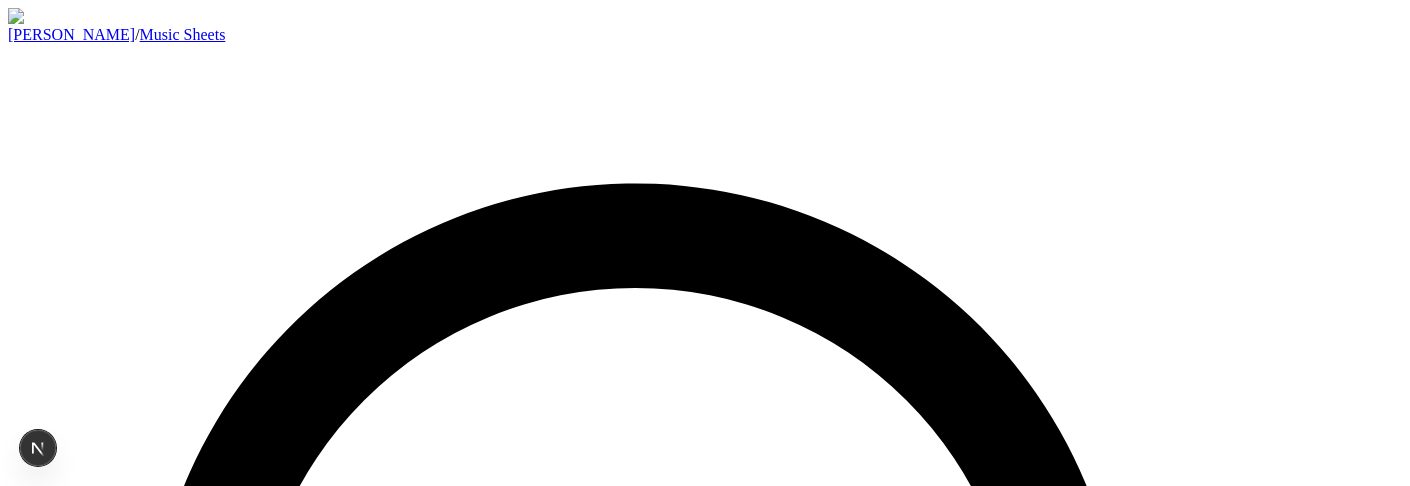 click on "Sign in" at bounding box center (36, 1495) 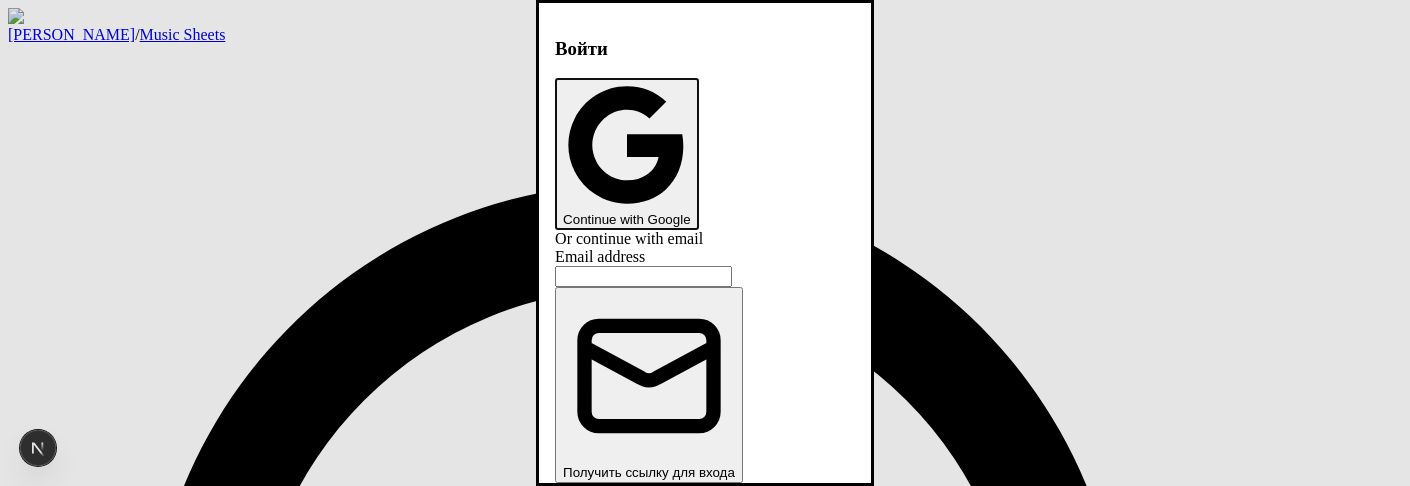 click on "Or continue with email" at bounding box center [629, 238] 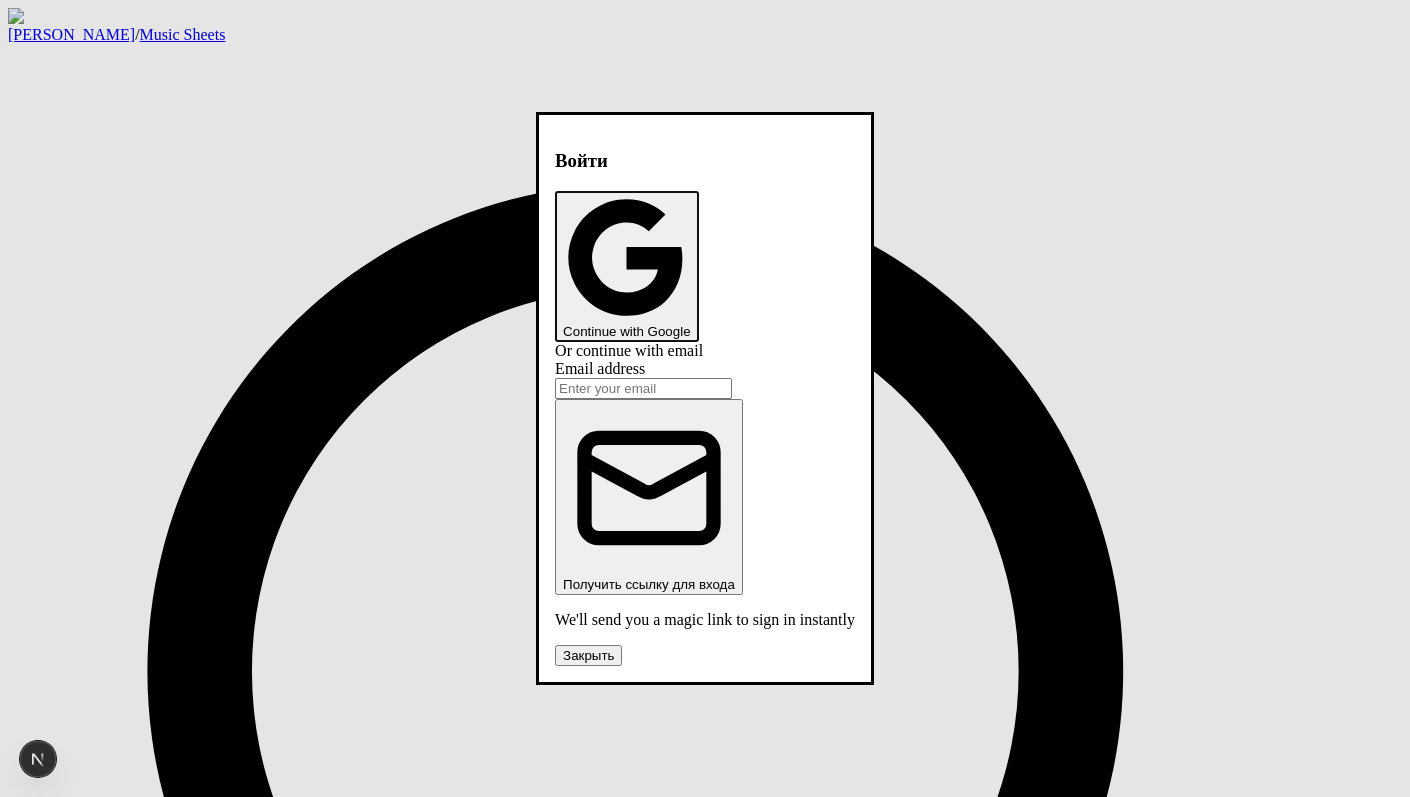 click on "Email address" at bounding box center [643, 388] 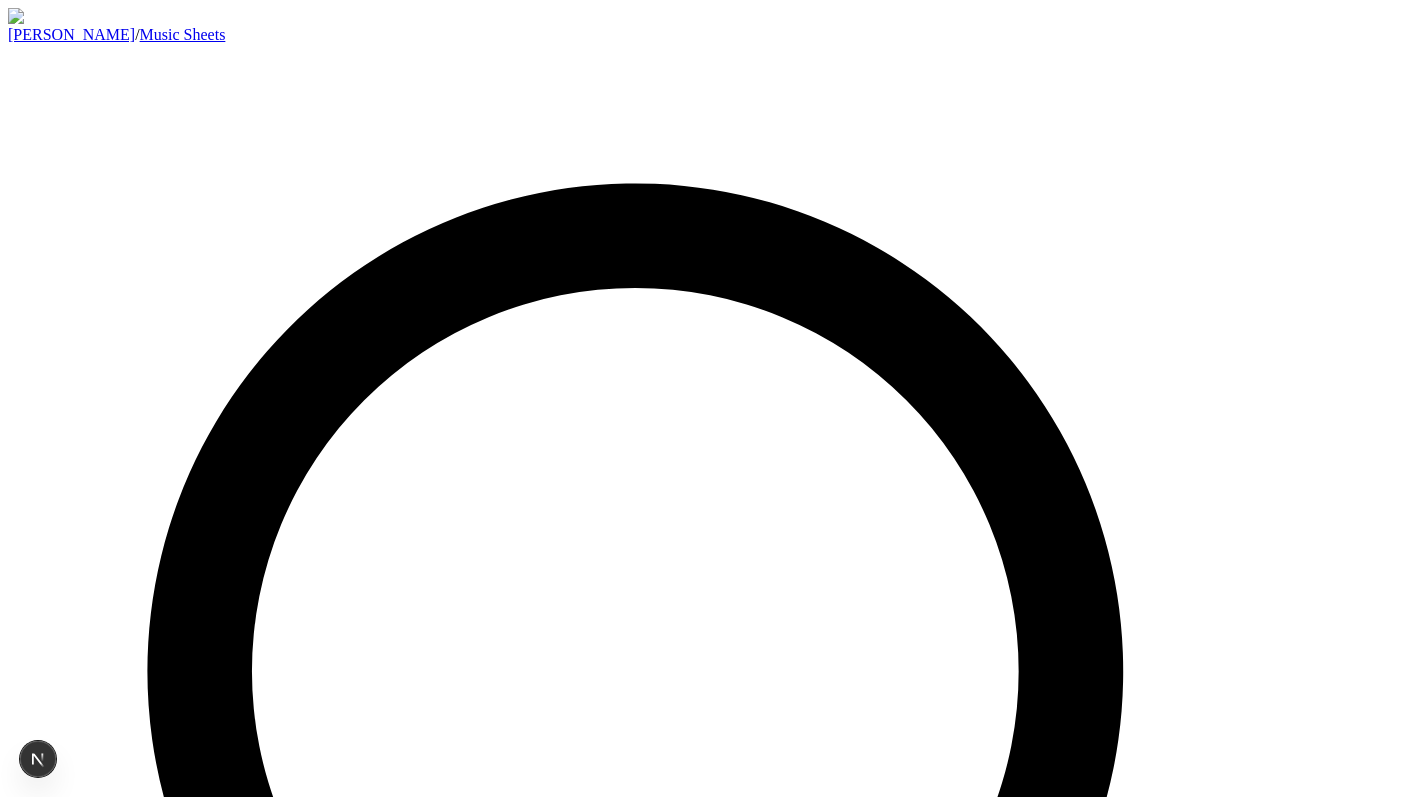 scroll, scrollTop: 0, scrollLeft: 0, axis: both 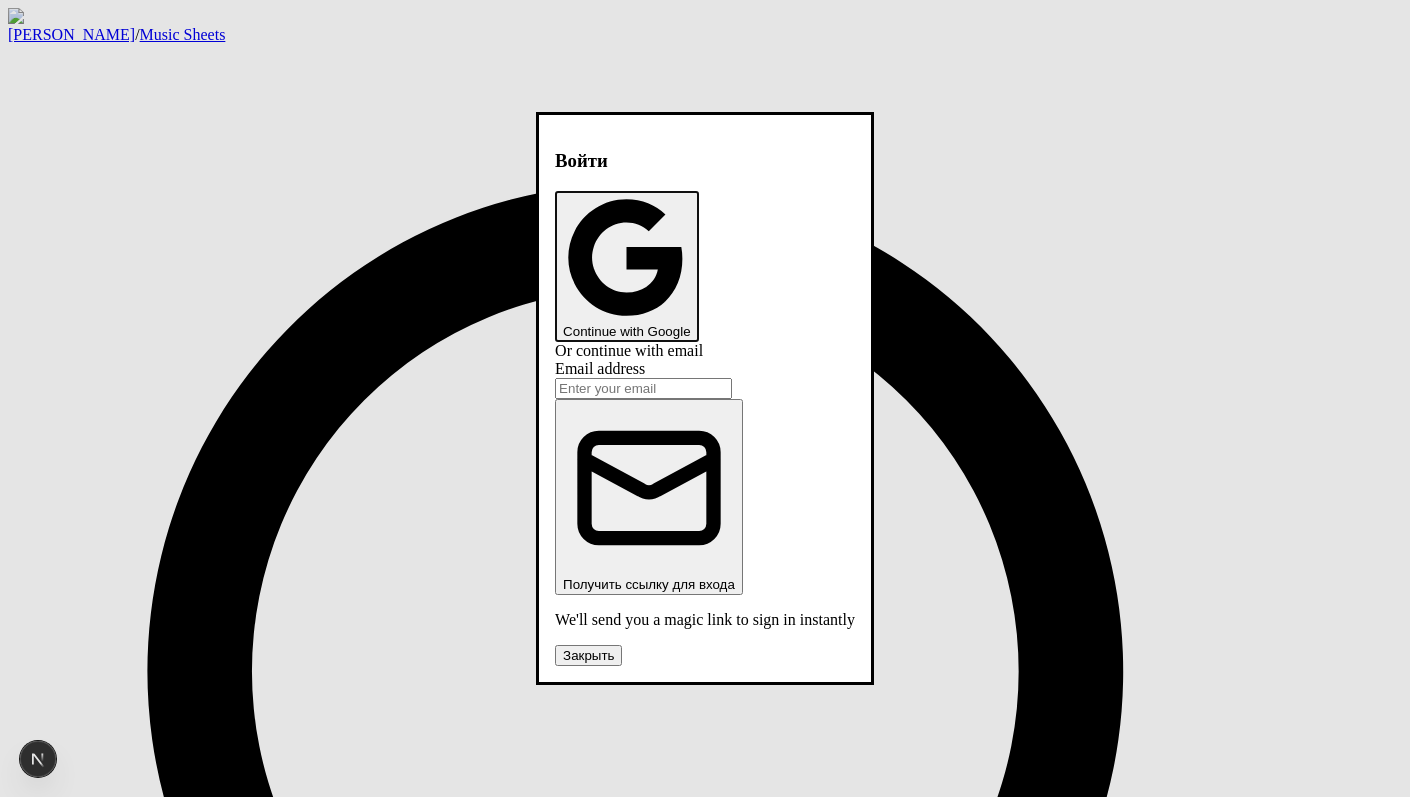 type 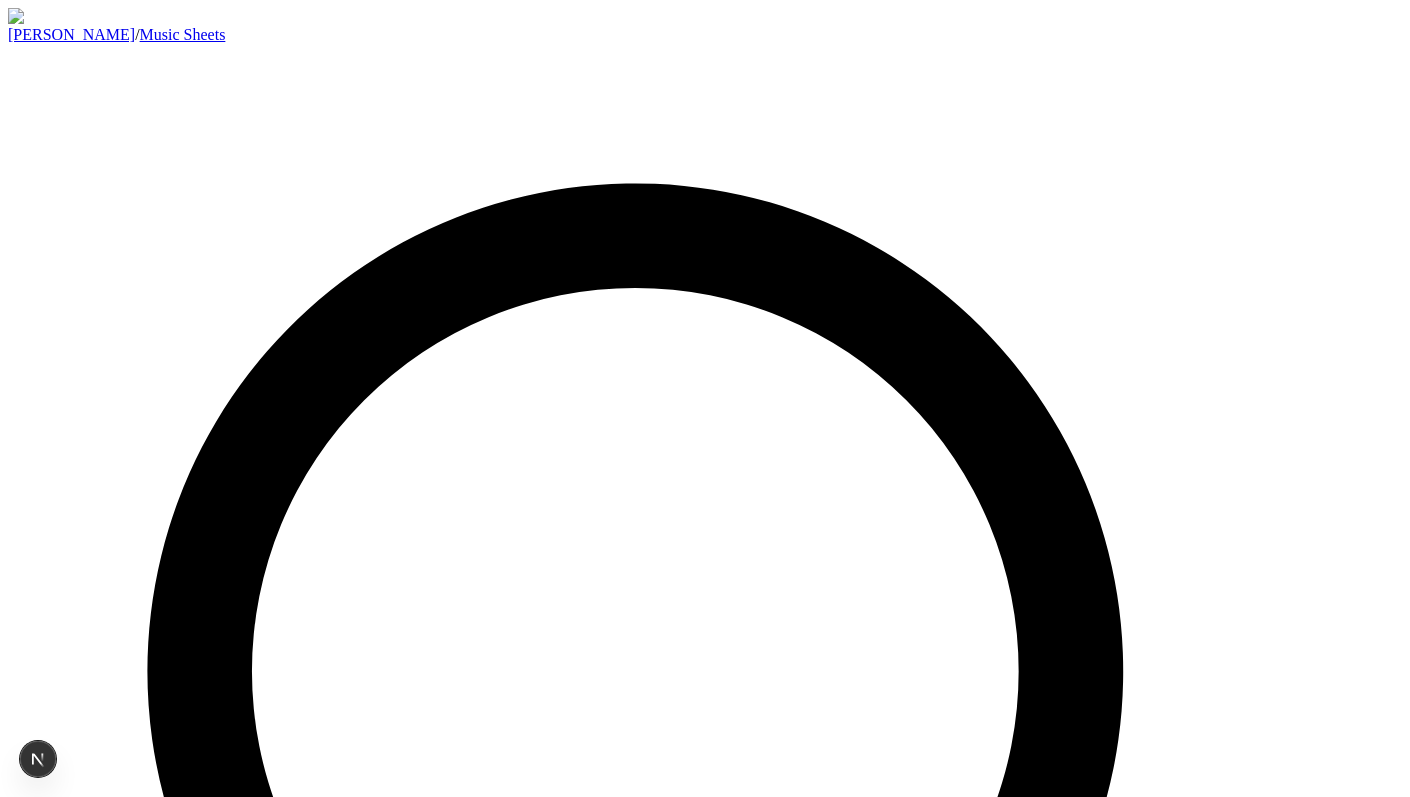 scroll, scrollTop: 0, scrollLeft: 0, axis: both 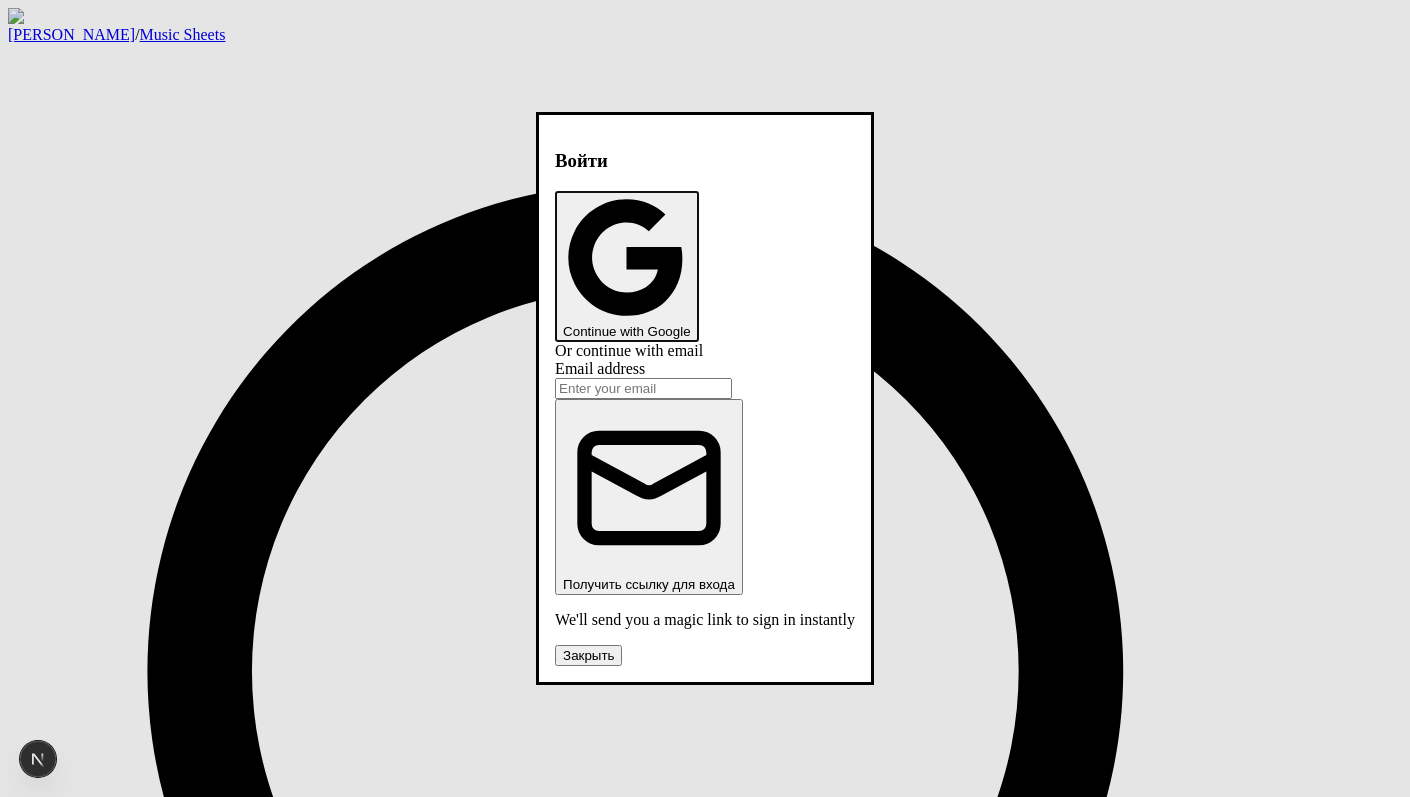 click on "Email address" at bounding box center [643, 388] 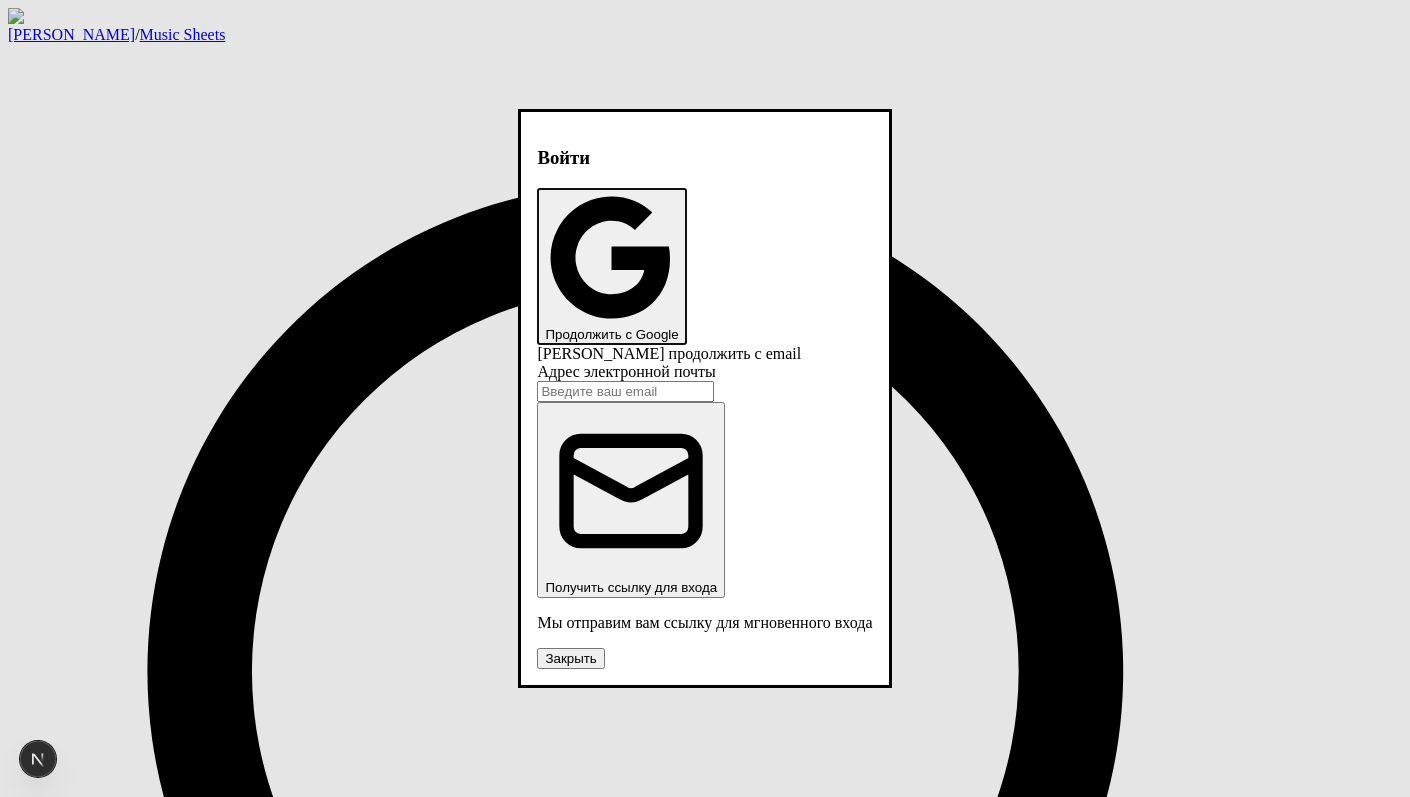 click on "Продолжить с Google" at bounding box center [611, 266] 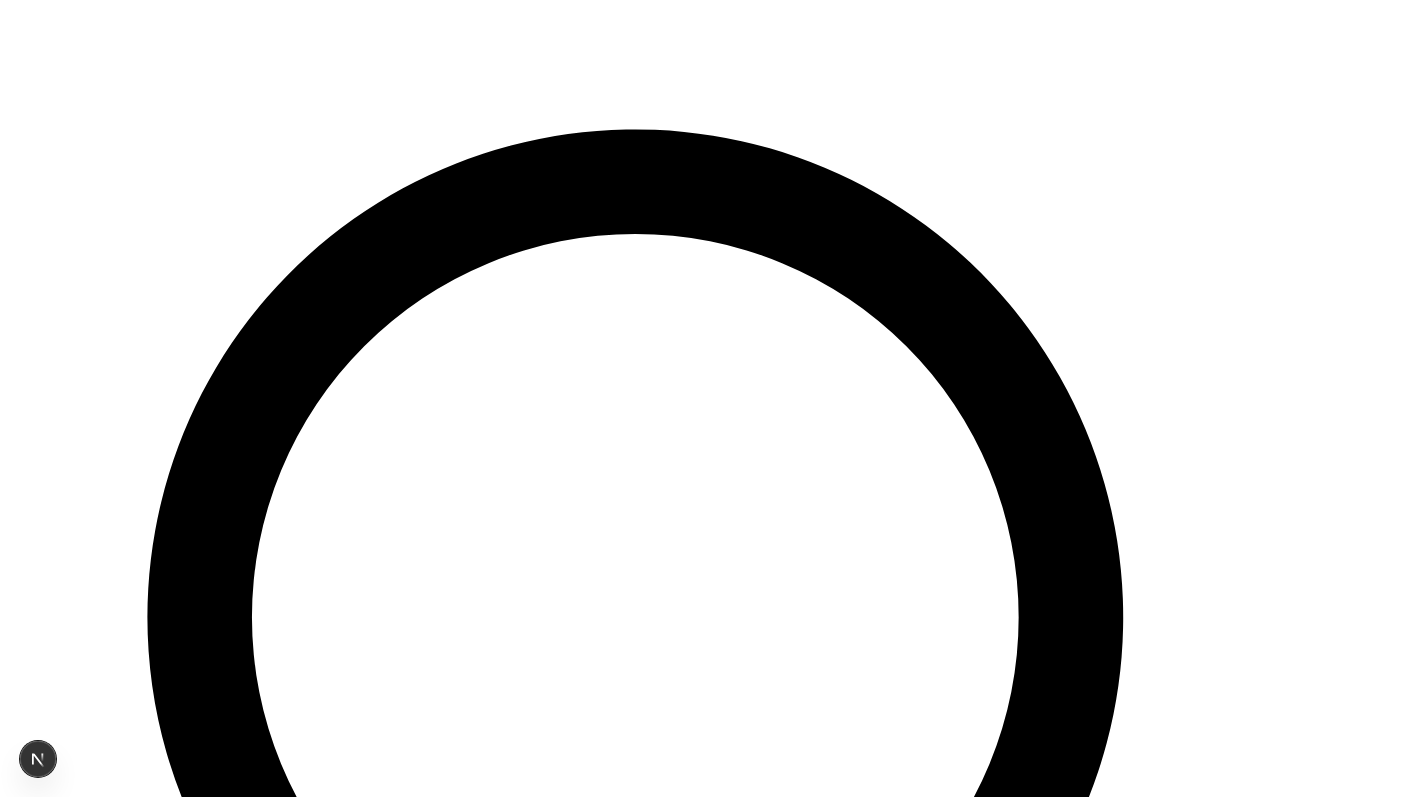 scroll, scrollTop: 0, scrollLeft: 0, axis: both 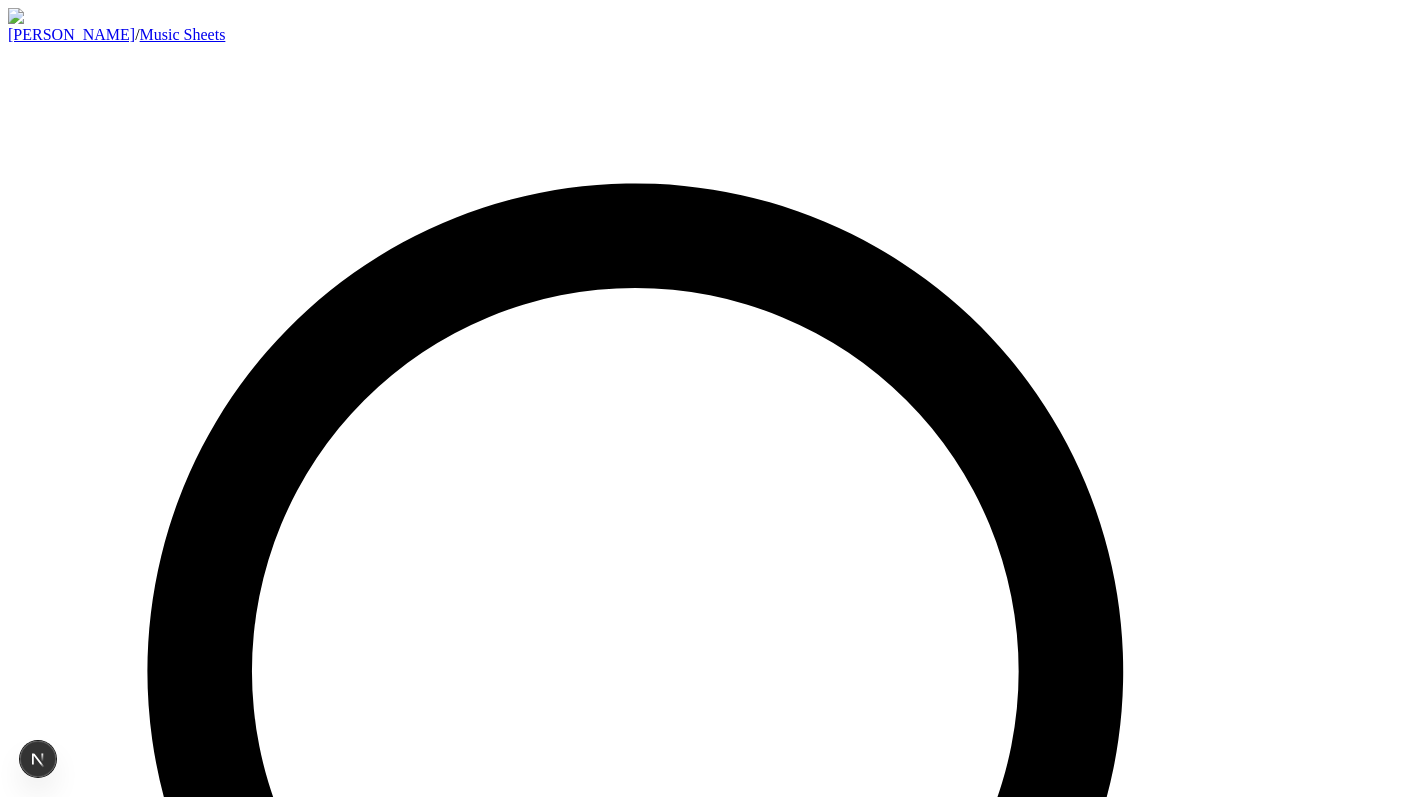 click on "Add to cart € 2.00 EUR" at bounding box center [84, 3735] 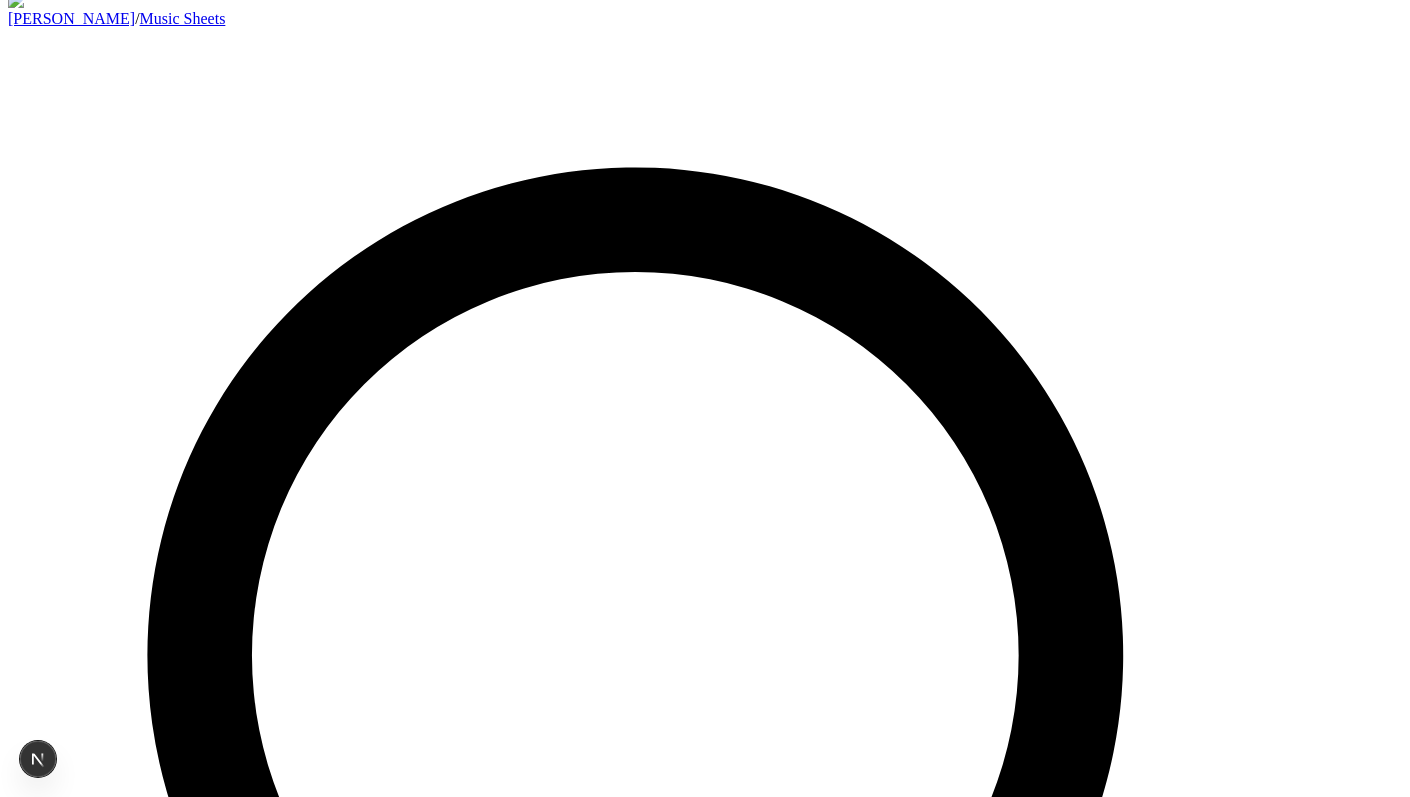 scroll, scrollTop: 0, scrollLeft: 0, axis: both 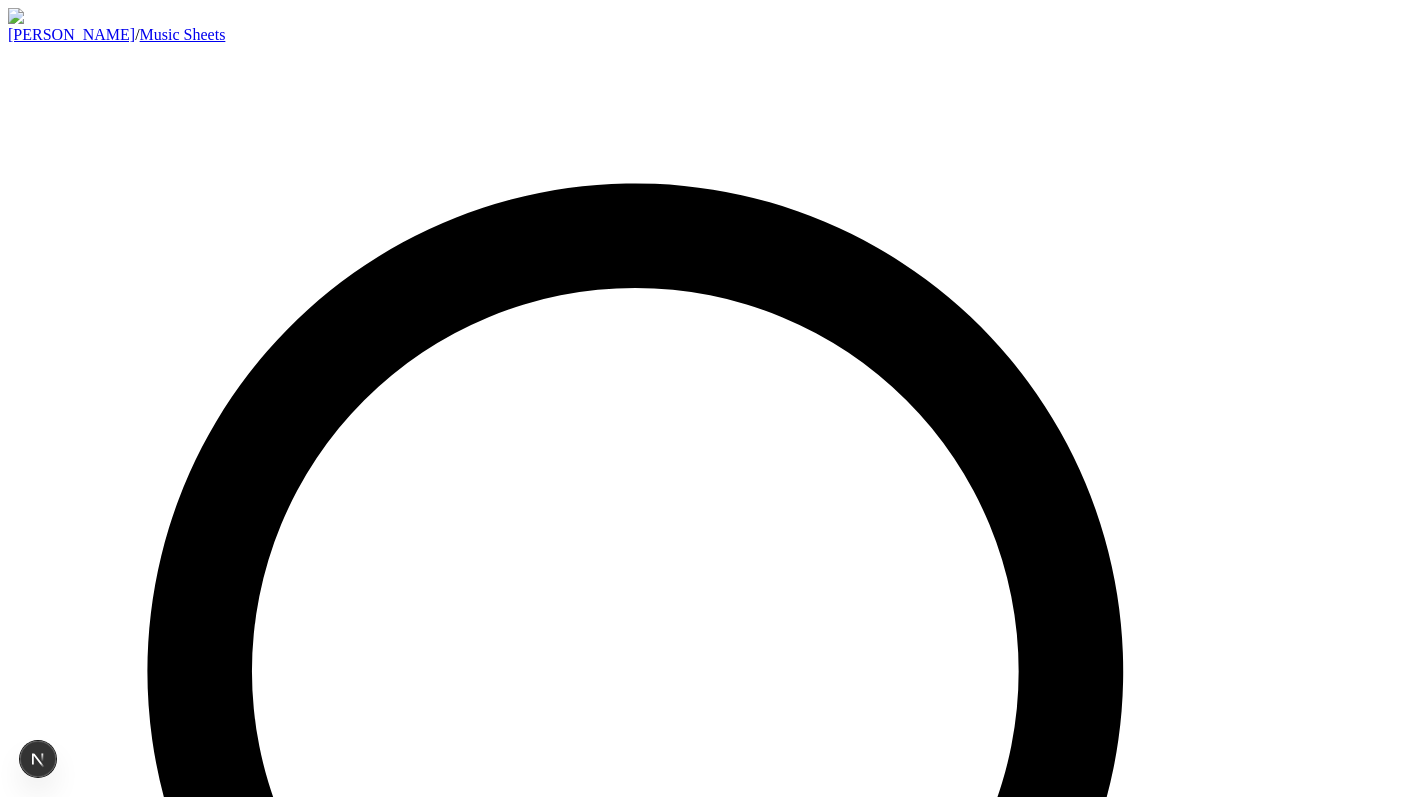 click at bounding box center (705, 753) 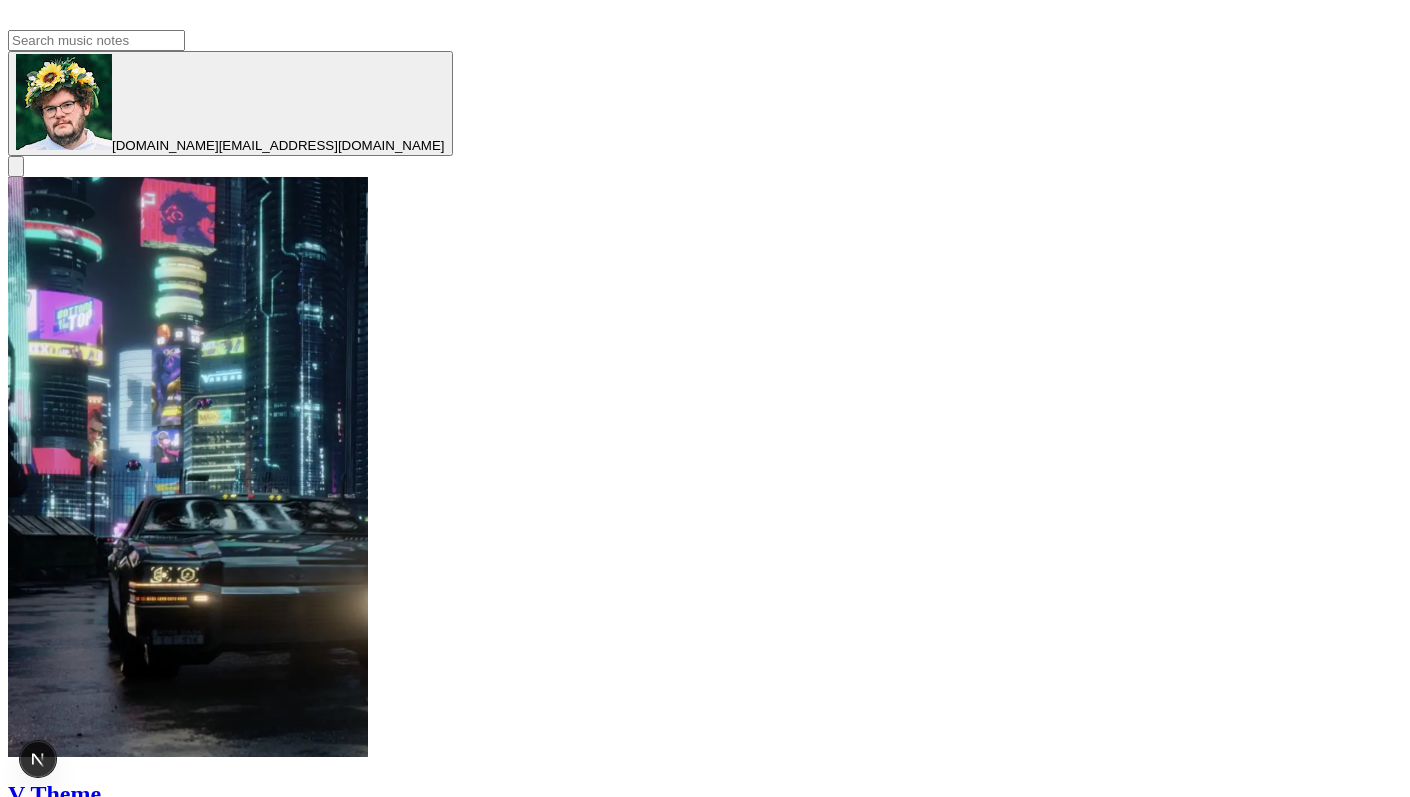scroll, scrollTop: 0, scrollLeft: 0, axis: both 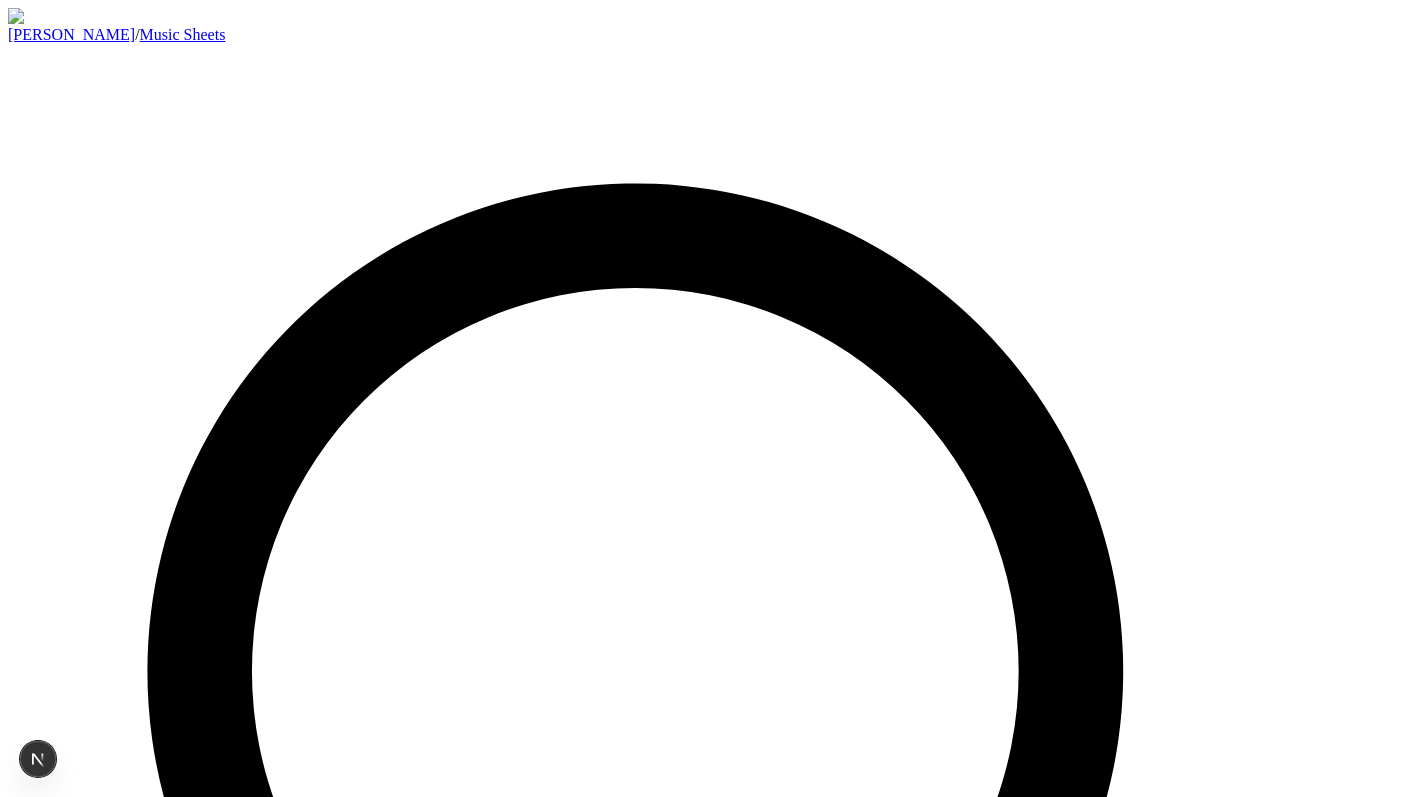 click on "[DOMAIN_NAME][EMAIL_ADDRESS][DOMAIN_NAME]" at bounding box center (278, 1557) 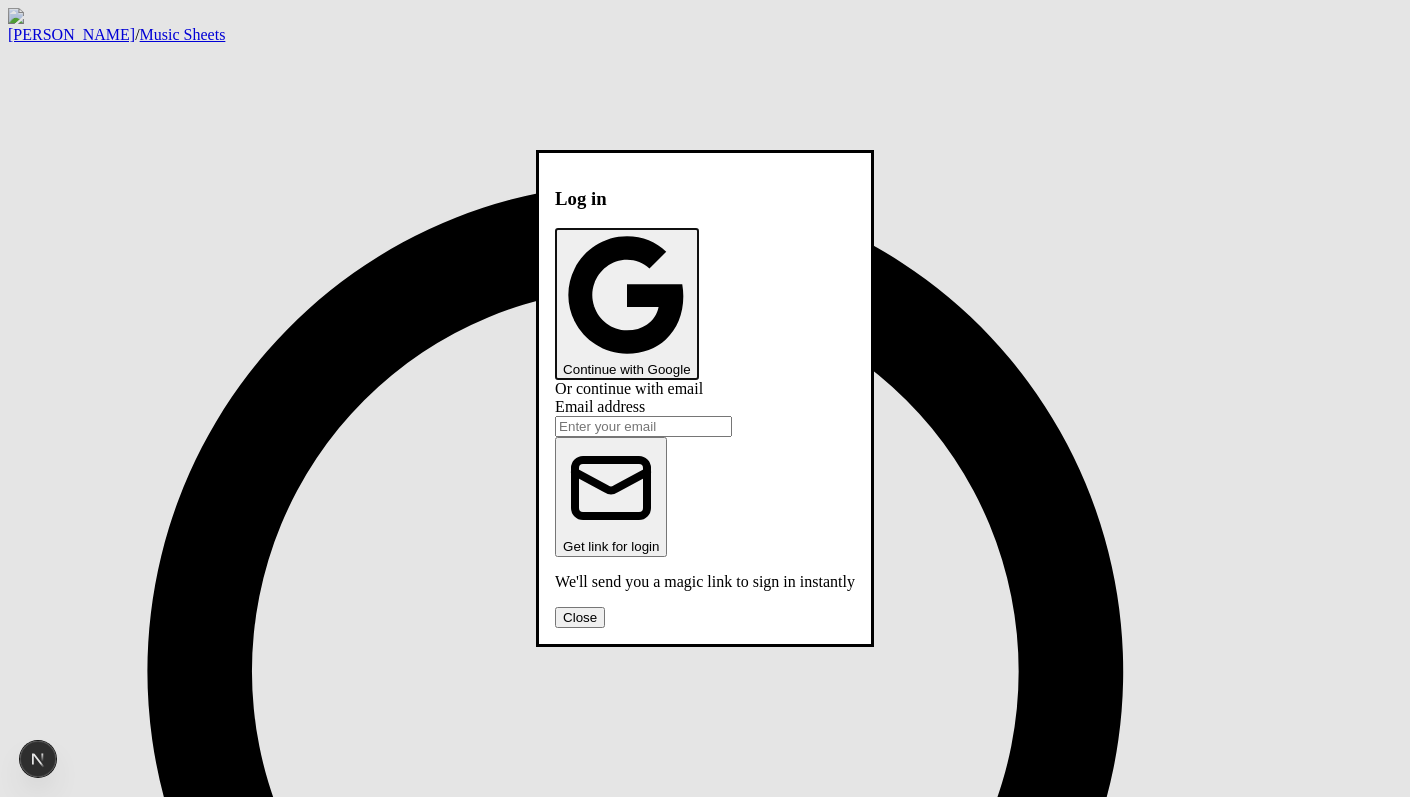 click on "Continue with Google" at bounding box center [626, 303] 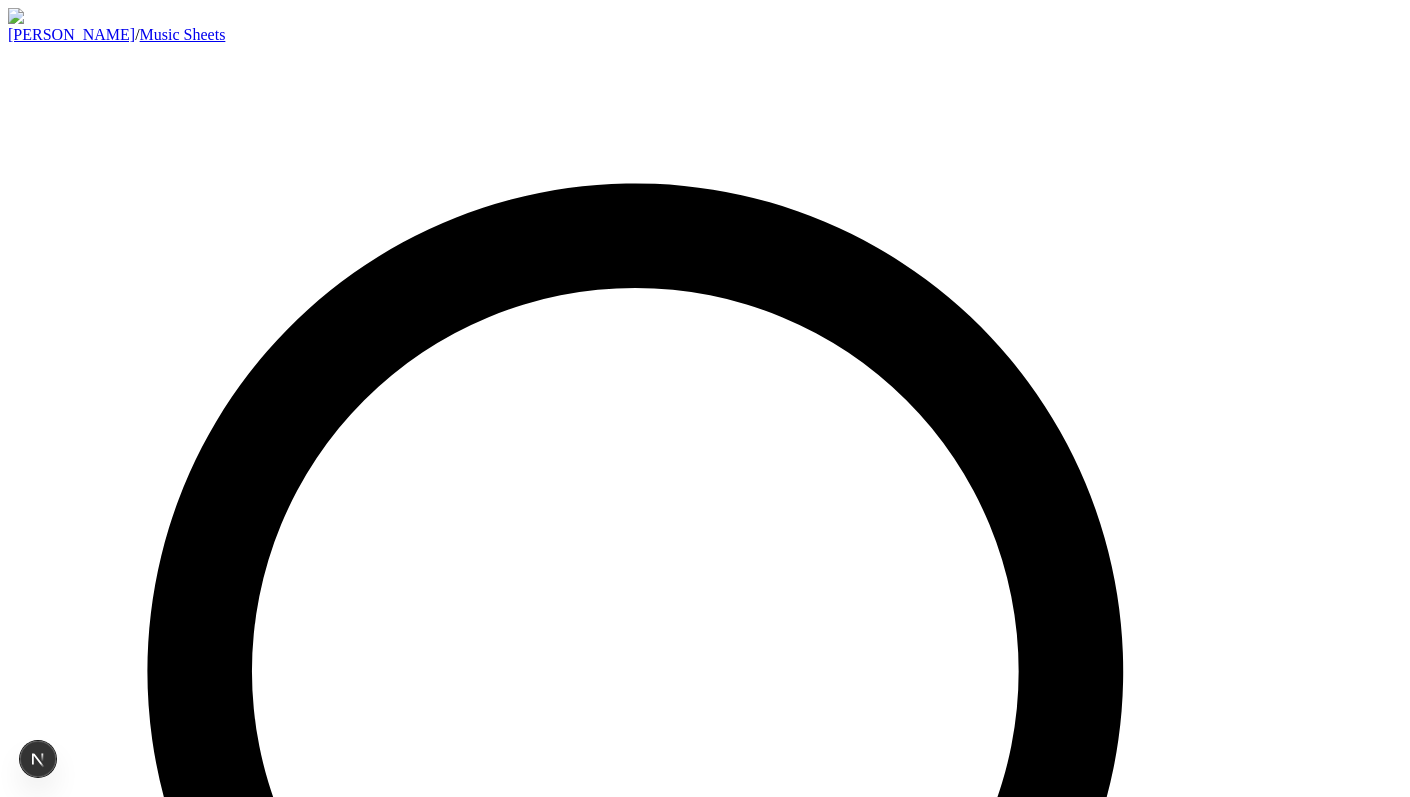 scroll, scrollTop: 0, scrollLeft: 0, axis: both 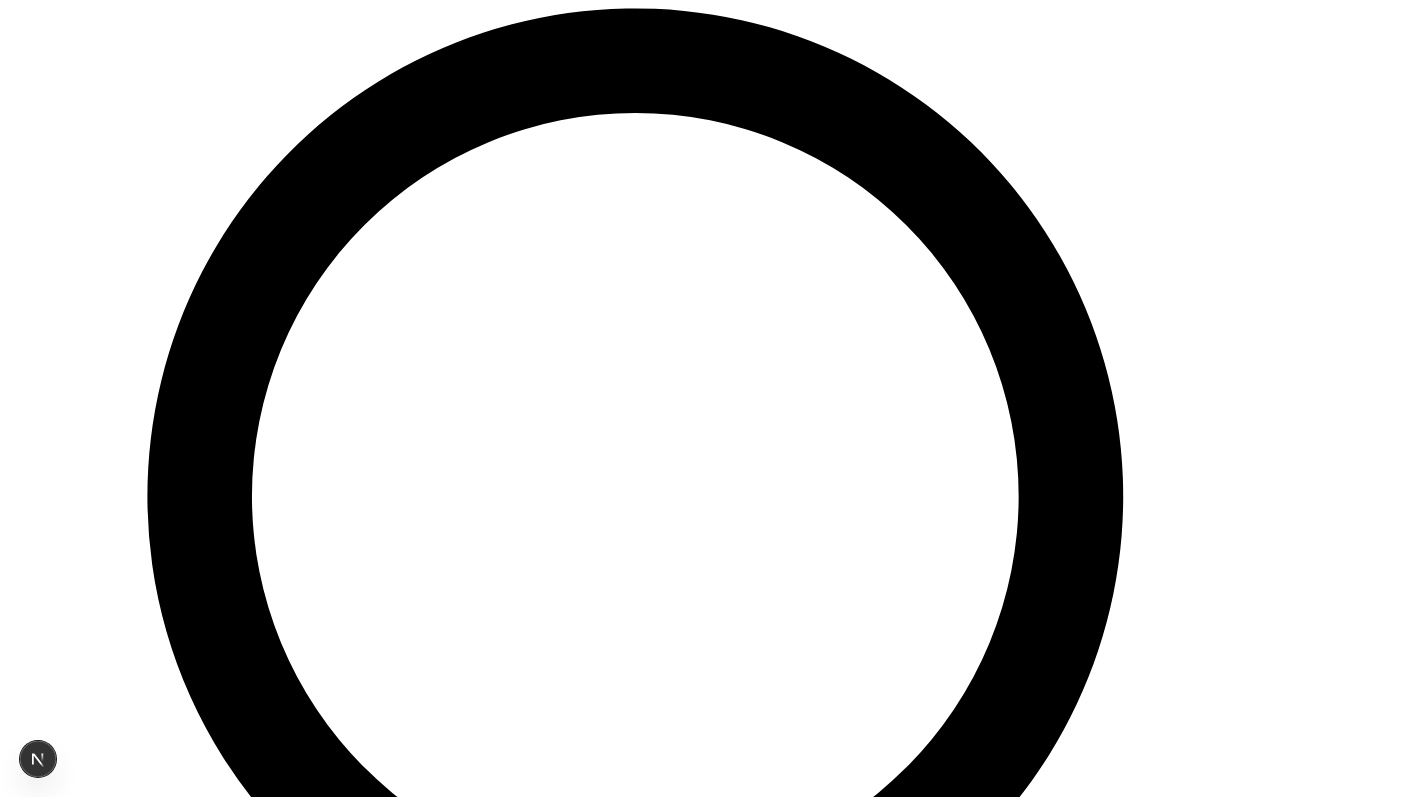 drag, startPoint x: 823, startPoint y: 561, endPoint x: 823, endPoint y: 535, distance: 26 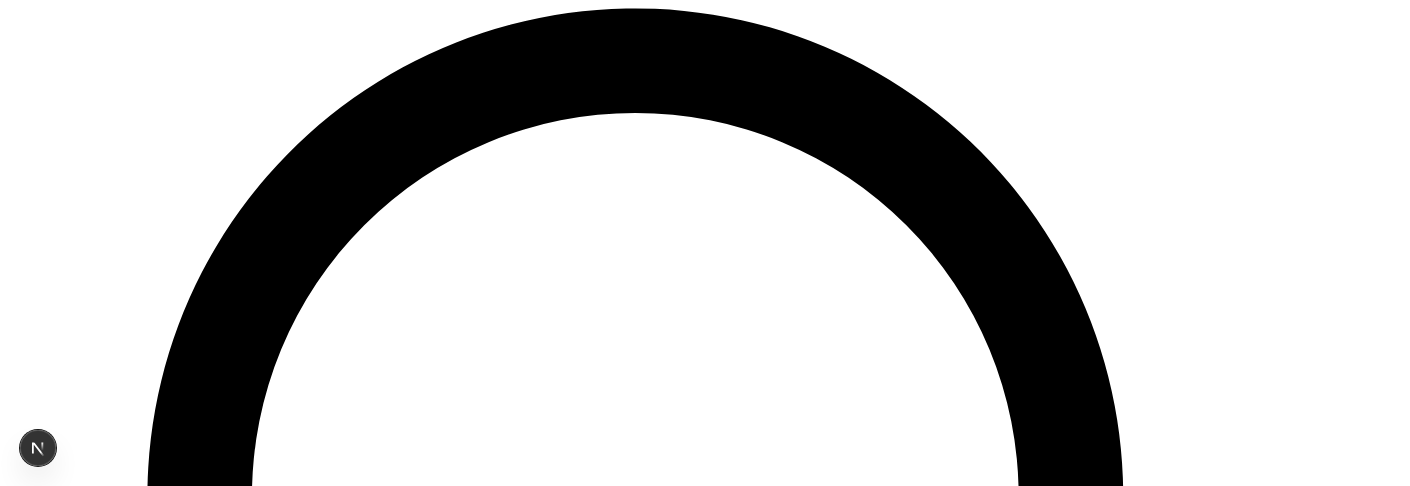 click at bounding box center [705, 1450] 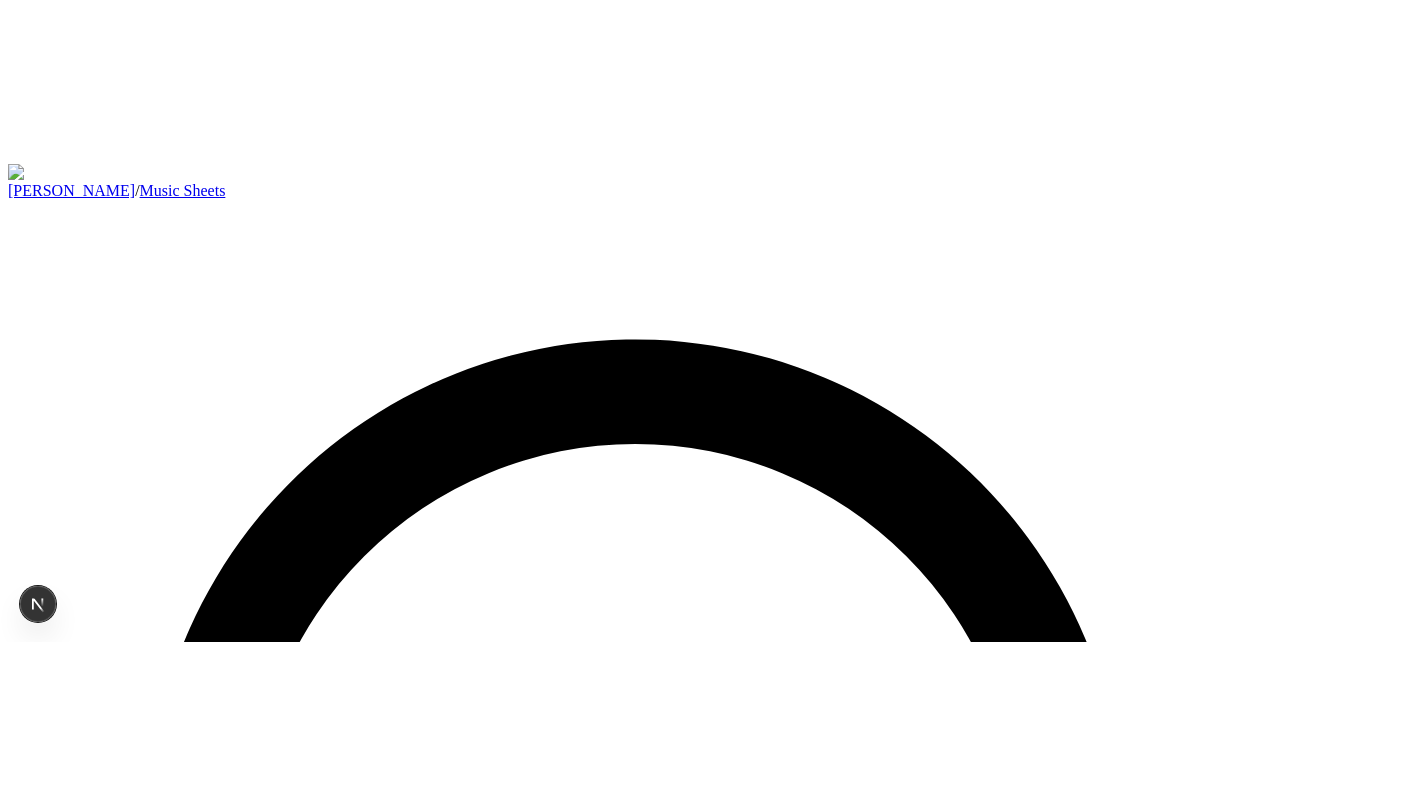 scroll, scrollTop: 175, scrollLeft: 0, axis: vertical 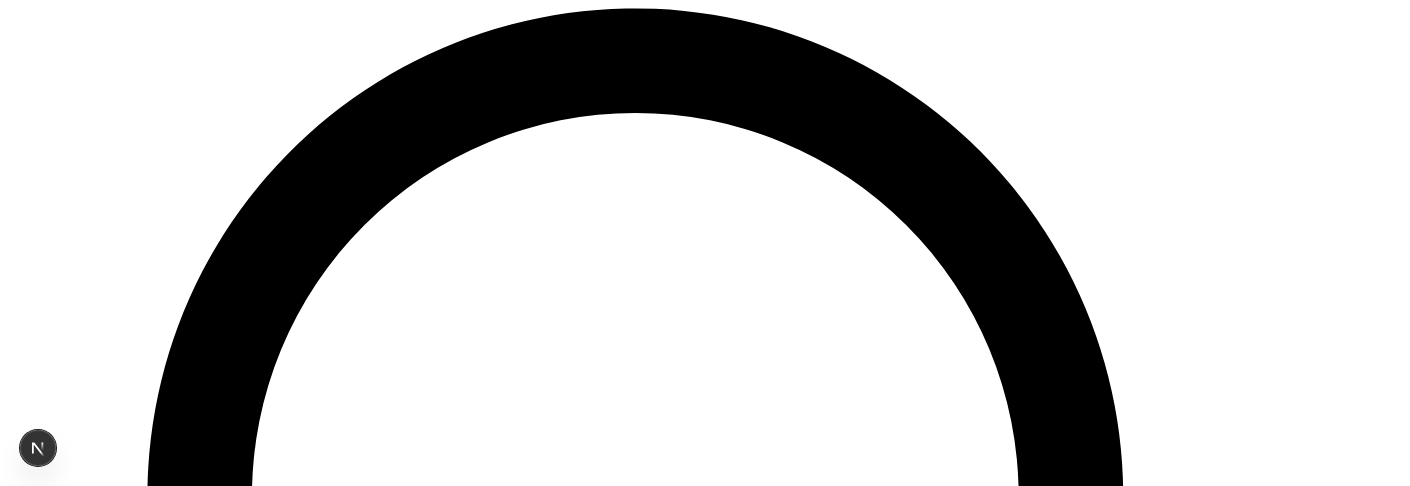click at bounding box center (705, 1450) 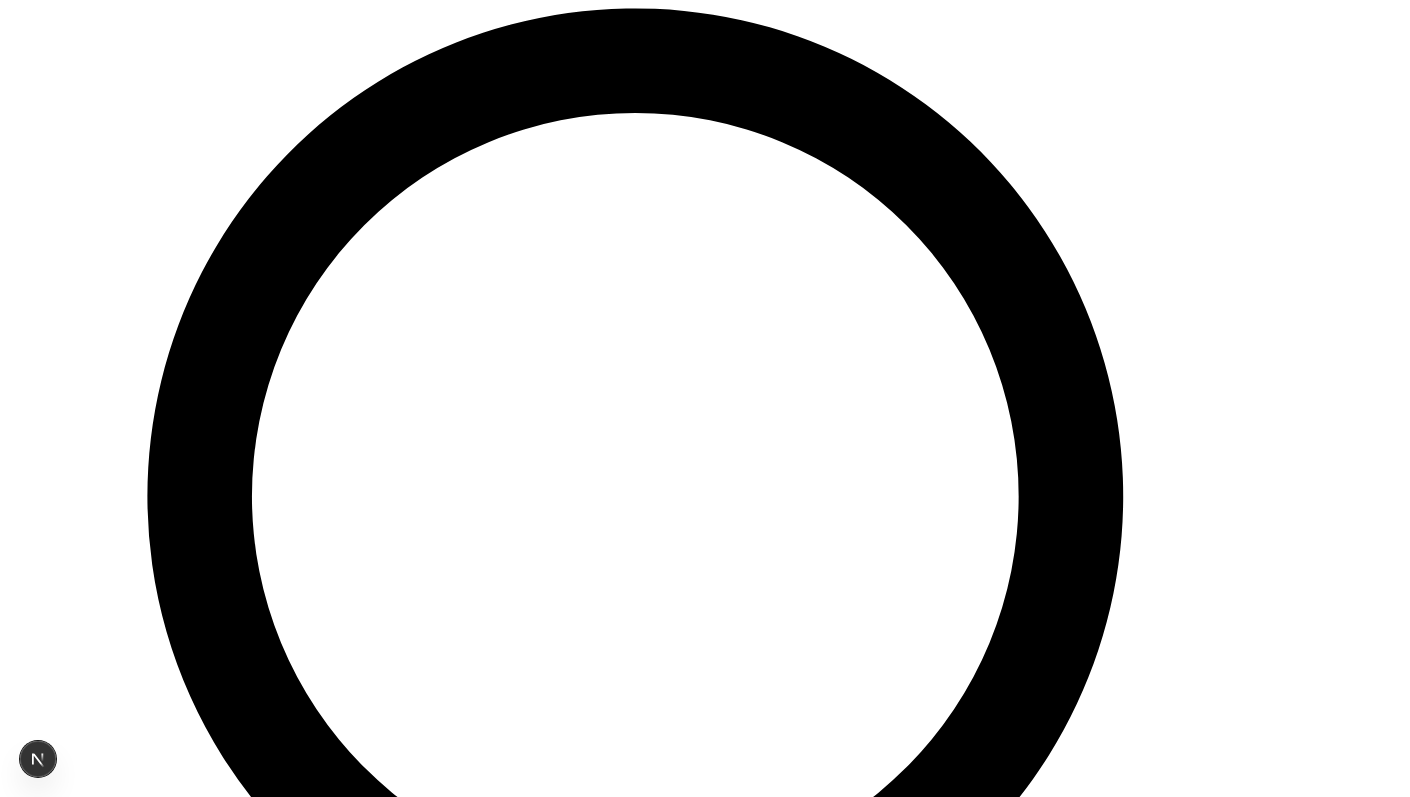 type 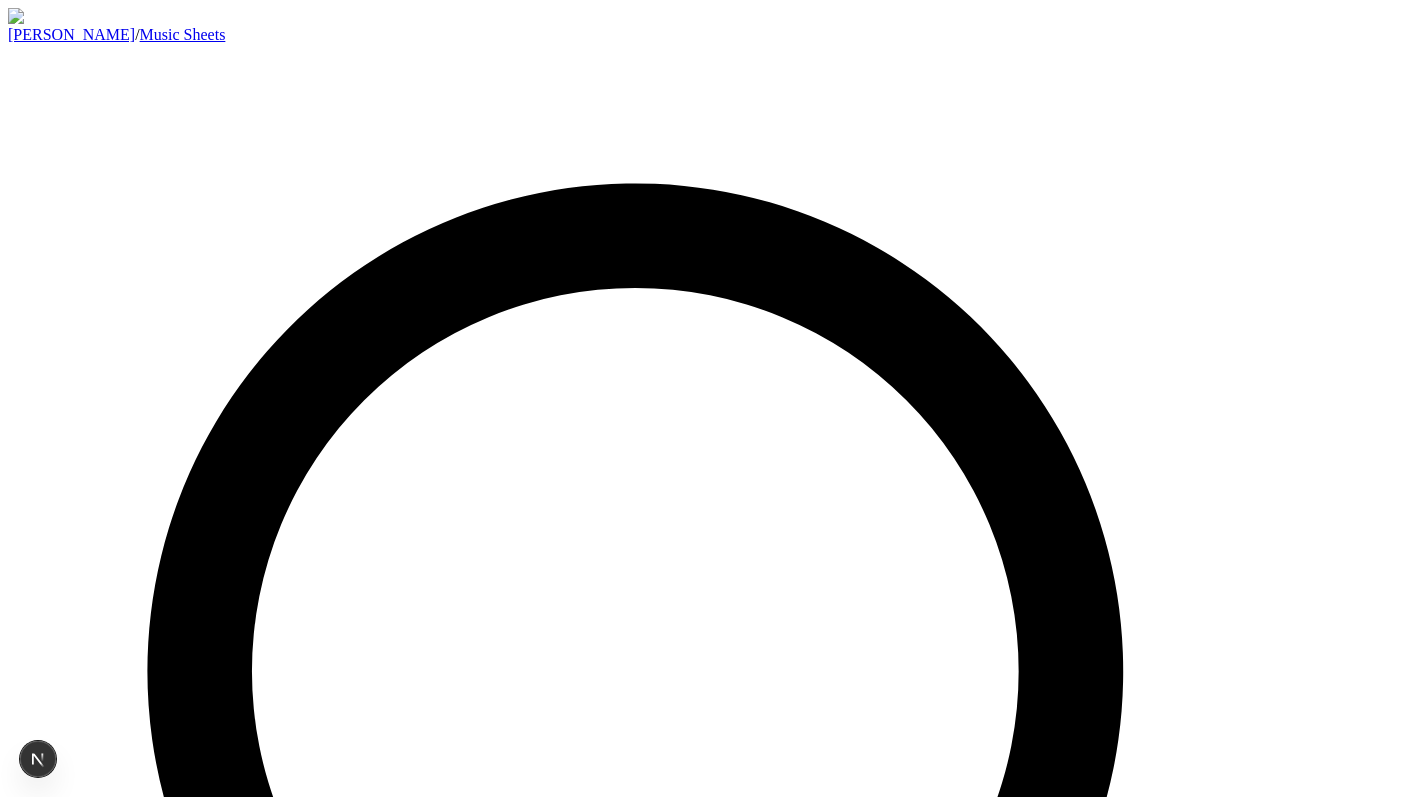 scroll, scrollTop: 175, scrollLeft: 0, axis: vertical 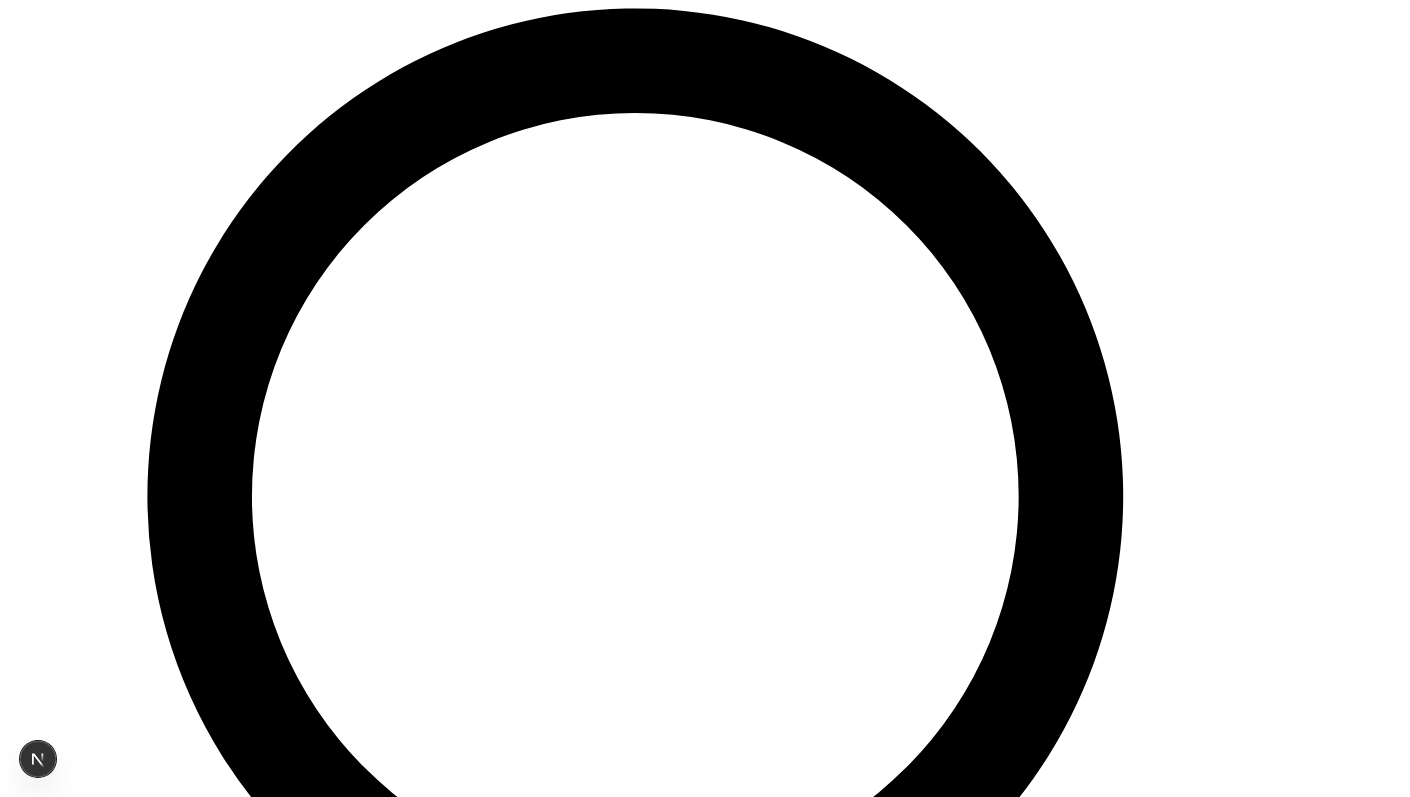 click on "1" at bounding box center (19, 1313) 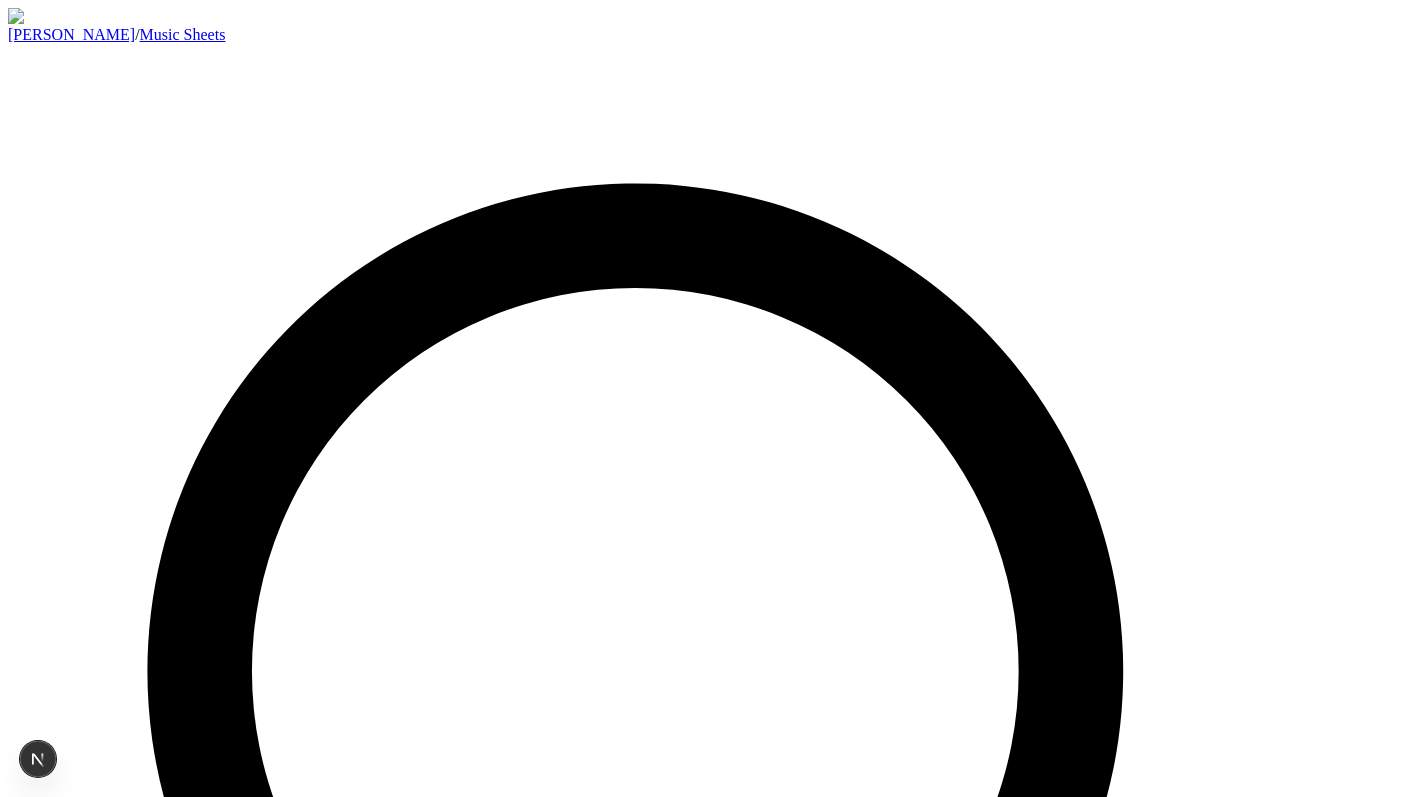 scroll, scrollTop: 0, scrollLeft: 0, axis: both 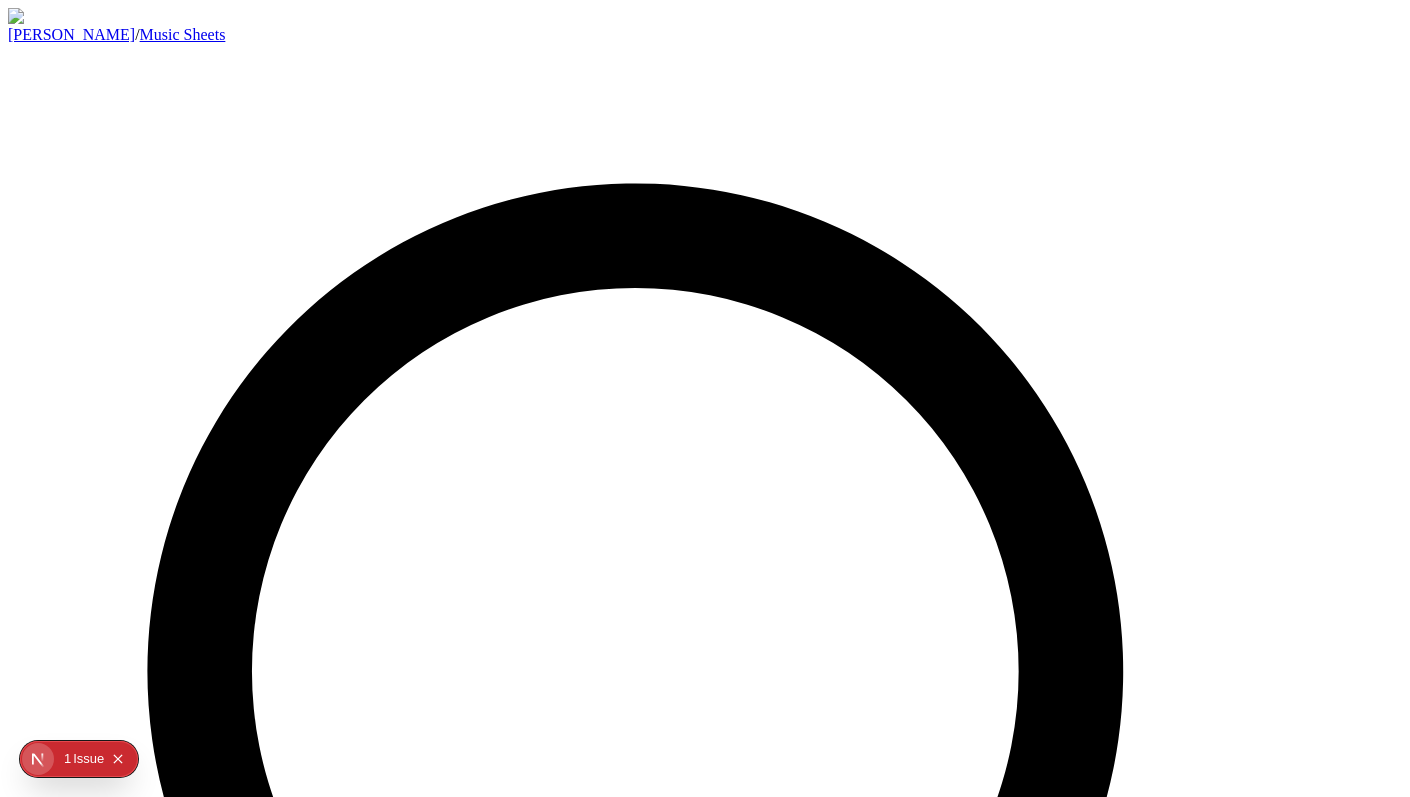 click 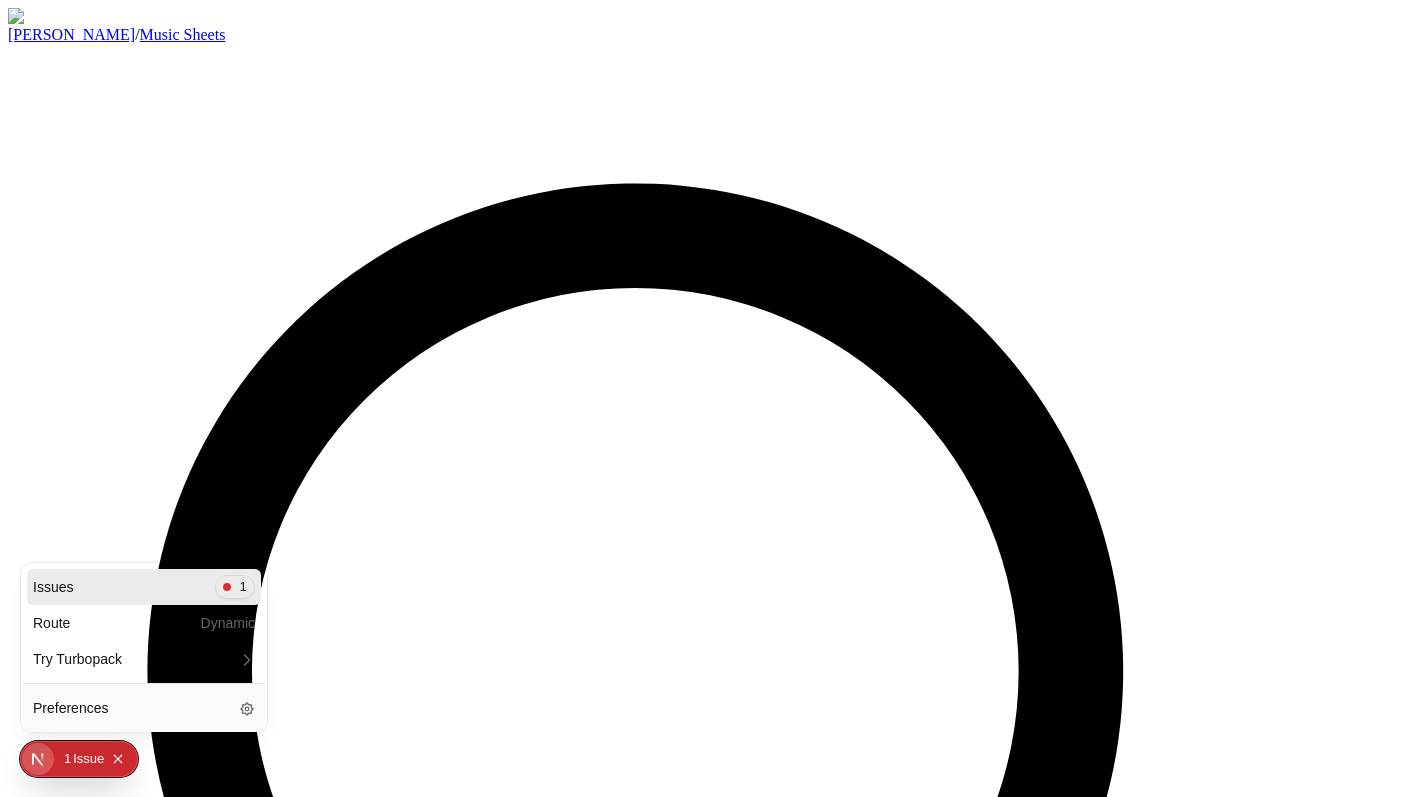 click on "Issues 1" at bounding box center [144, 587] 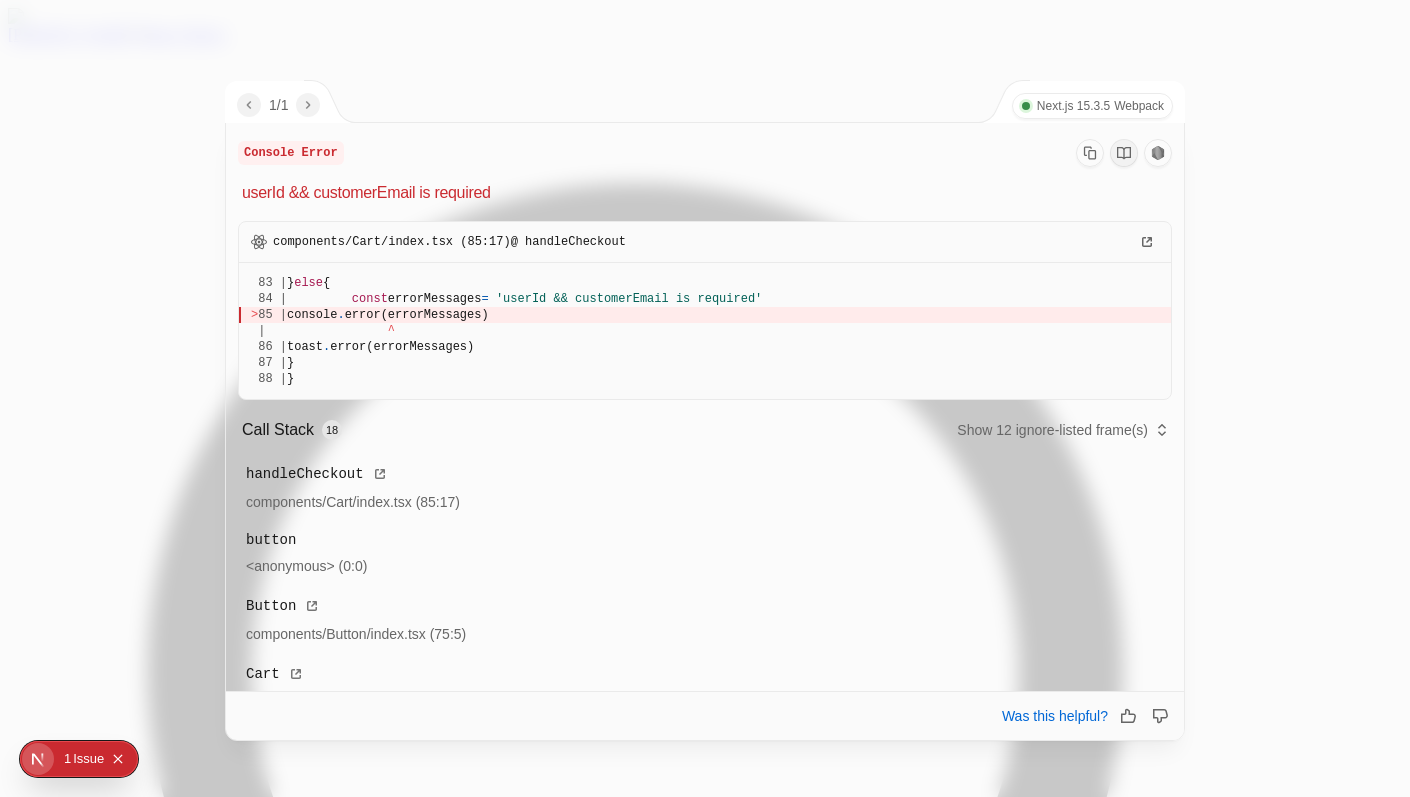 click 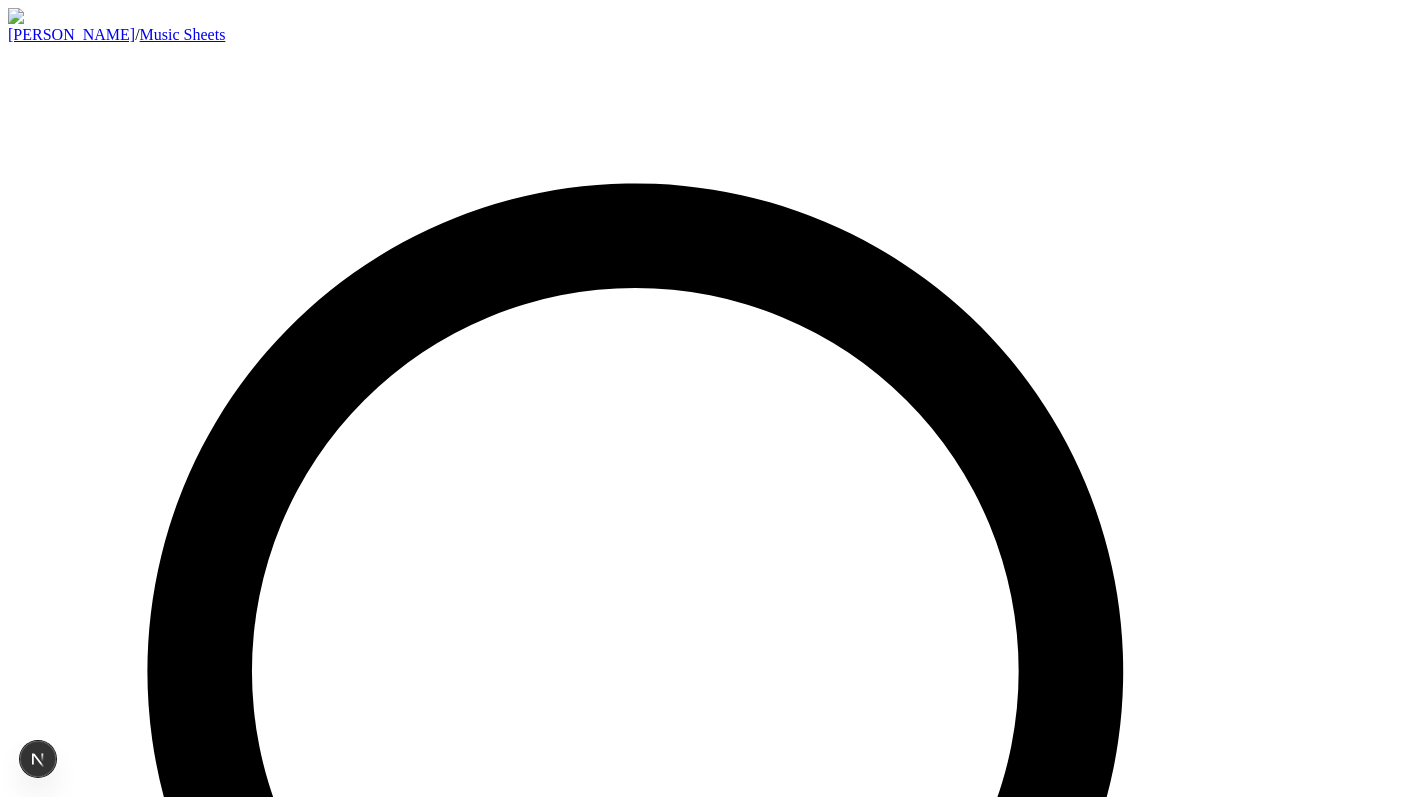 scroll, scrollTop: 0, scrollLeft: 0, axis: both 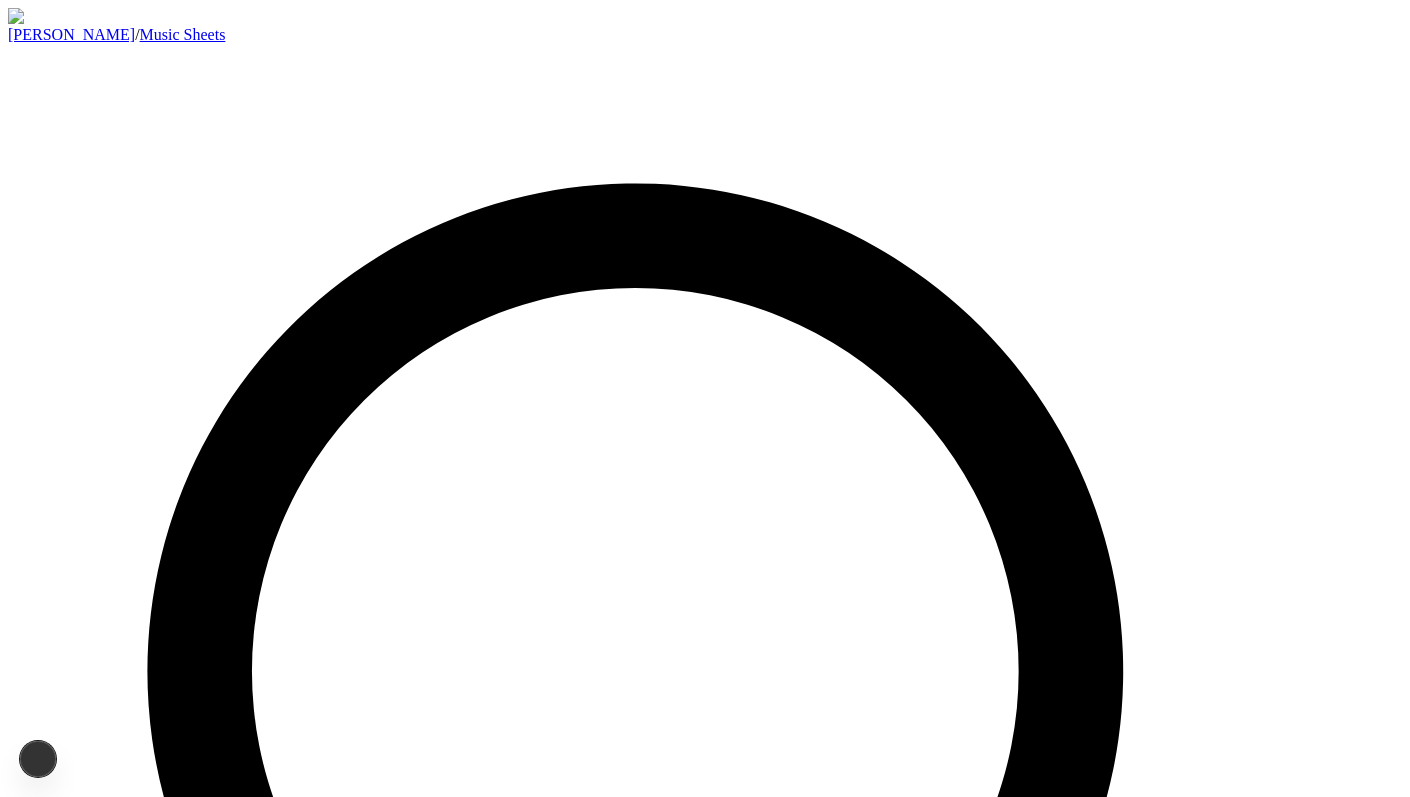 click at bounding box center [705, 753] 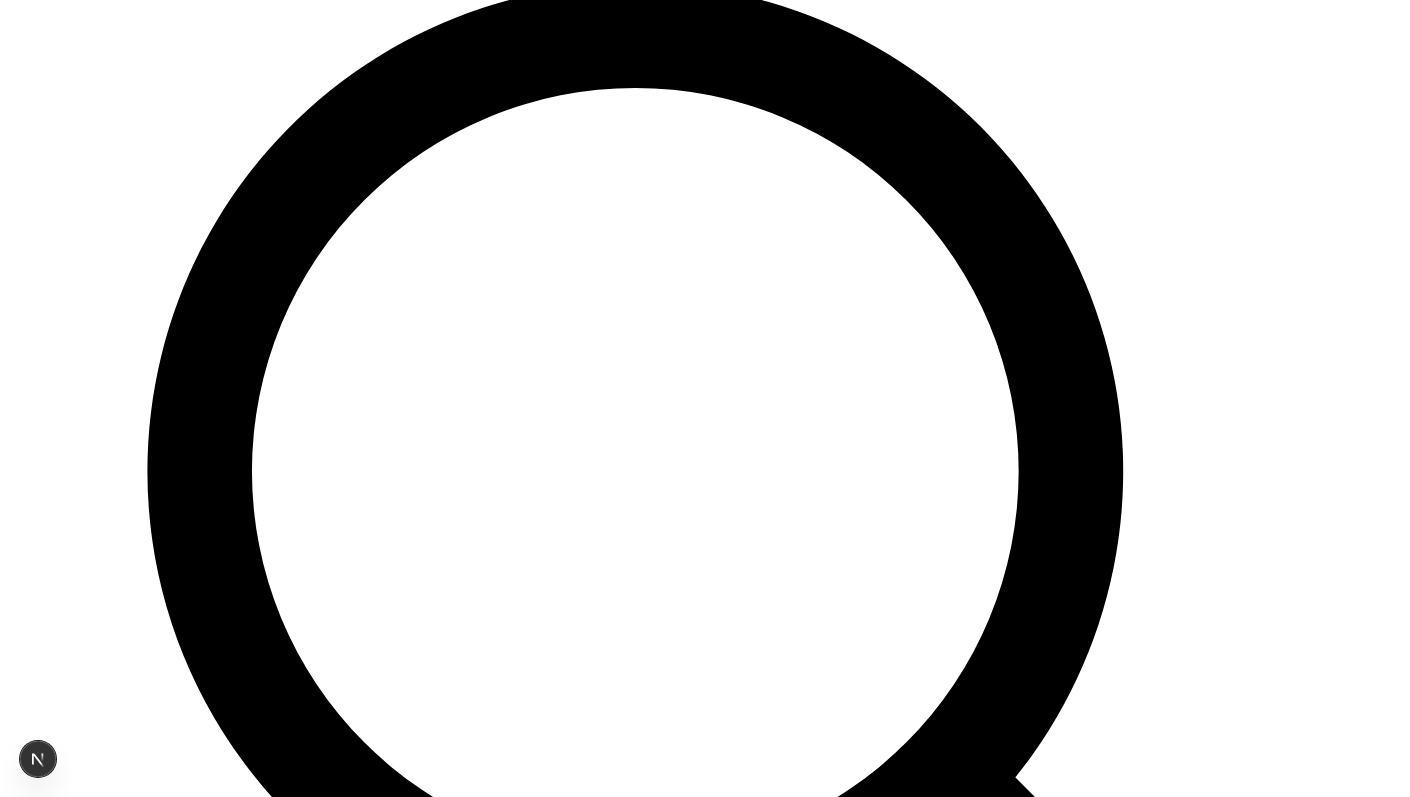 scroll, scrollTop: 0, scrollLeft: 0, axis: both 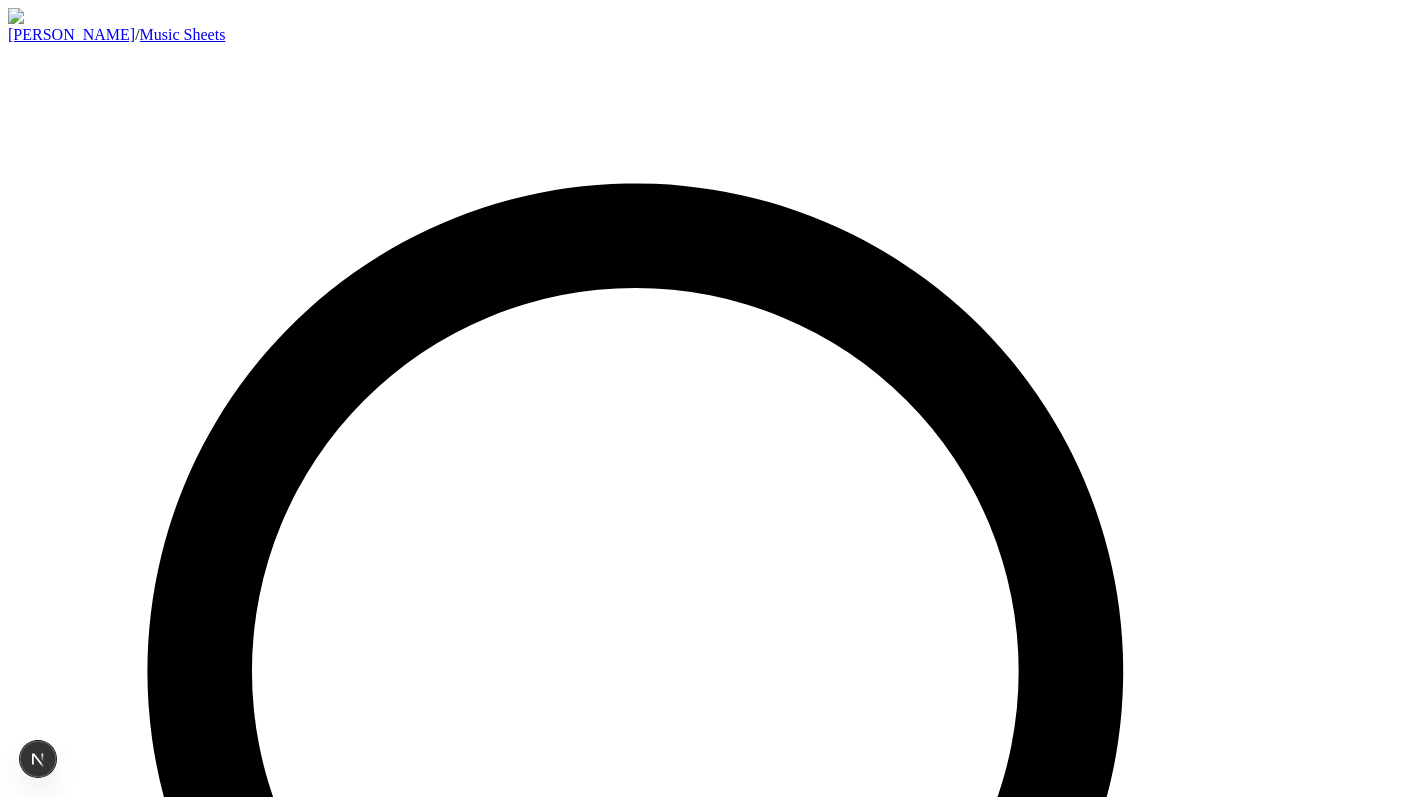 click at bounding box center [208, 3327] 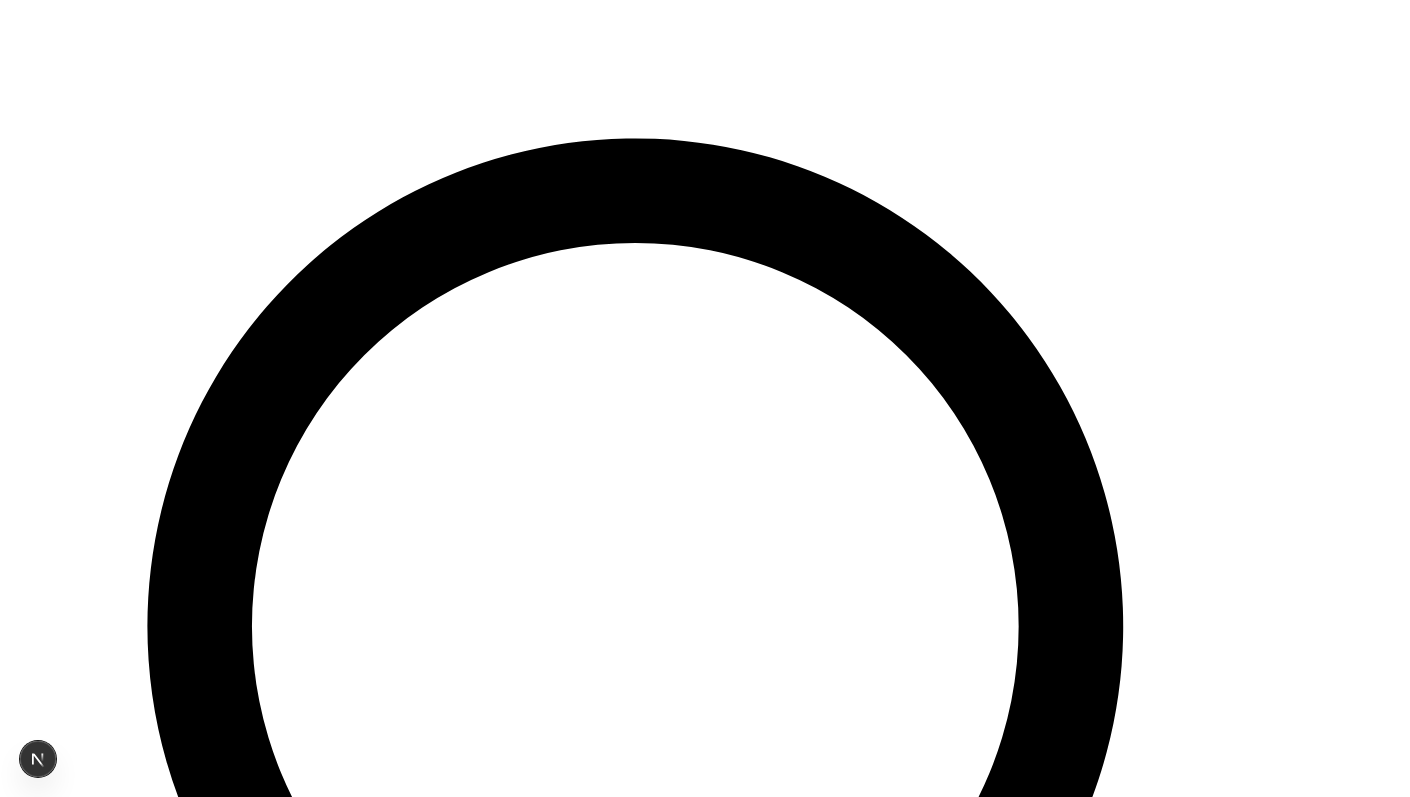 click on "Add to cart € 2.00 EUR" at bounding box center [84, 10207] 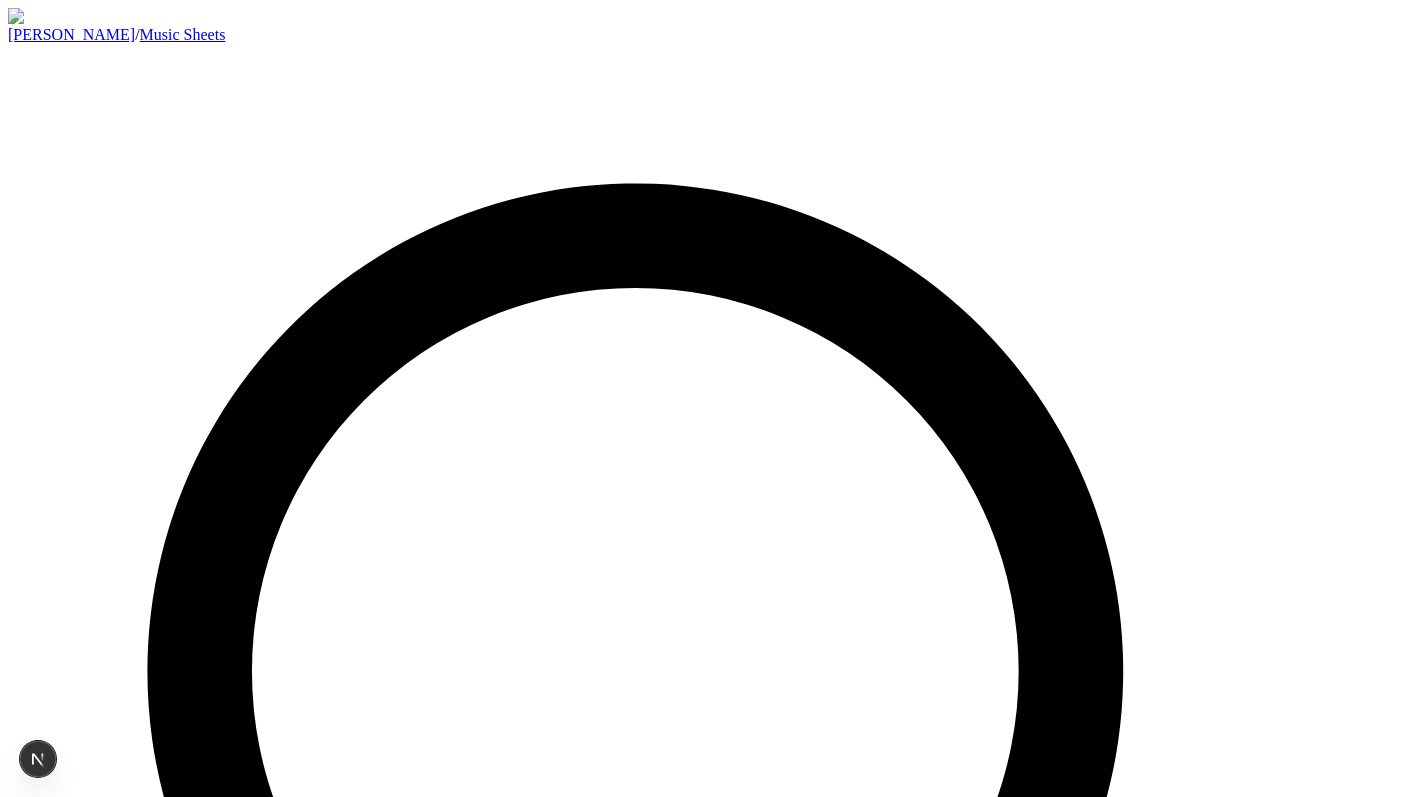 scroll, scrollTop: 45, scrollLeft: 0, axis: vertical 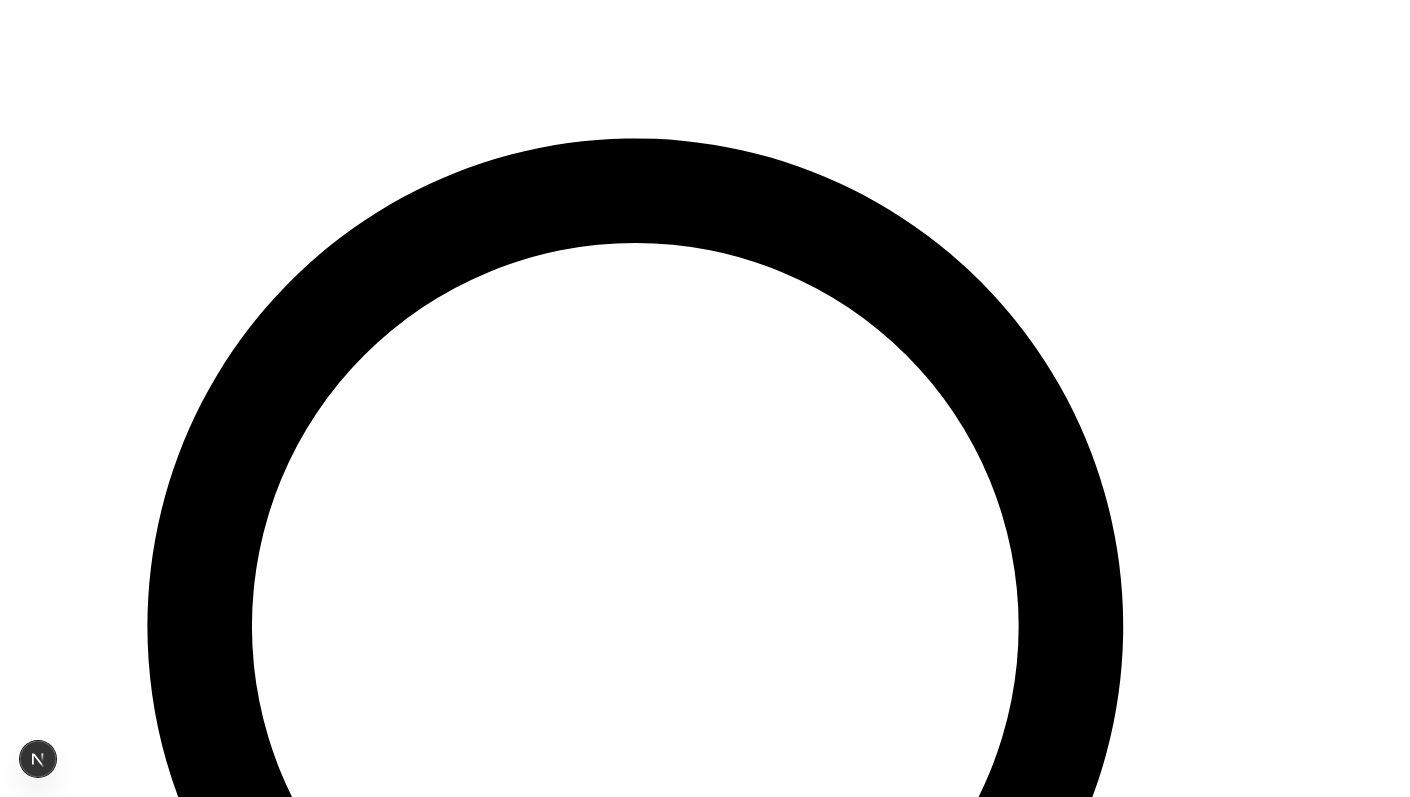 click on "Add to cart € 2.00 EUR" at bounding box center (84, 10192) 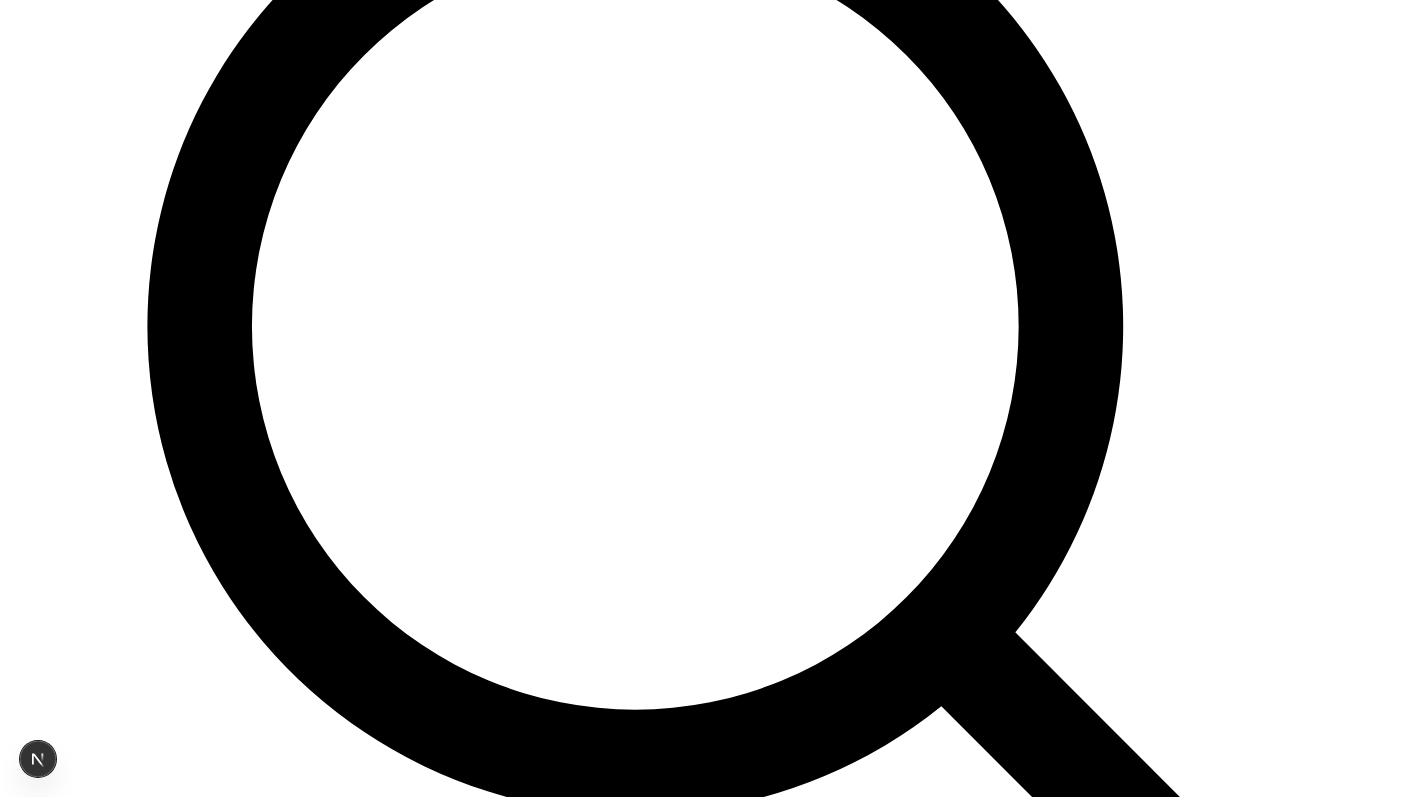 scroll, scrollTop: 0, scrollLeft: 0, axis: both 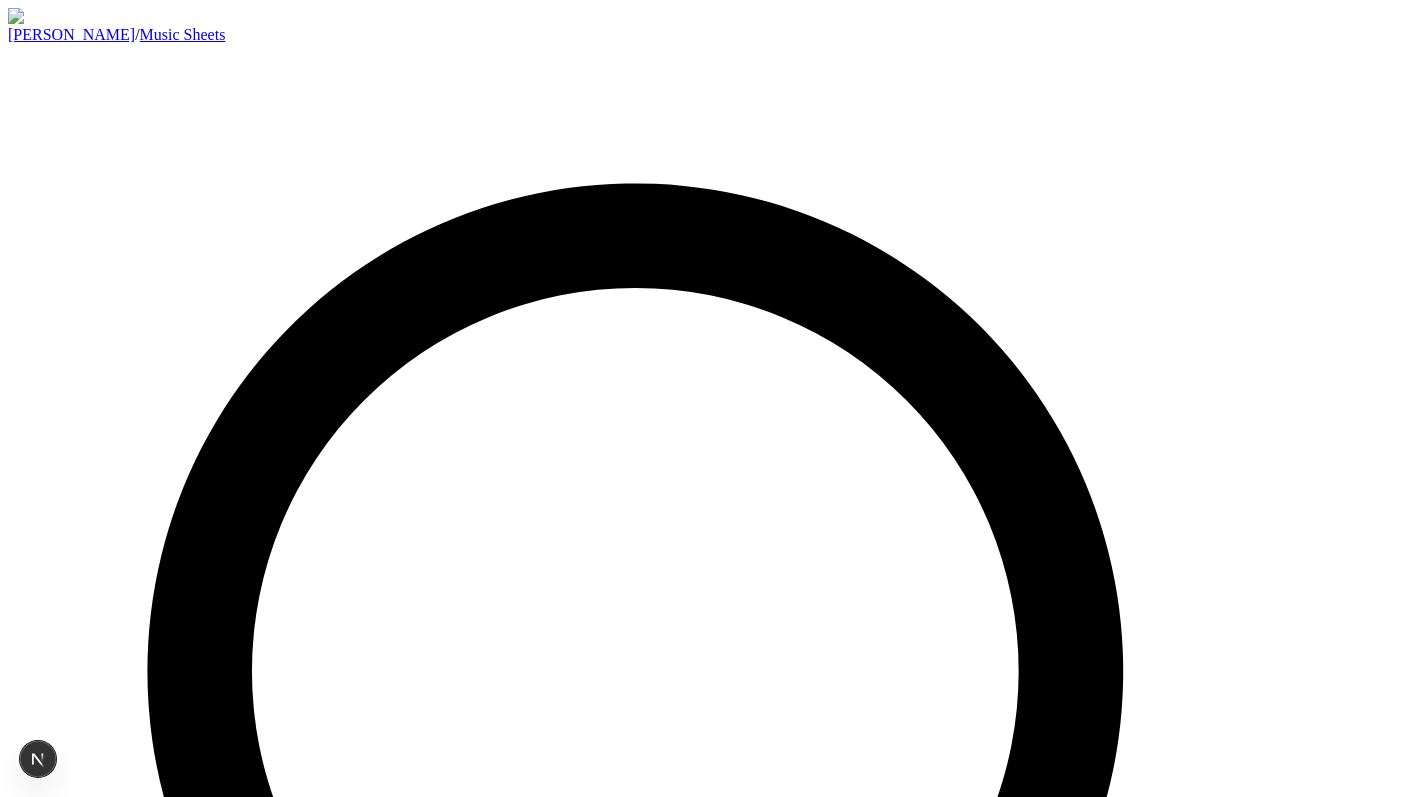 click on "Music notes Gap  Gap  Product information Reviews 4  out of 5 stars 1643  reviews Add to cart € 2.00 EUR Kate Maystrova is a professional pianist from Saint-Petersburg, Russia. She was born into a musical family and began playing piano at age 3. After experimenting with different styles of music, she discovered a passion for arranging popular songs and soundtracks. .pdf file In stock and ready to ship 2019 X-Men: Dark Phoenix Hans Zimmer" at bounding box center [705, 9567] 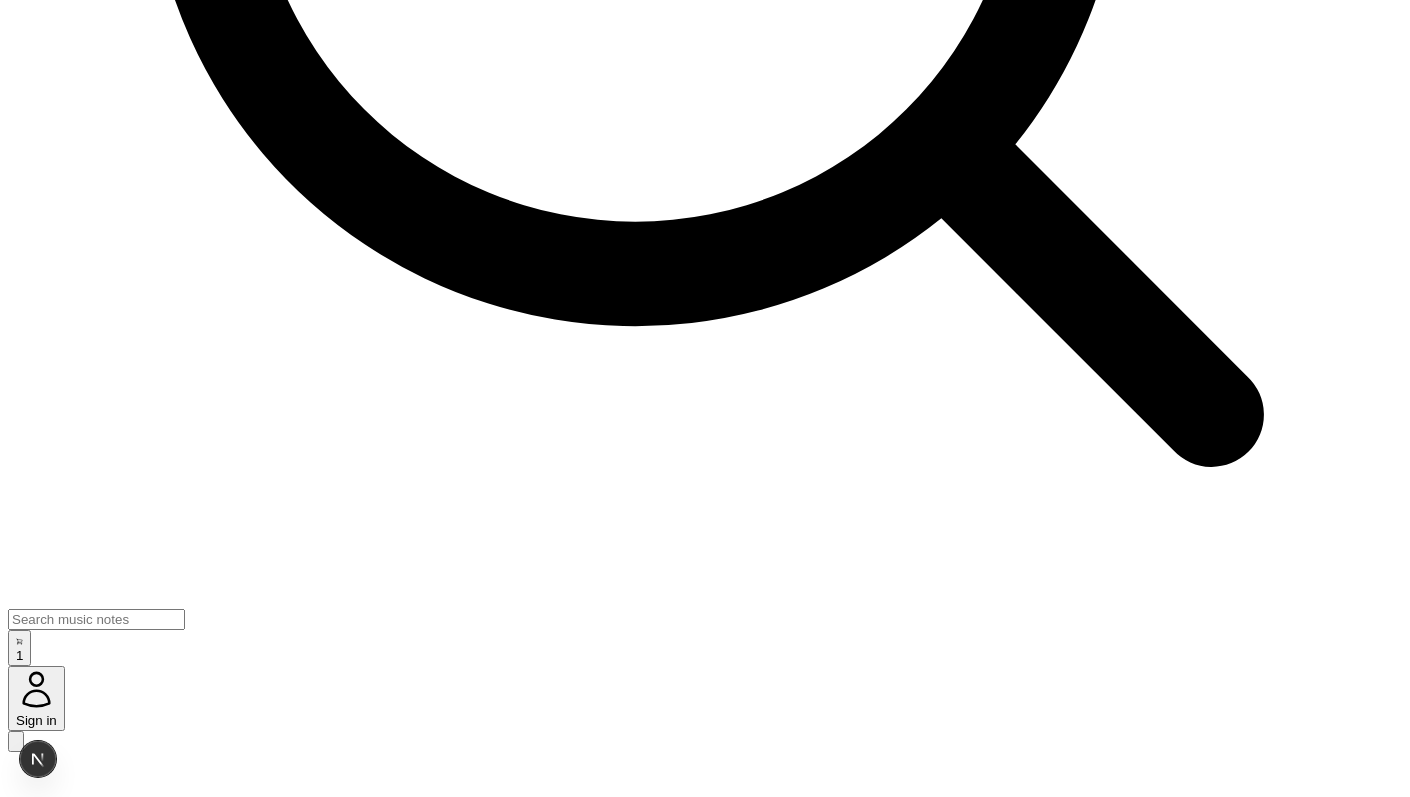 scroll, scrollTop: 829, scrollLeft: 0, axis: vertical 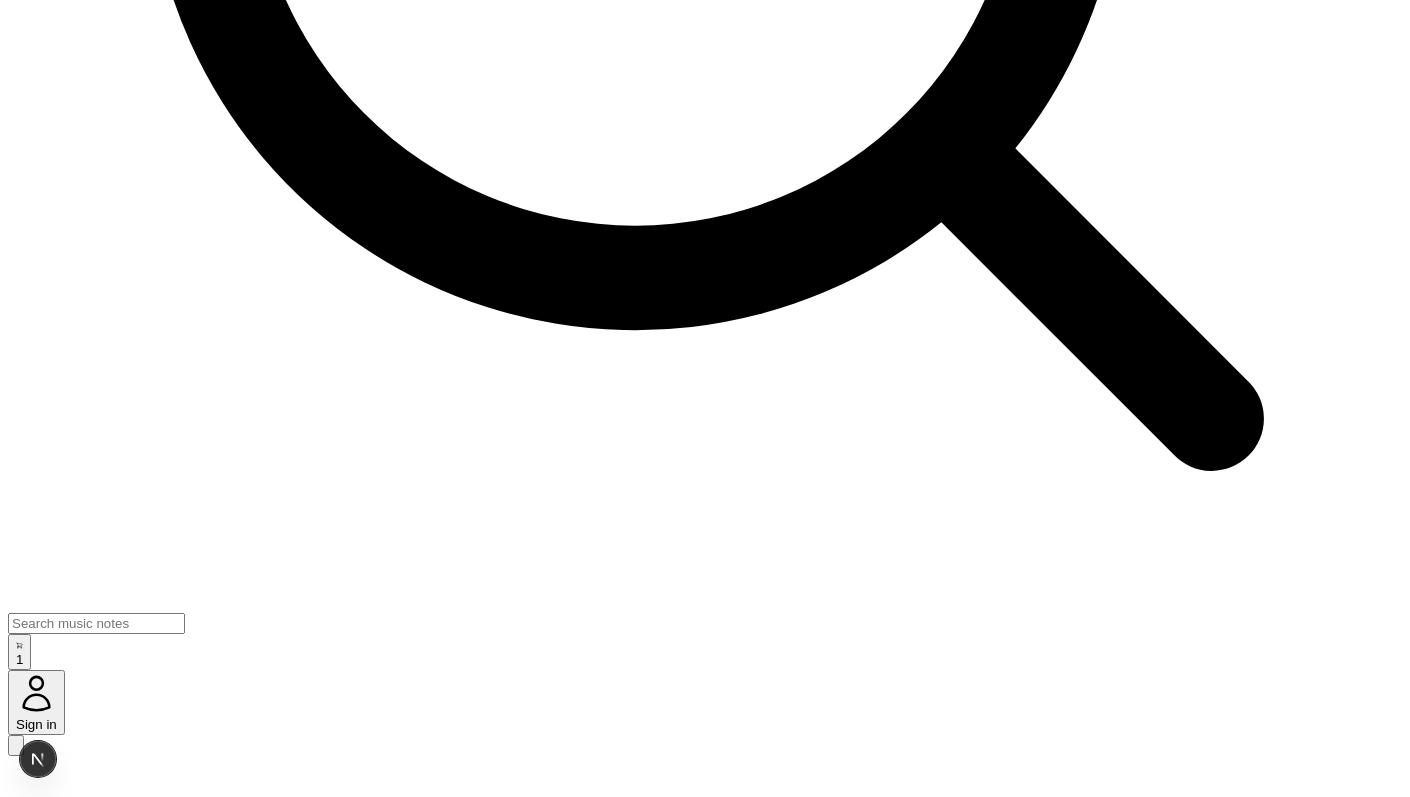 click on "Format PDF (A4)" at bounding box center (705, 22526) 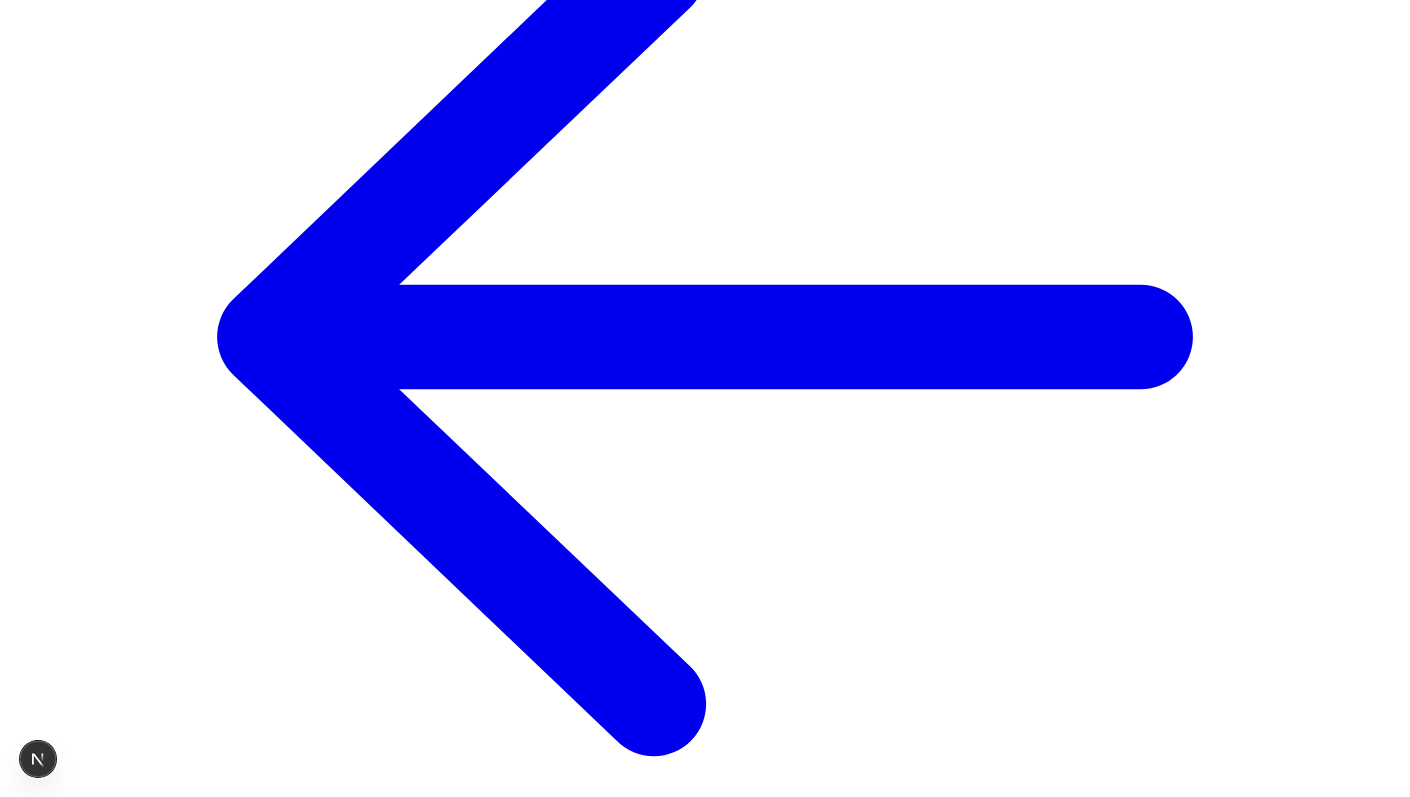 scroll, scrollTop: 1948, scrollLeft: 0, axis: vertical 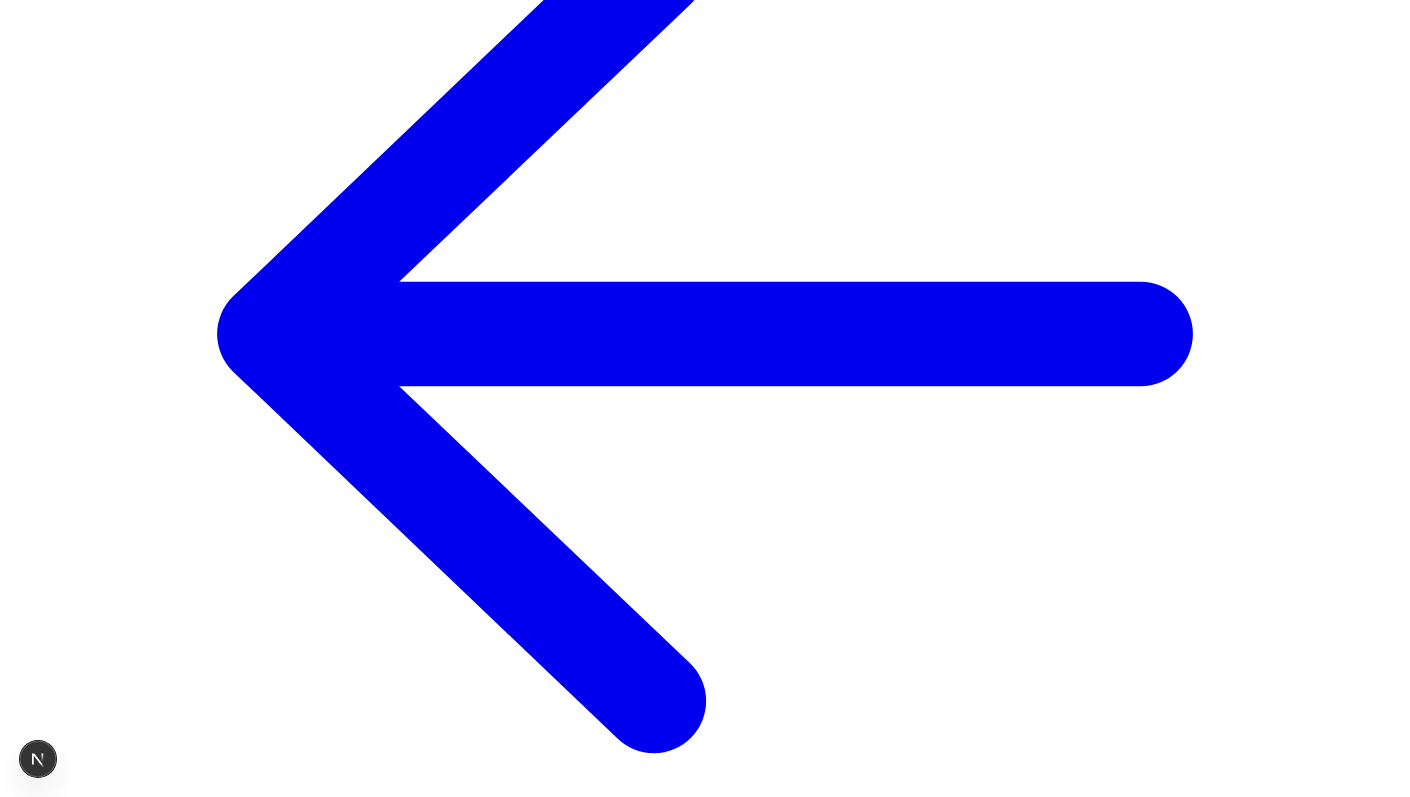 click on "Beautiful Piece  2" at bounding box center [705, 27289] 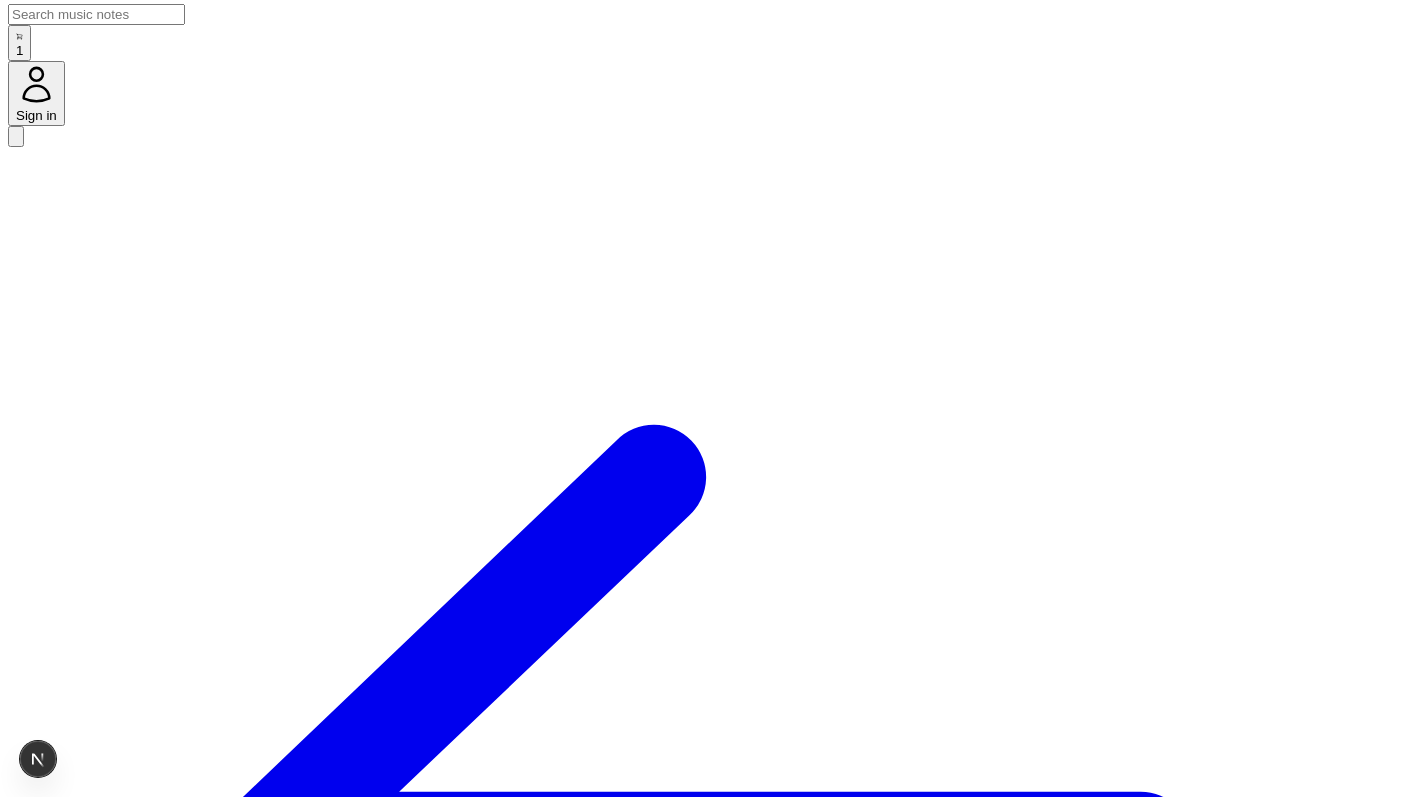 scroll, scrollTop: 1439, scrollLeft: 0, axis: vertical 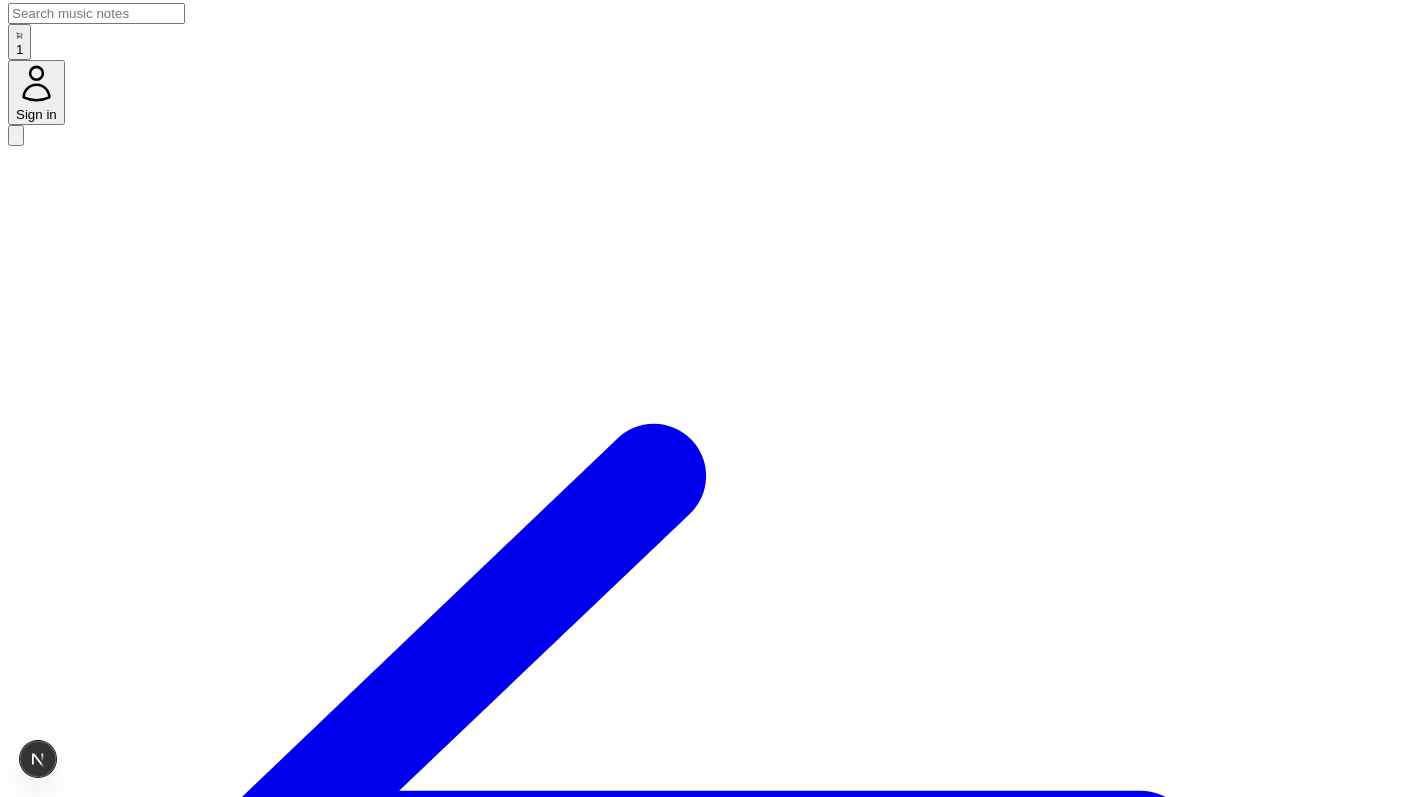 click on "You Might Also Like Discover more beautiful arrangements in our collection" at bounding box center [705, 27621] 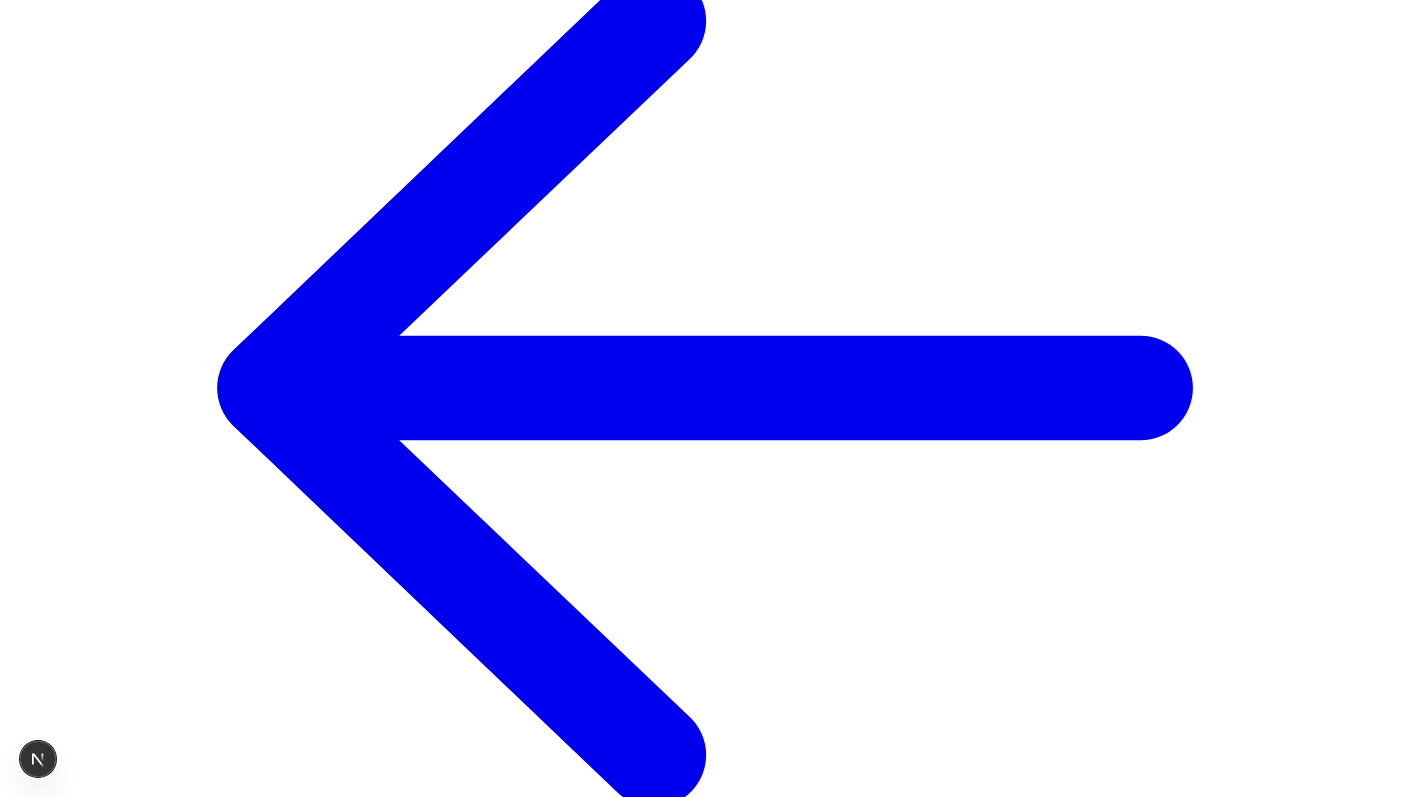 scroll, scrollTop: 1895, scrollLeft: 0, axis: vertical 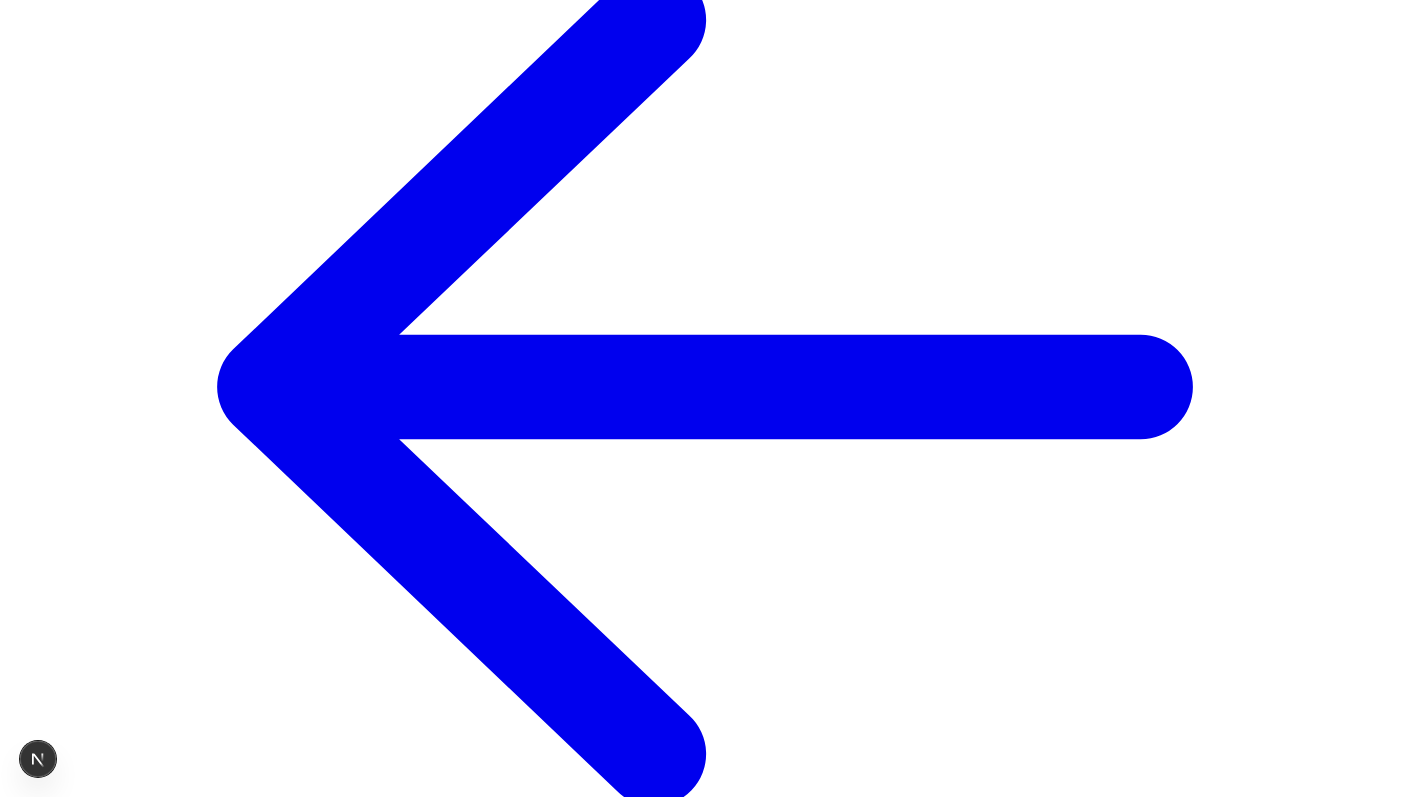 click on "View Details →" at bounding box center (97, 27530) 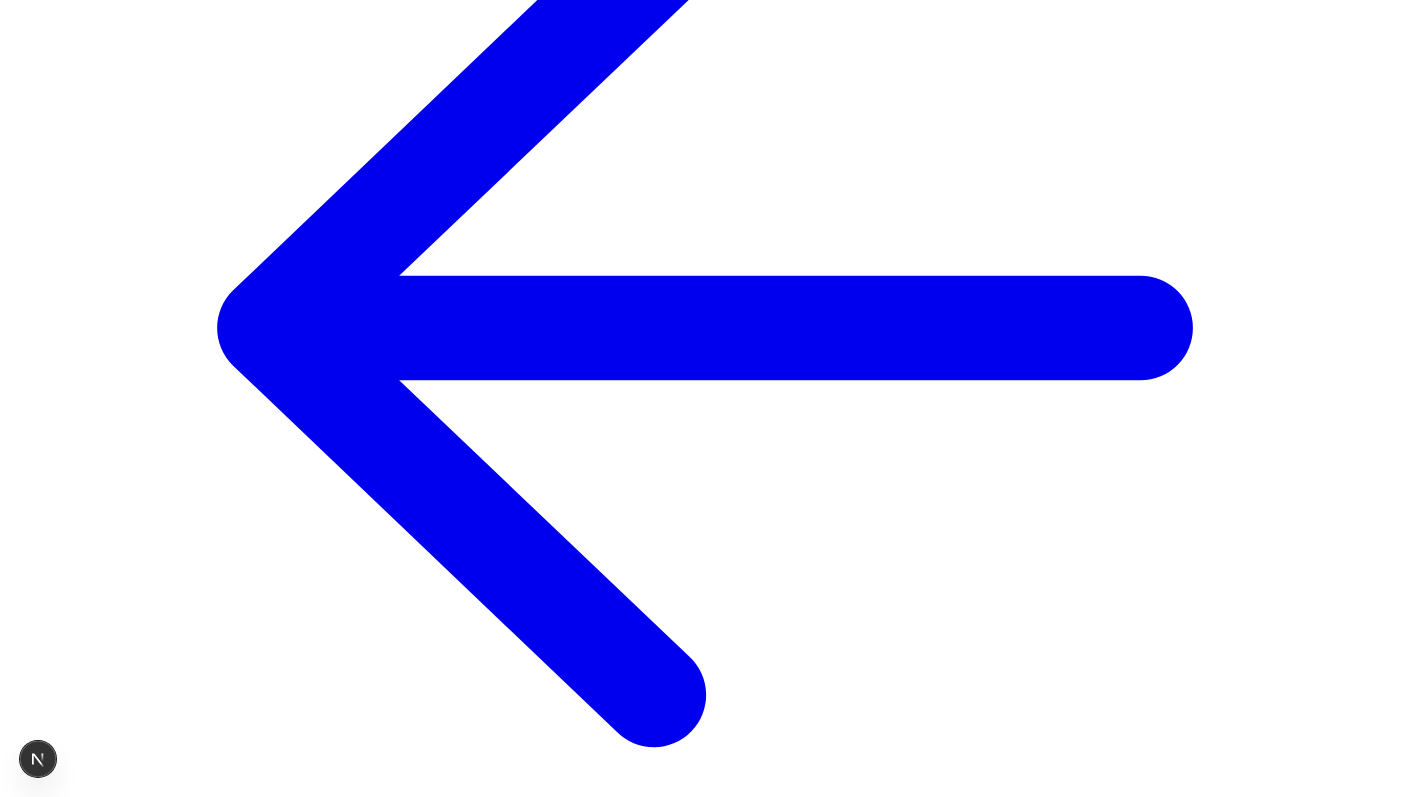 click at bounding box center (705, 27387) 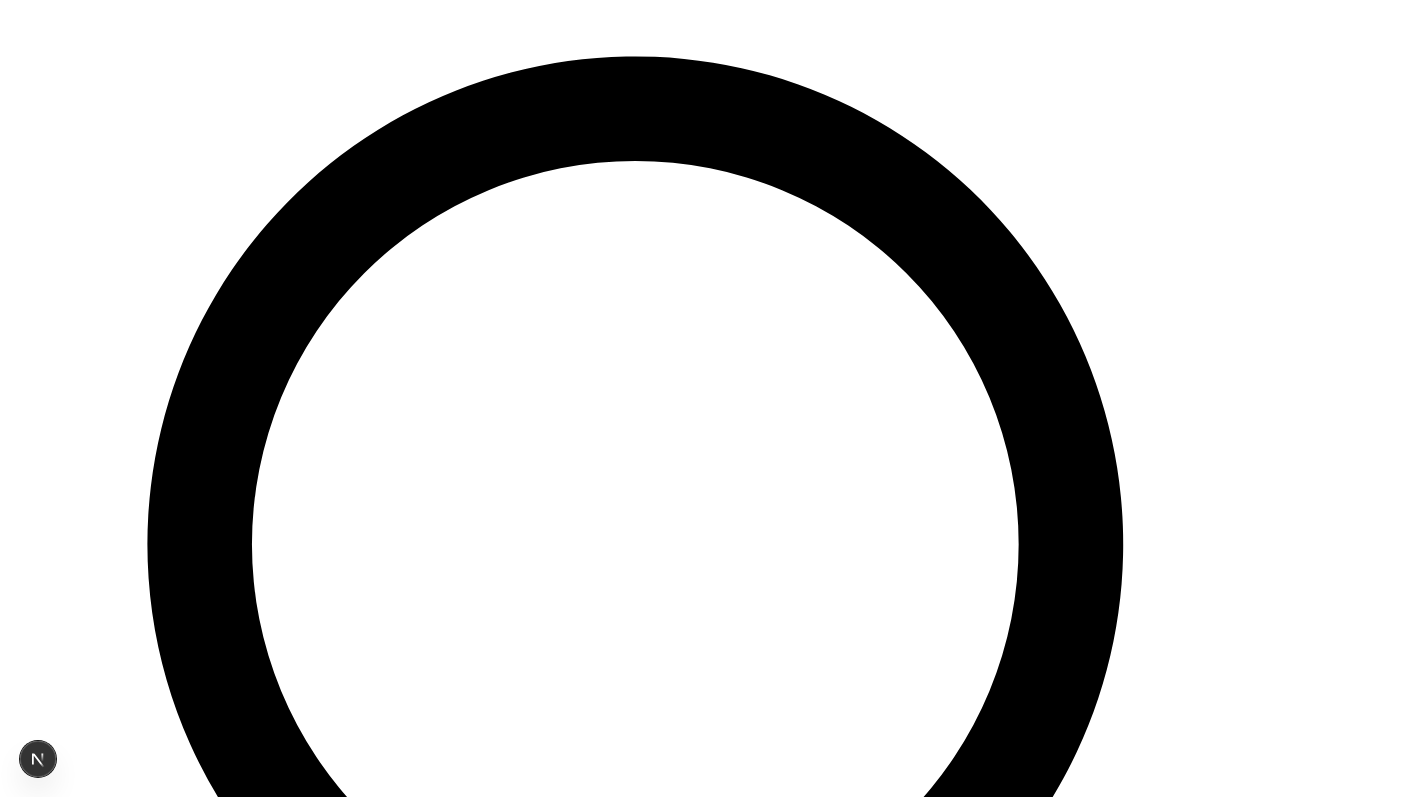 scroll, scrollTop: 0, scrollLeft: 0, axis: both 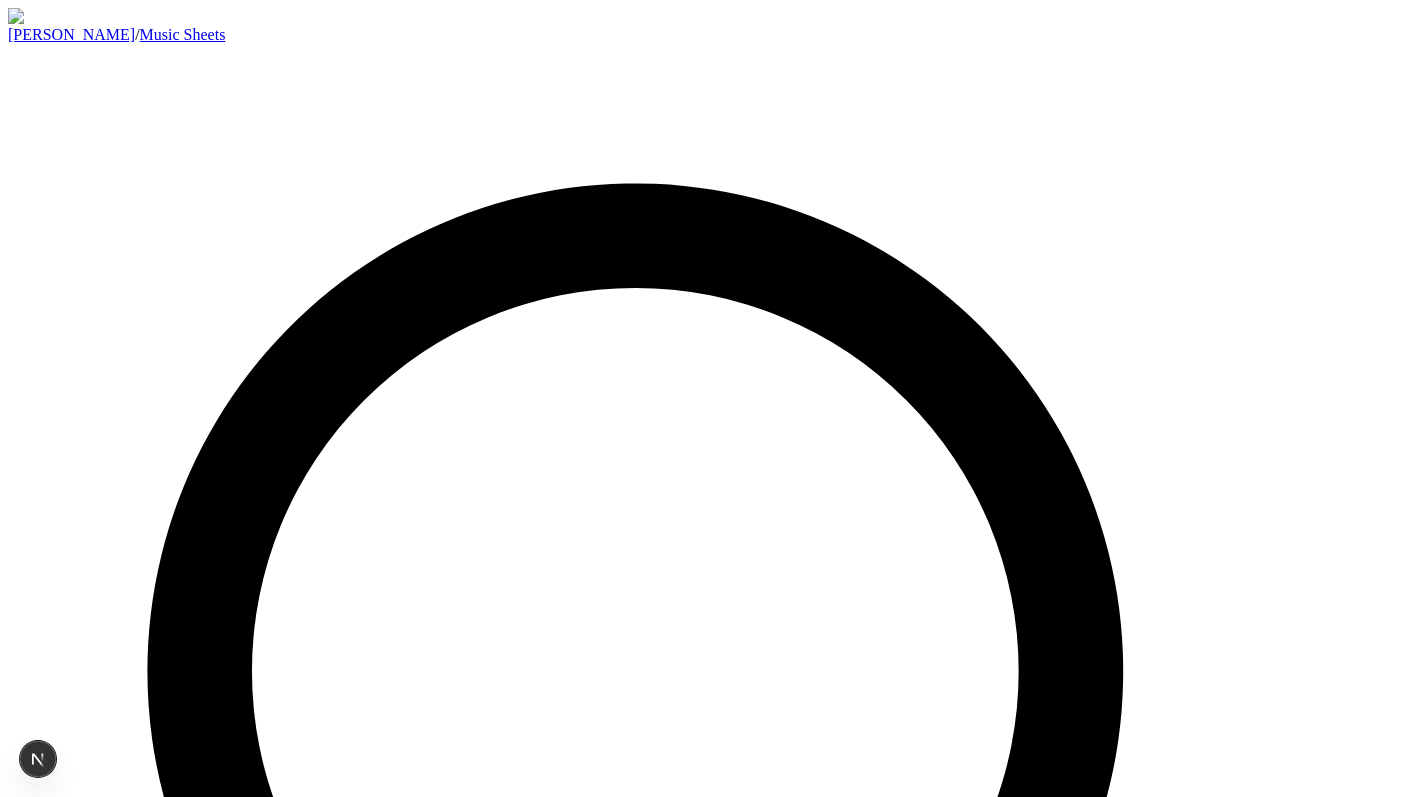 click on "Home" at bounding box center (705, 2982) 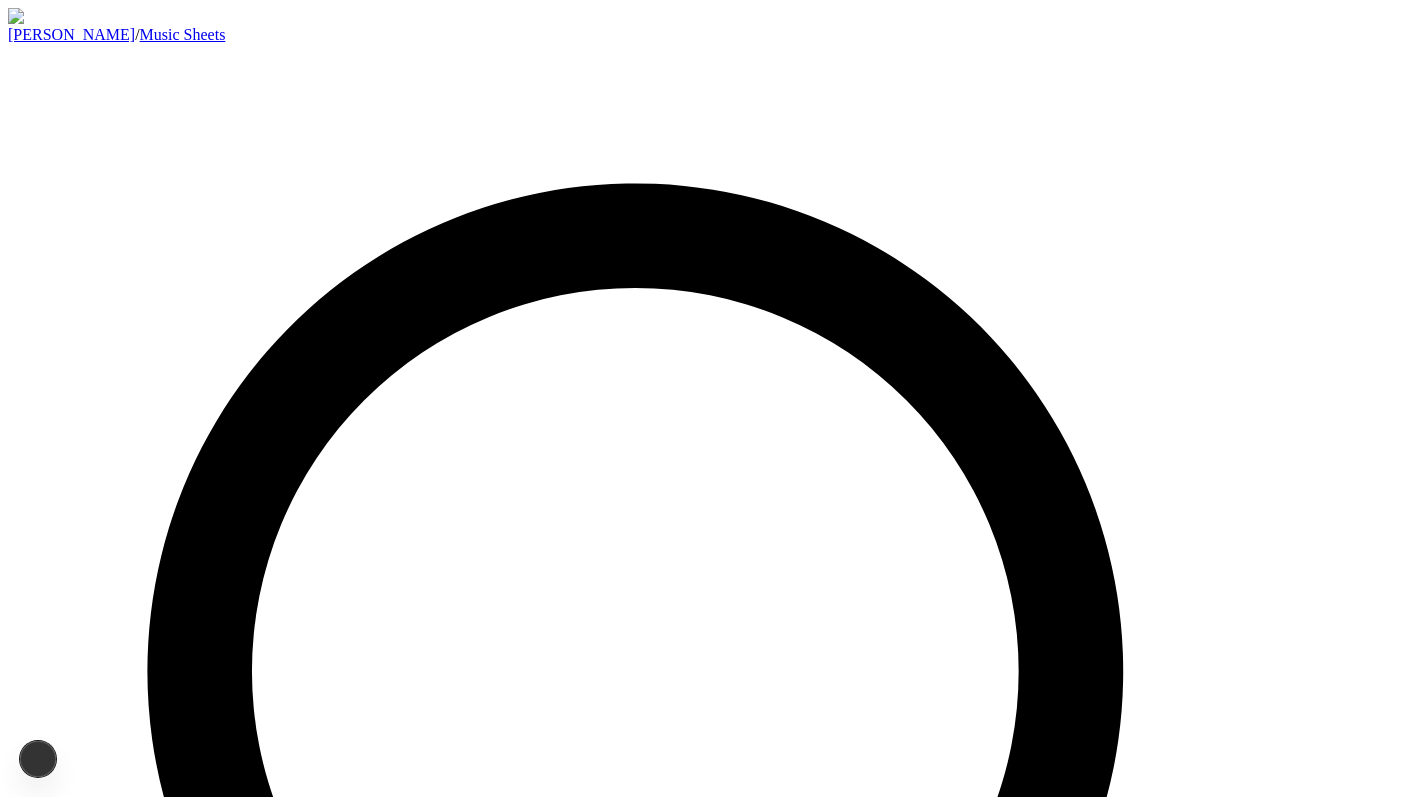 click at bounding box center (189, 2583) 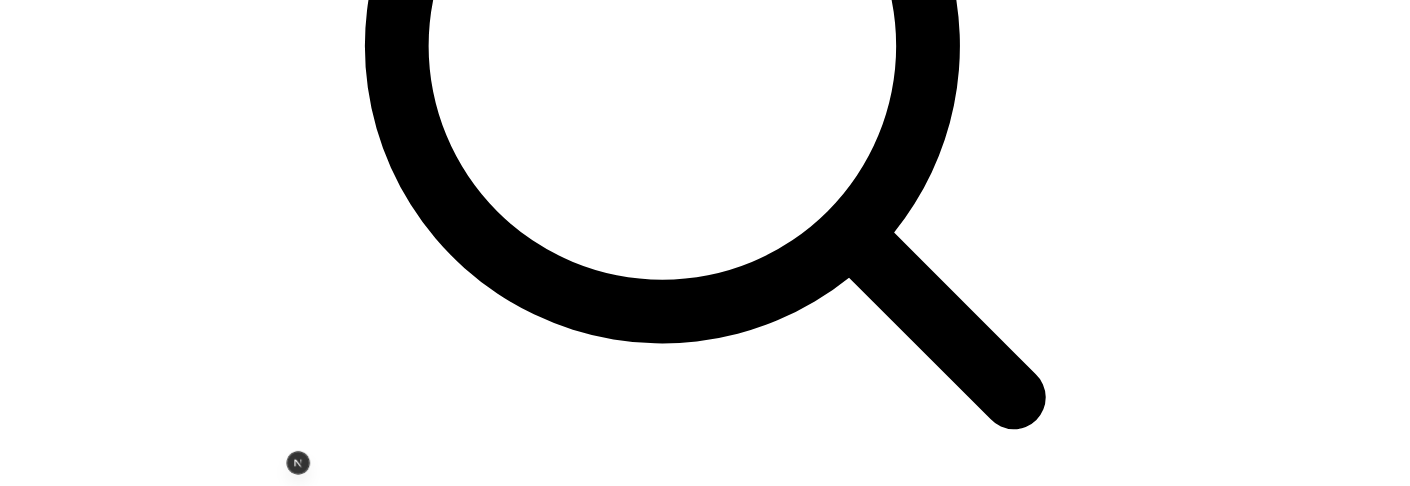 scroll, scrollTop: 765, scrollLeft: 0, axis: vertical 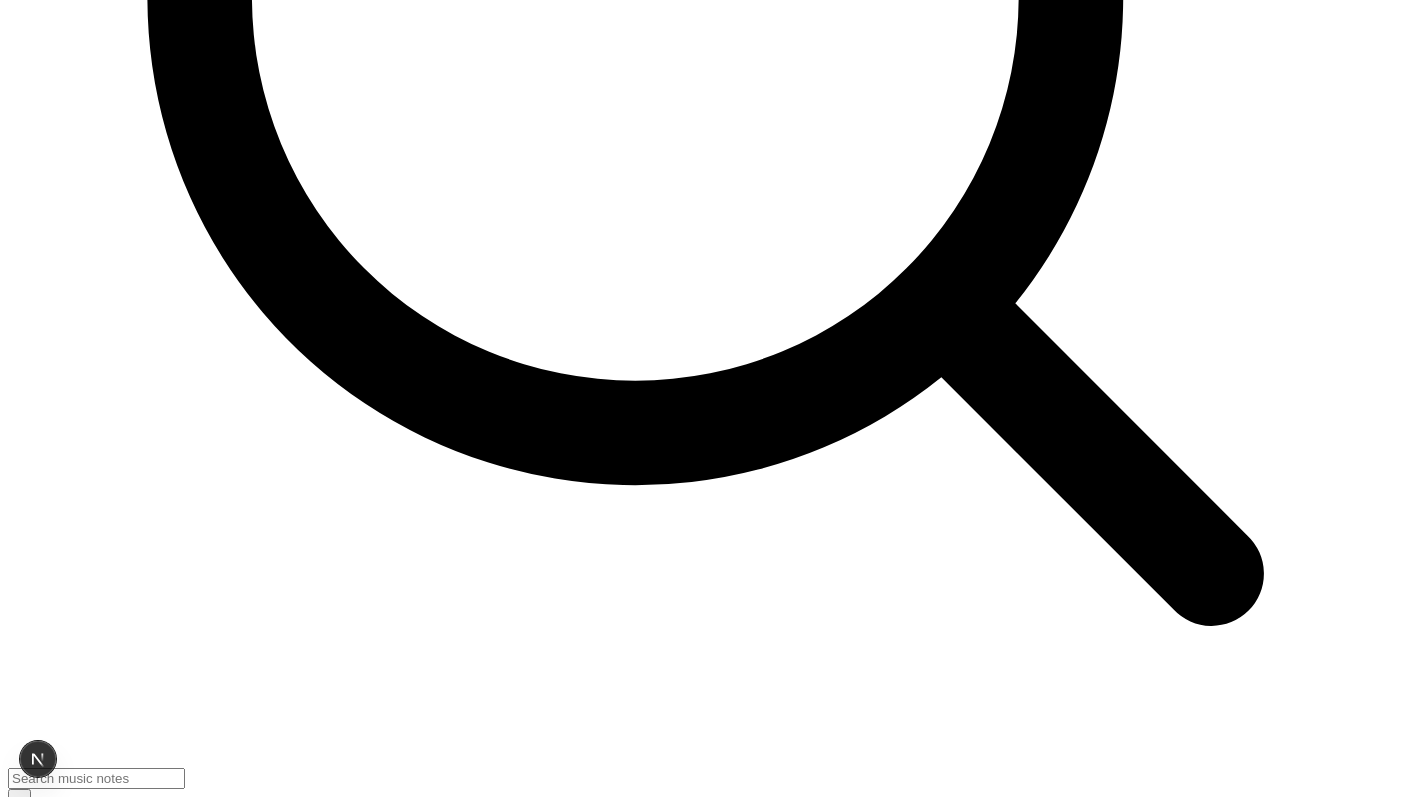 click on "Video Preview Pause Play % buffered 00:00 01:10 Unmute Mute Disable captions Enable captions Settings Captions Disabled Quality undefined Speed Normal Captions Go back to previous menu Quality Go back to previous menu Speed Go back to previous menu 0.5× 0.75× Normal 1.25× 1.5× 1.75× 2× PIP Exit fullscreen Enter fullscreen Play" at bounding box center (705, 15895) 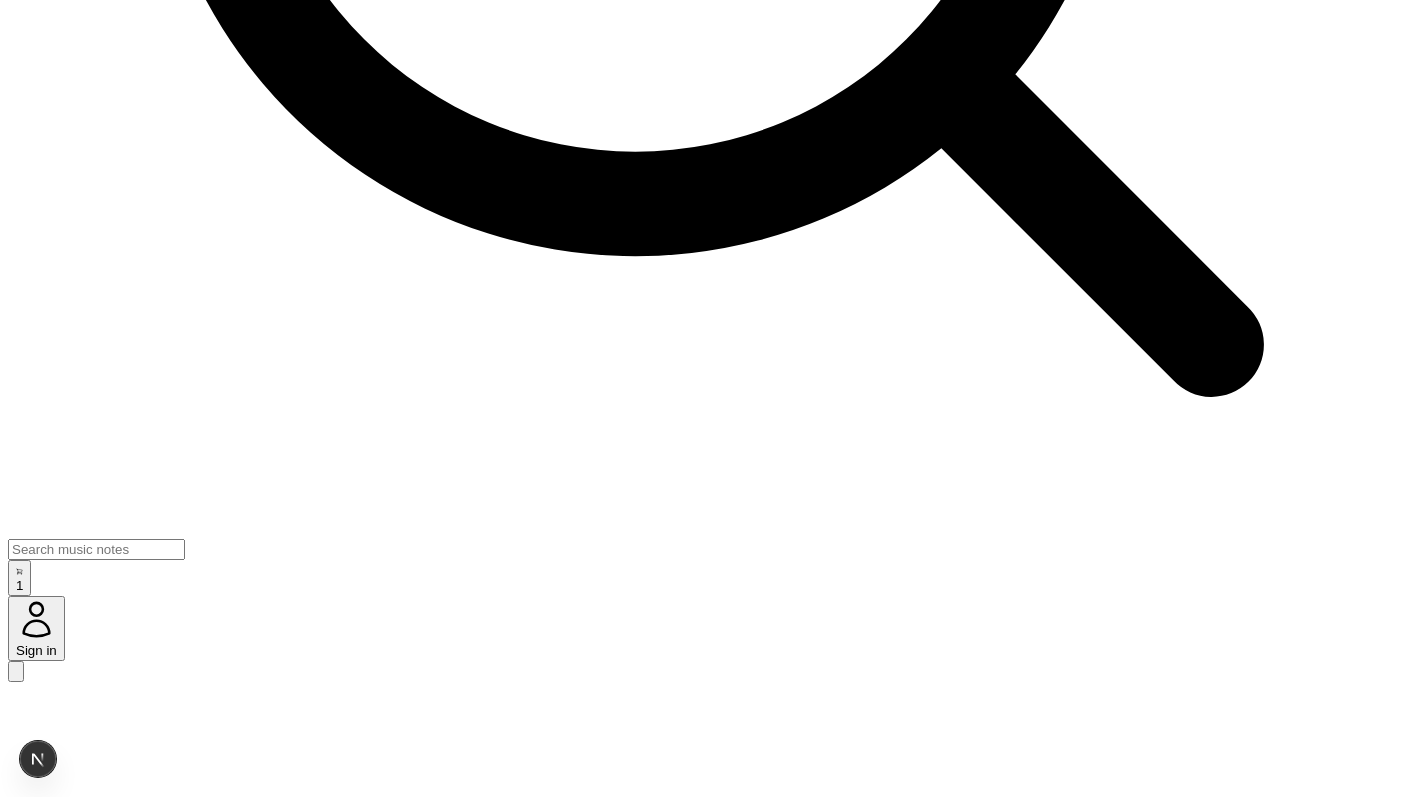 scroll, scrollTop: 899, scrollLeft: 0, axis: vertical 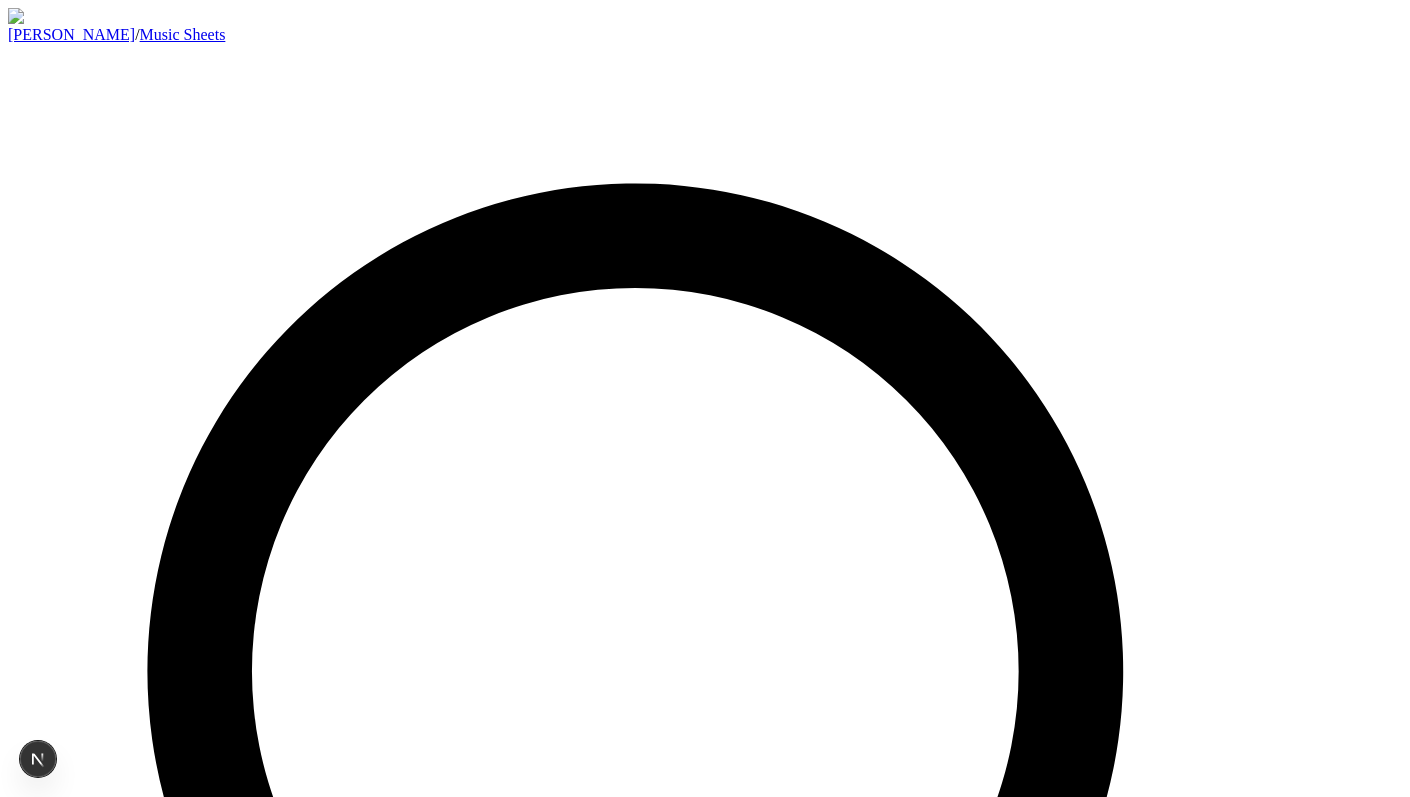 click on "Sign in" at bounding box center (36, 1531) 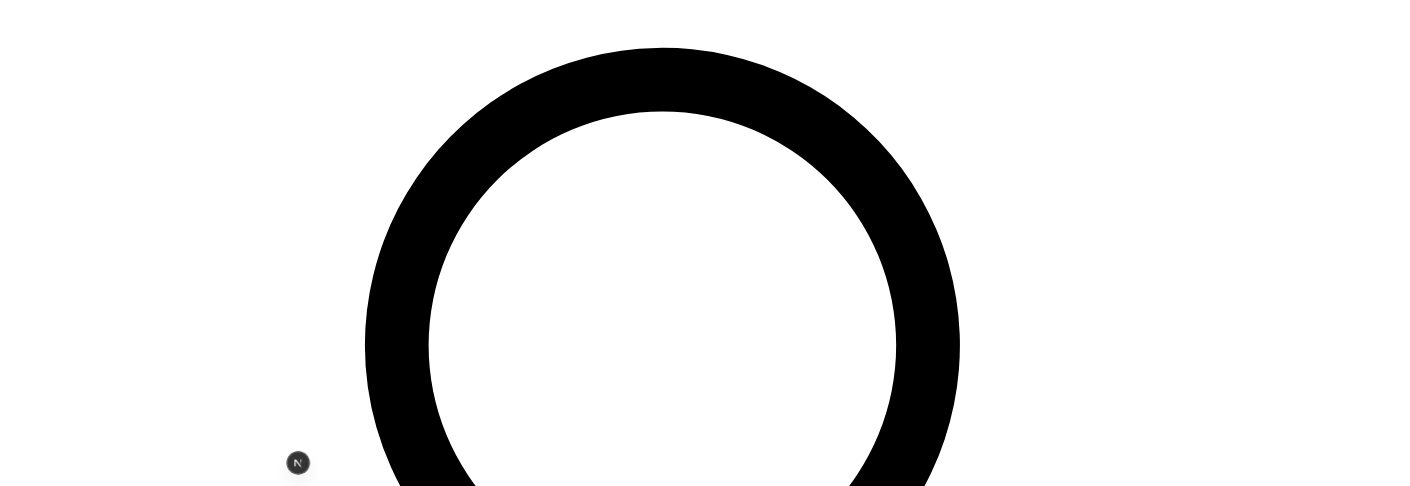 scroll, scrollTop: 144, scrollLeft: 0, axis: vertical 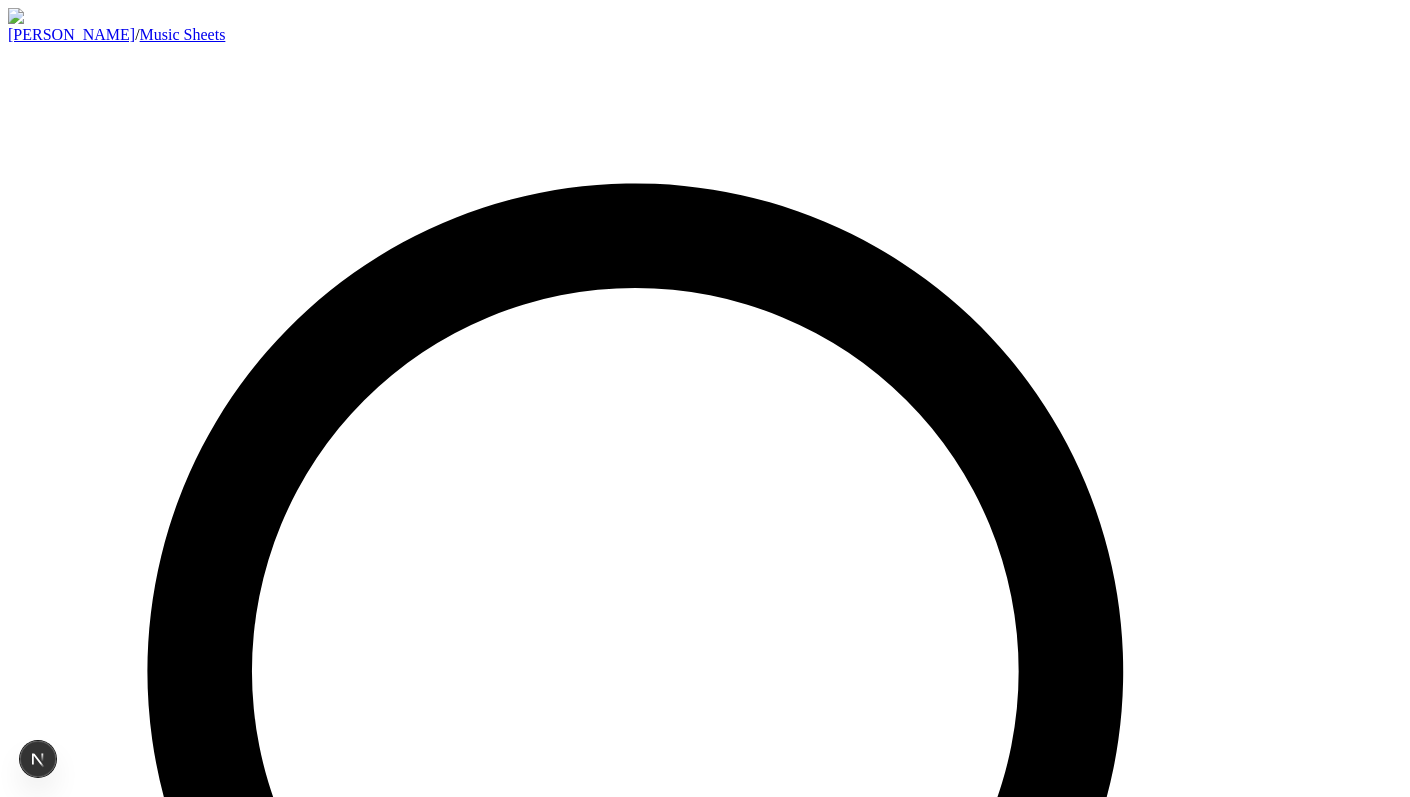 click on "[PERSON_NAME]" at bounding box center (71, 34) 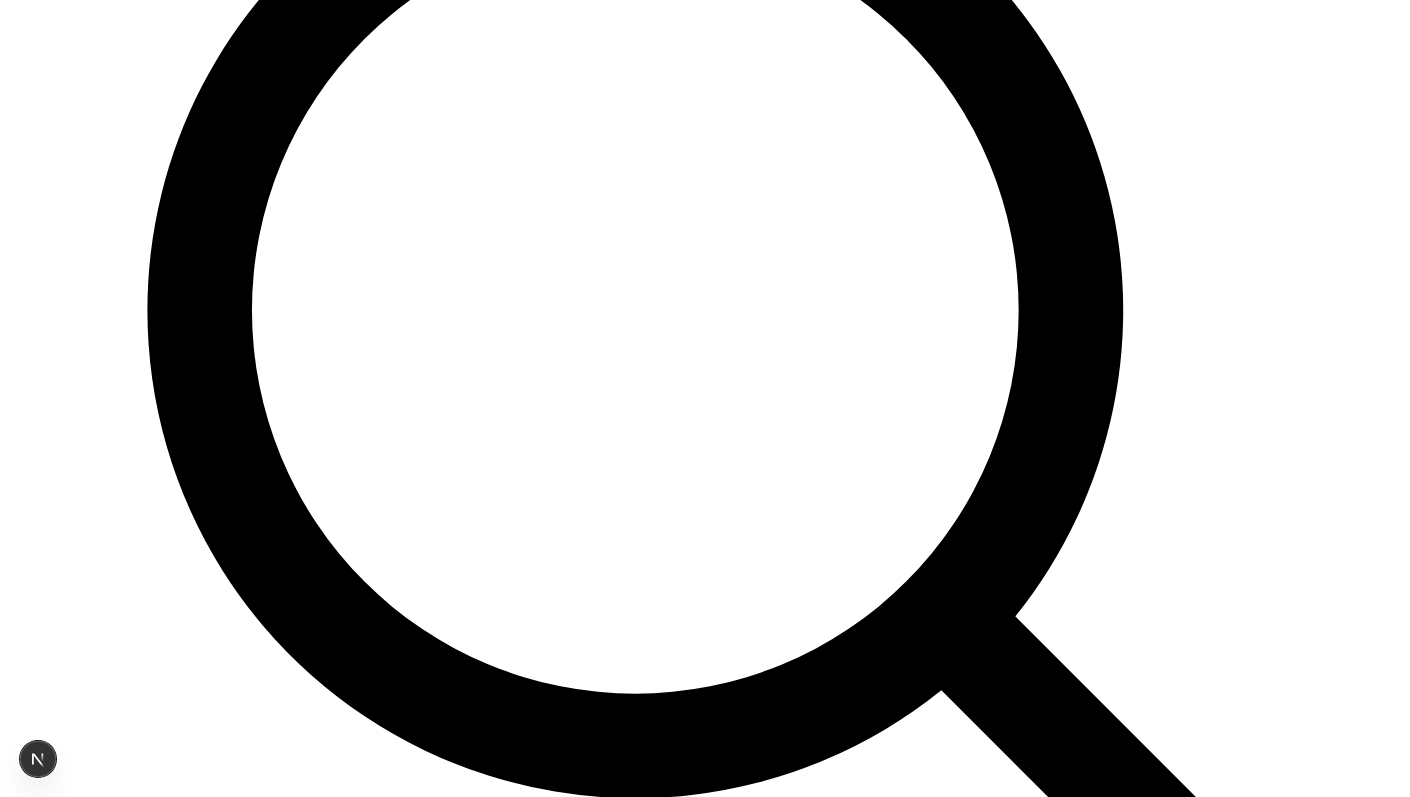 scroll, scrollTop: 0, scrollLeft: 0, axis: both 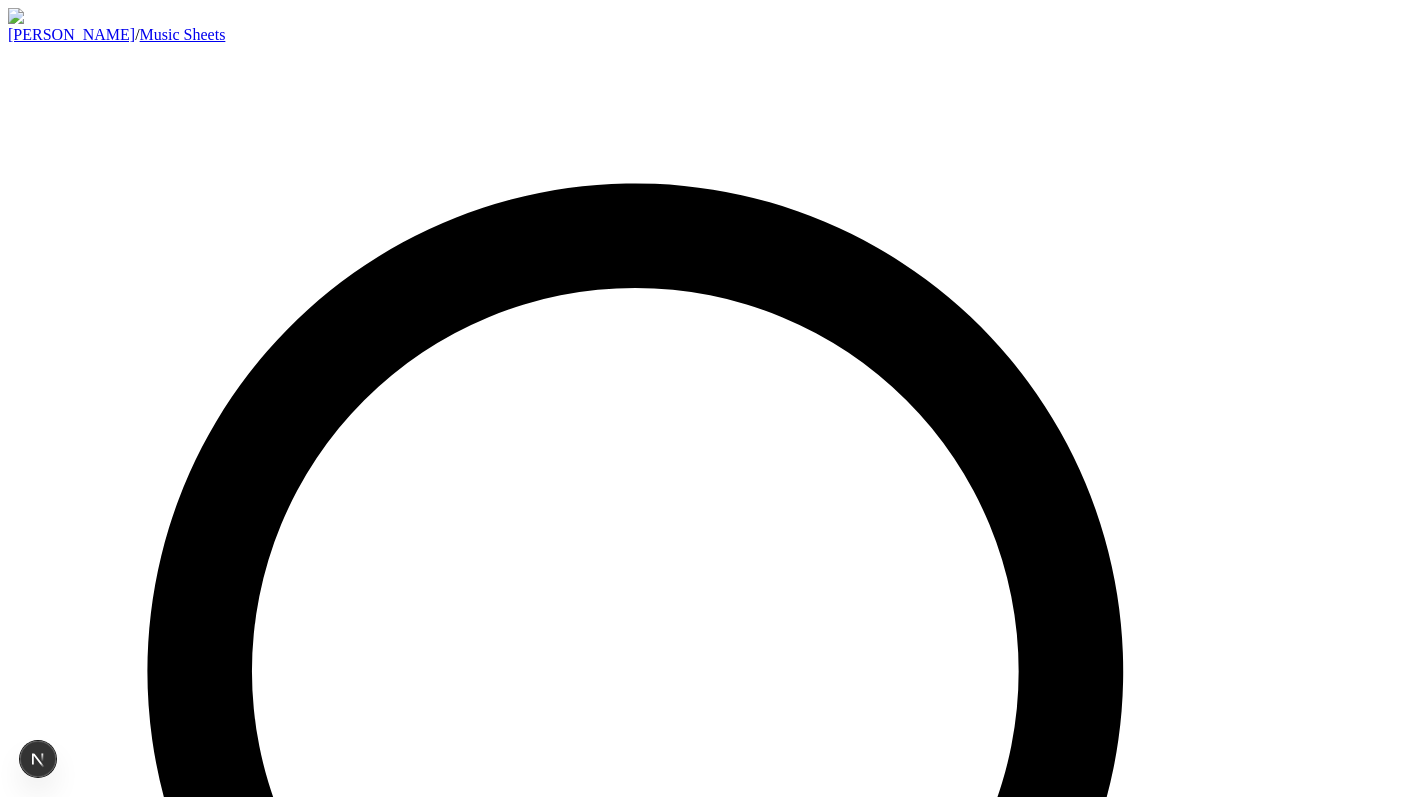 click on "[PERSON_NAME]" at bounding box center [71, 34] 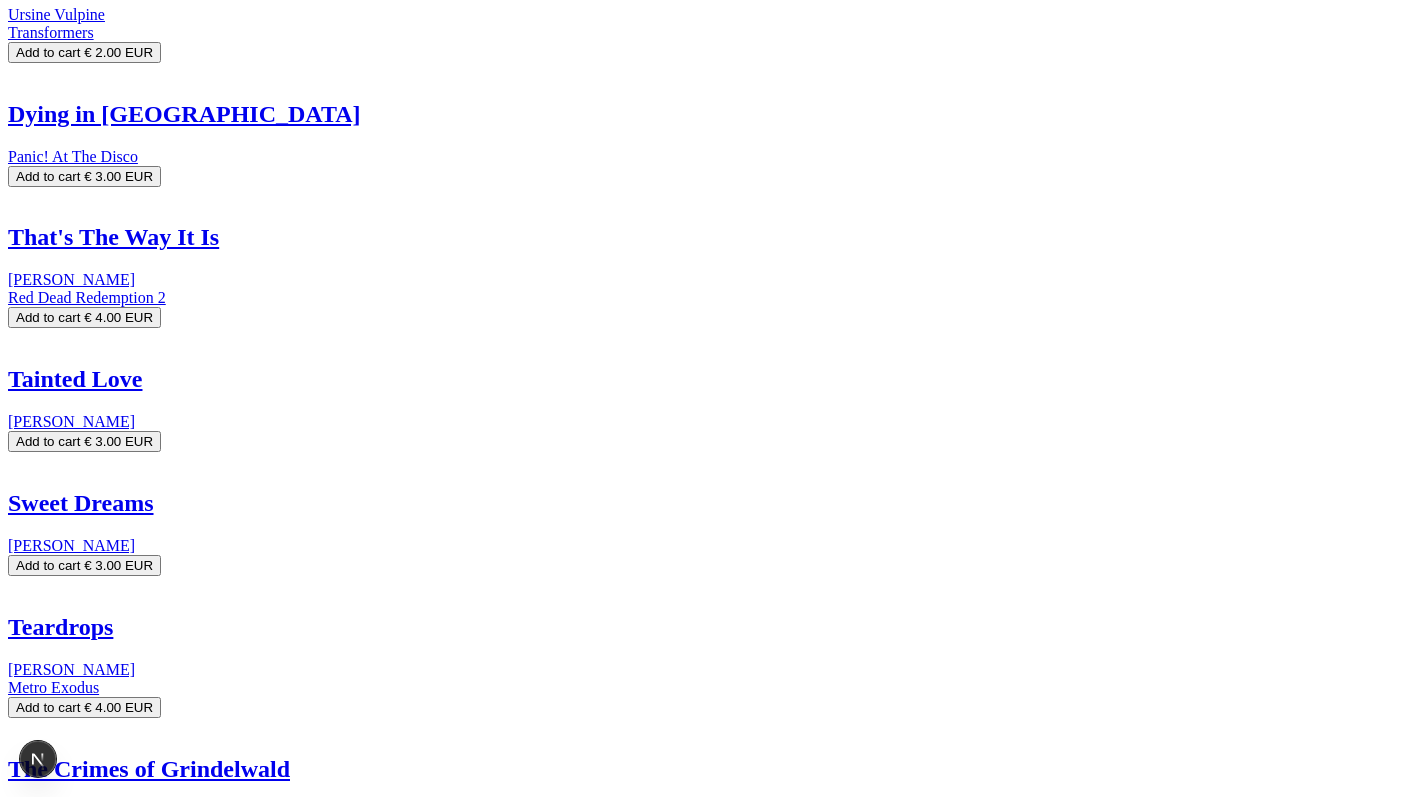 scroll, scrollTop: 12902, scrollLeft: 0, axis: vertical 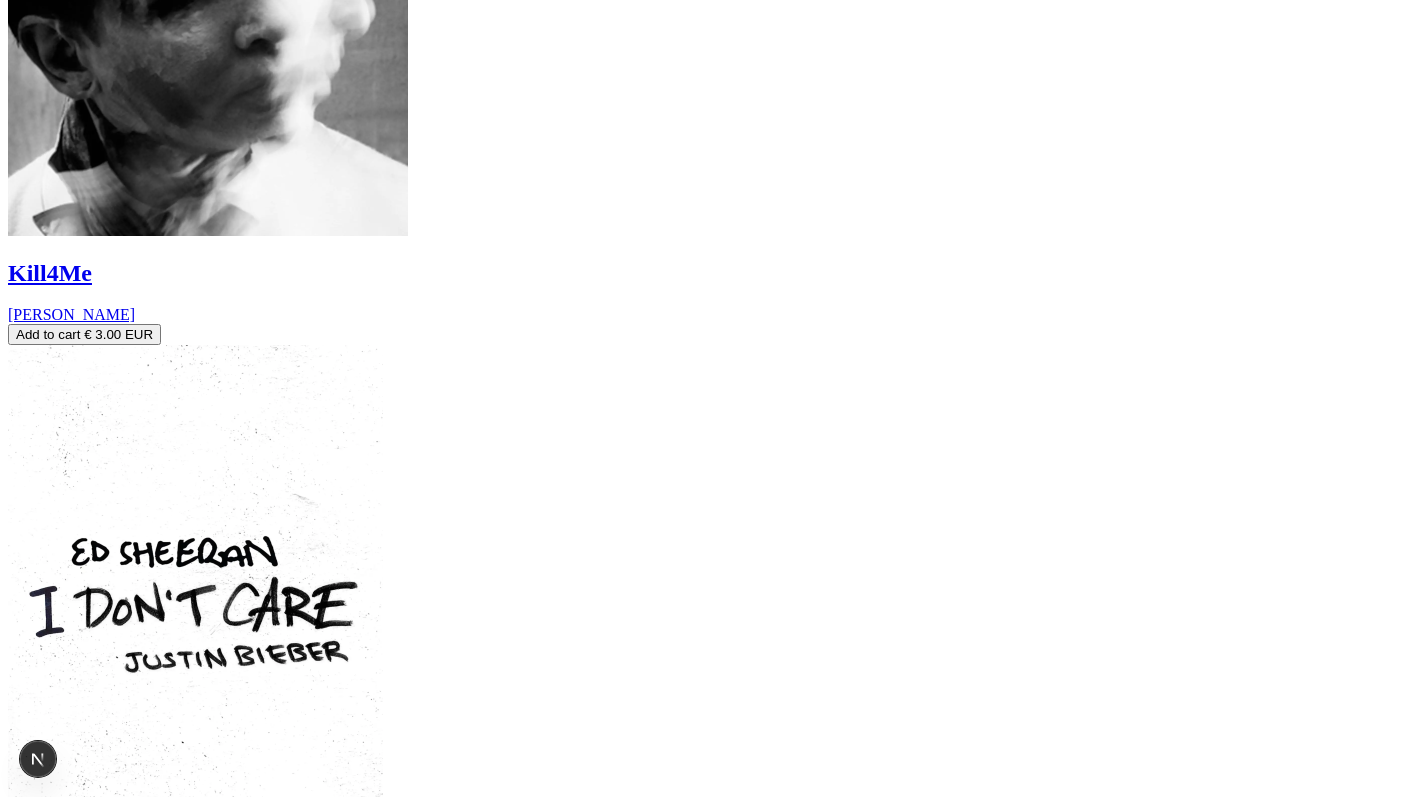 click at bounding box center (96, -11450) 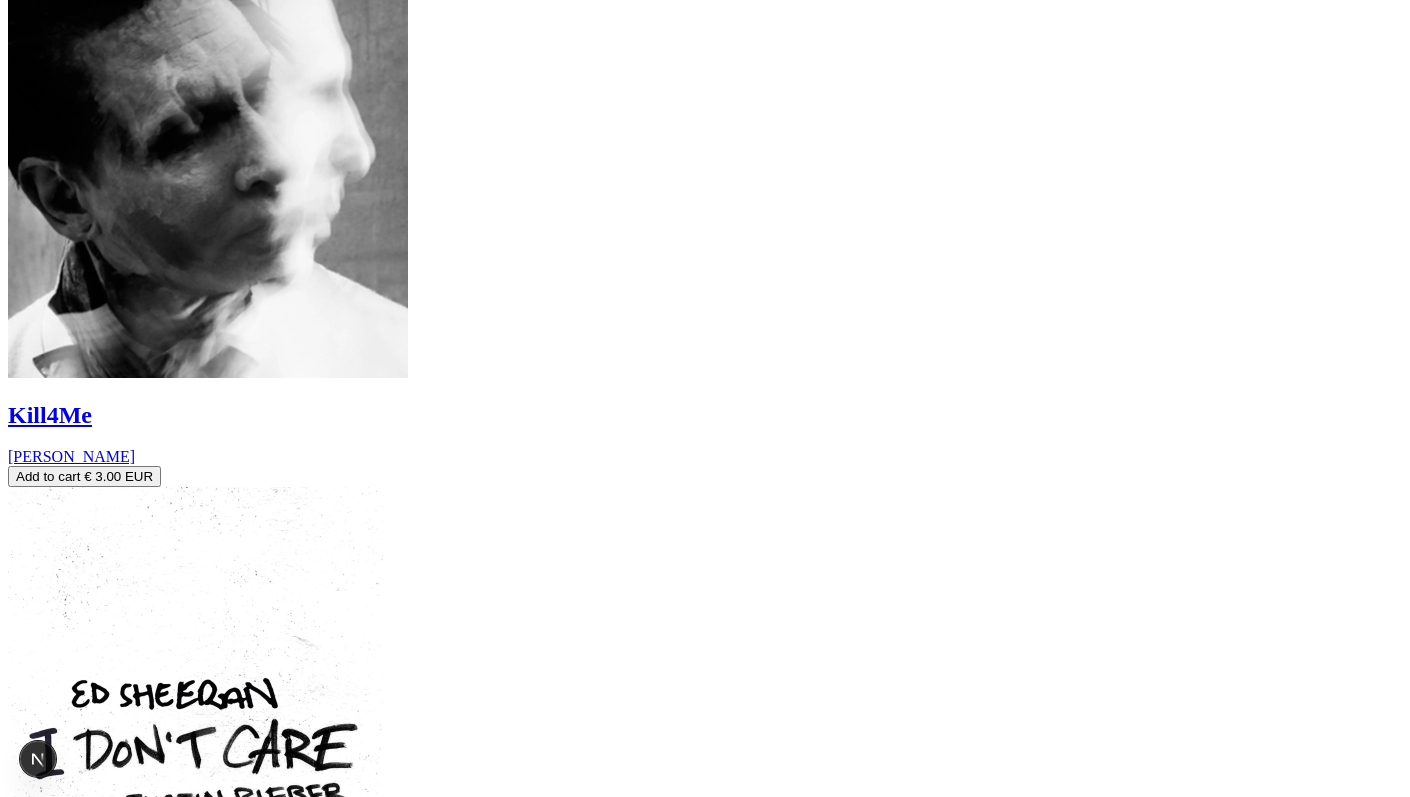 type on "room" 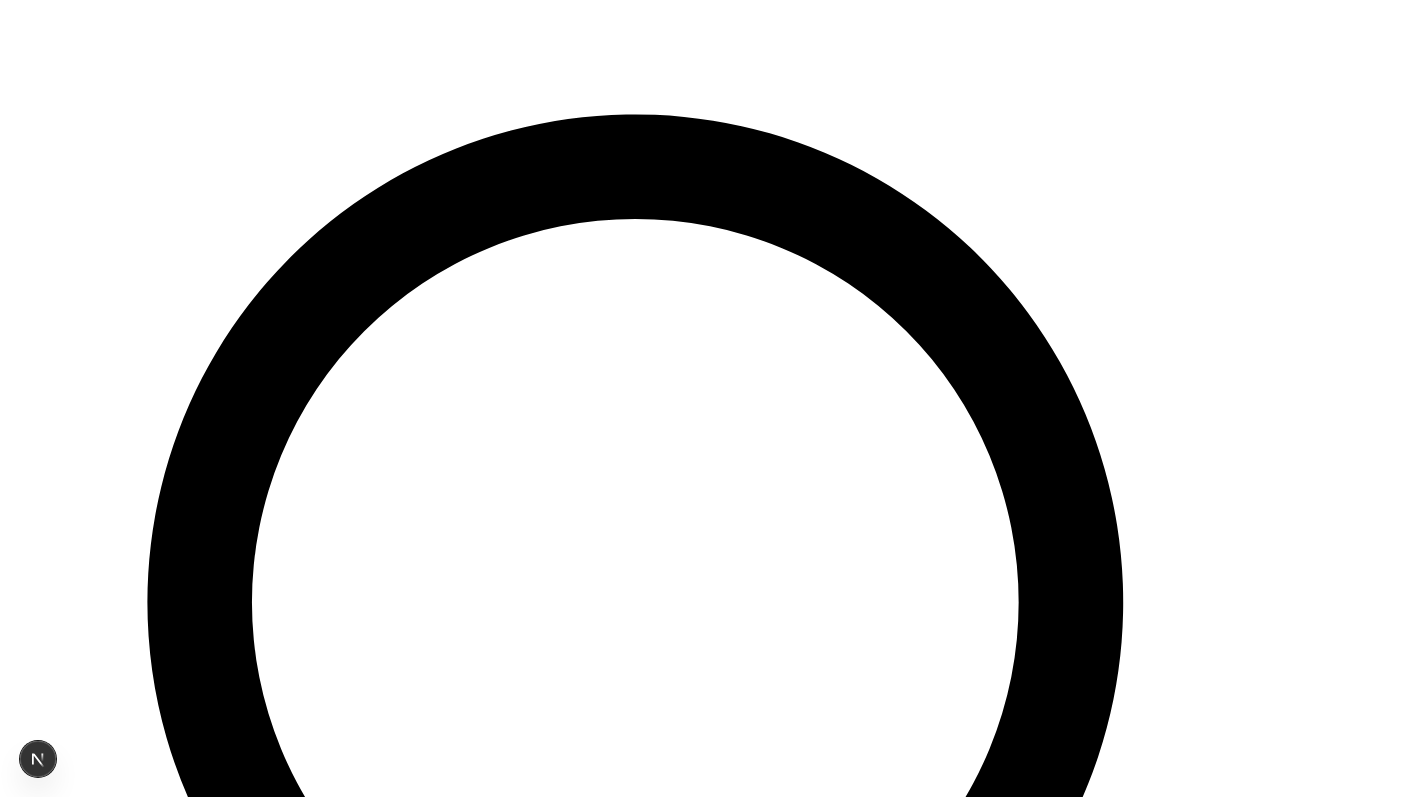scroll, scrollTop: 0, scrollLeft: 0, axis: both 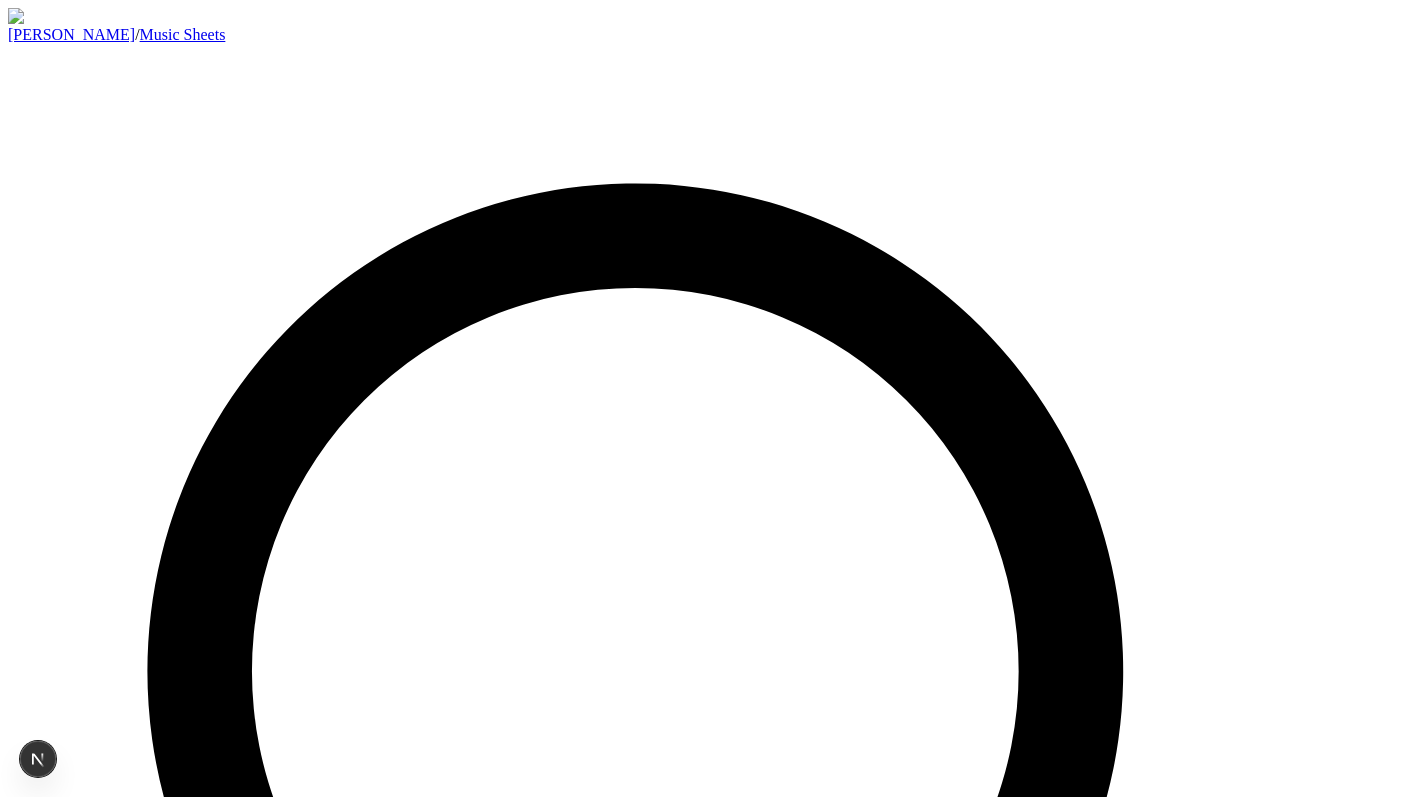 click on "Home The Room of Requirement J [PERSON_NAME] Hogwarts Legacy 4.0 (1,643 reviews) Discover the beautiful arrangement of this piece, carefully crafted for piano. Perfect for intermediate to advanced pianists looking to expand their repertoire. Add to cart € 4.00 EUR High-quality PDF format Instant download Print-ready sheet music Lifetime access" at bounding box center [705, 10128] 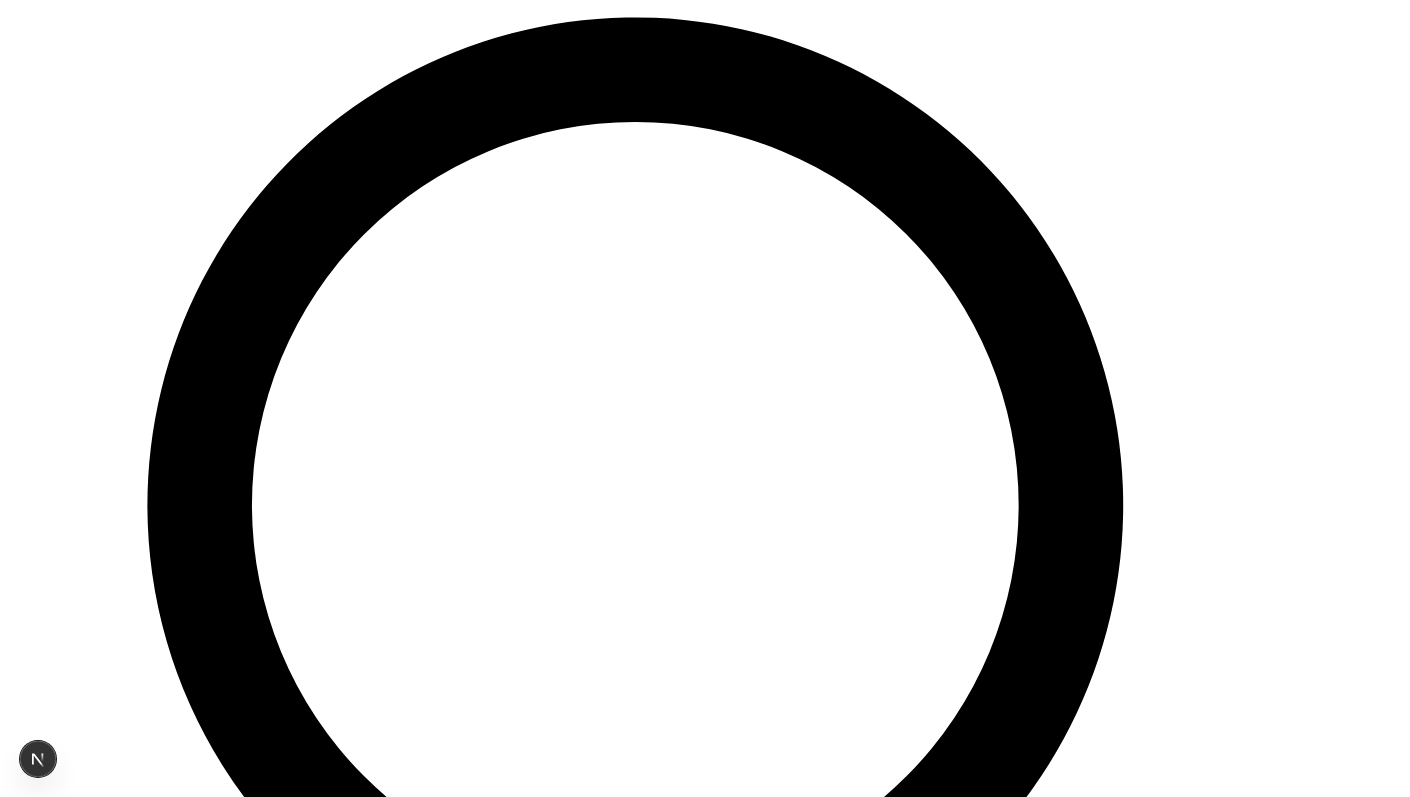 scroll, scrollTop: 168, scrollLeft: 0, axis: vertical 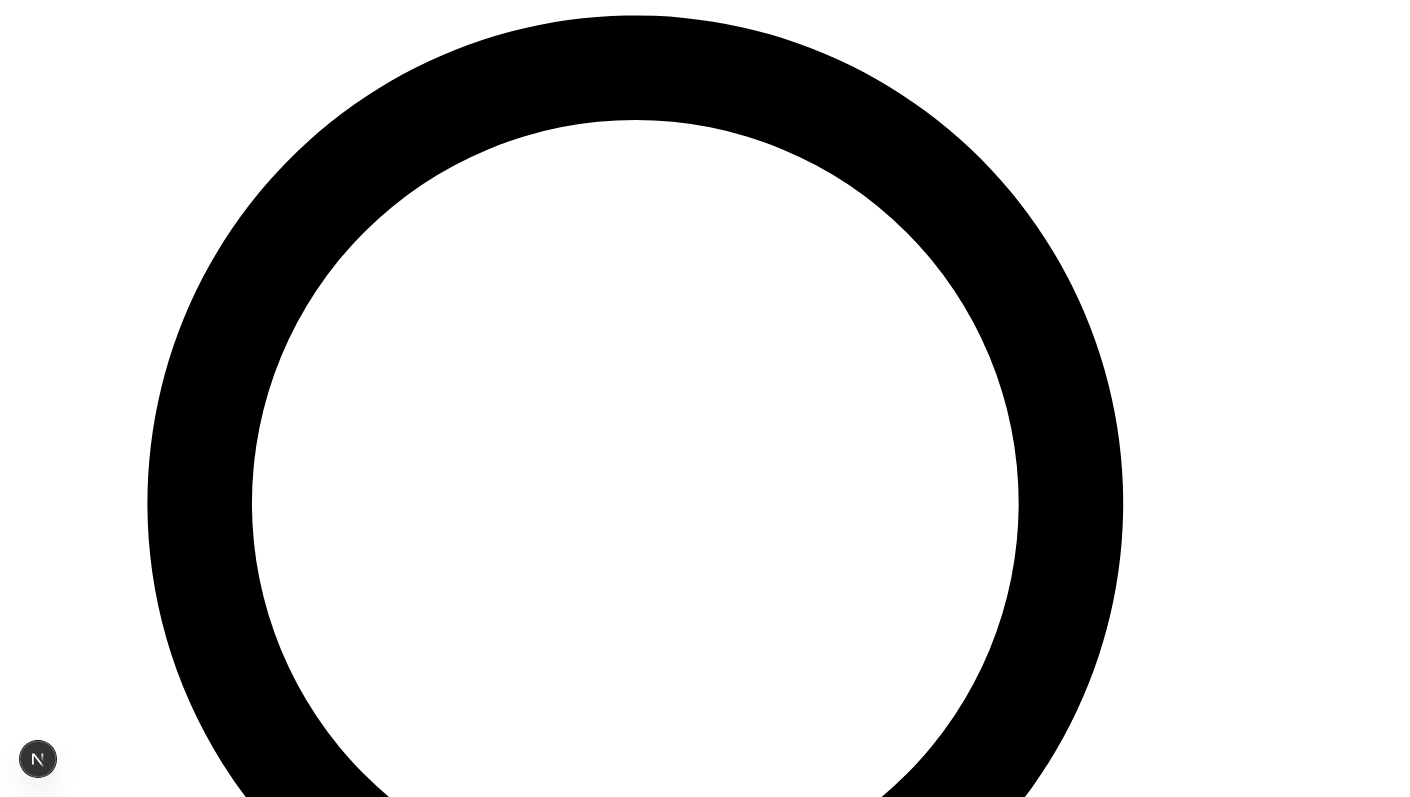 click on "Add to cart € 4.00 EUR" at bounding box center (84, 12829) 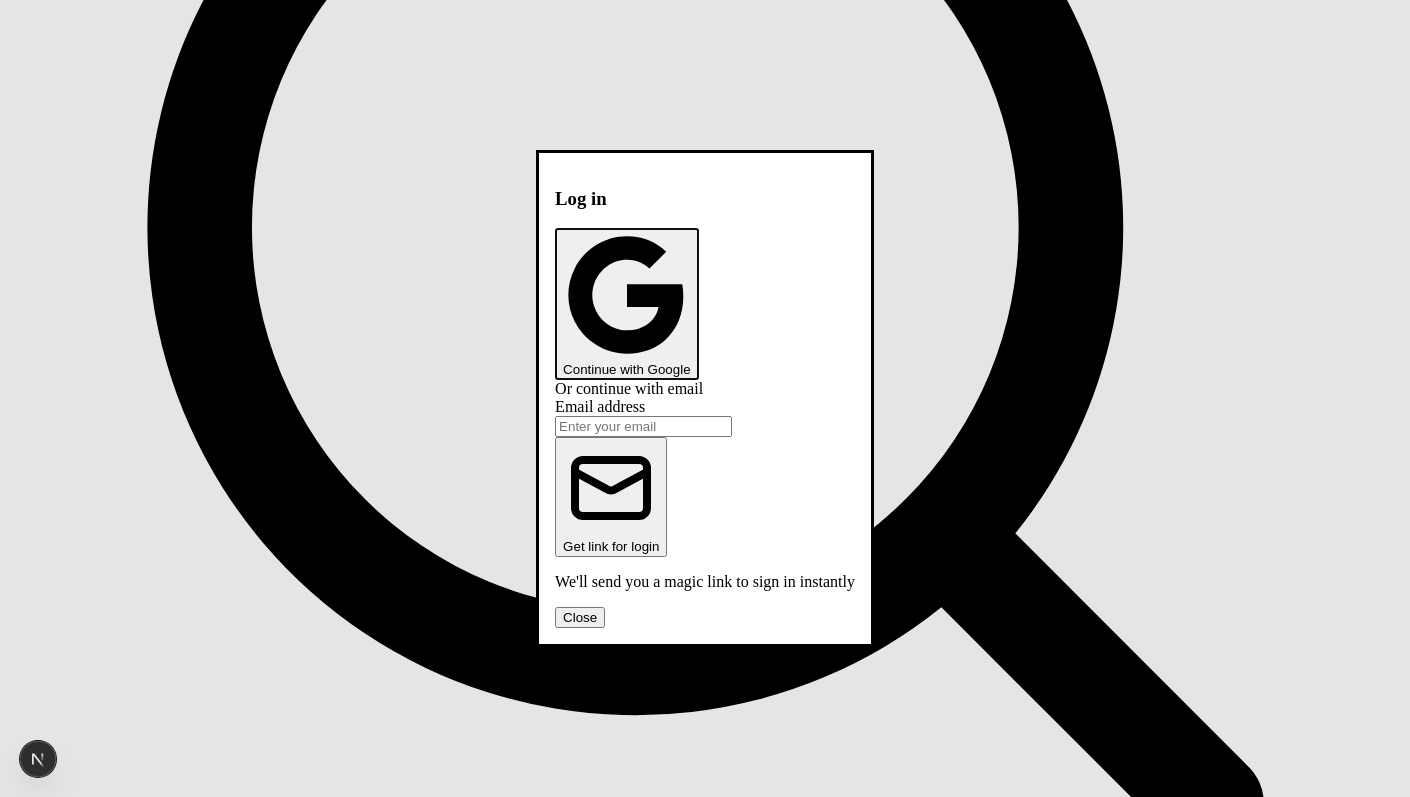 scroll, scrollTop: 0, scrollLeft: 0, axis: both 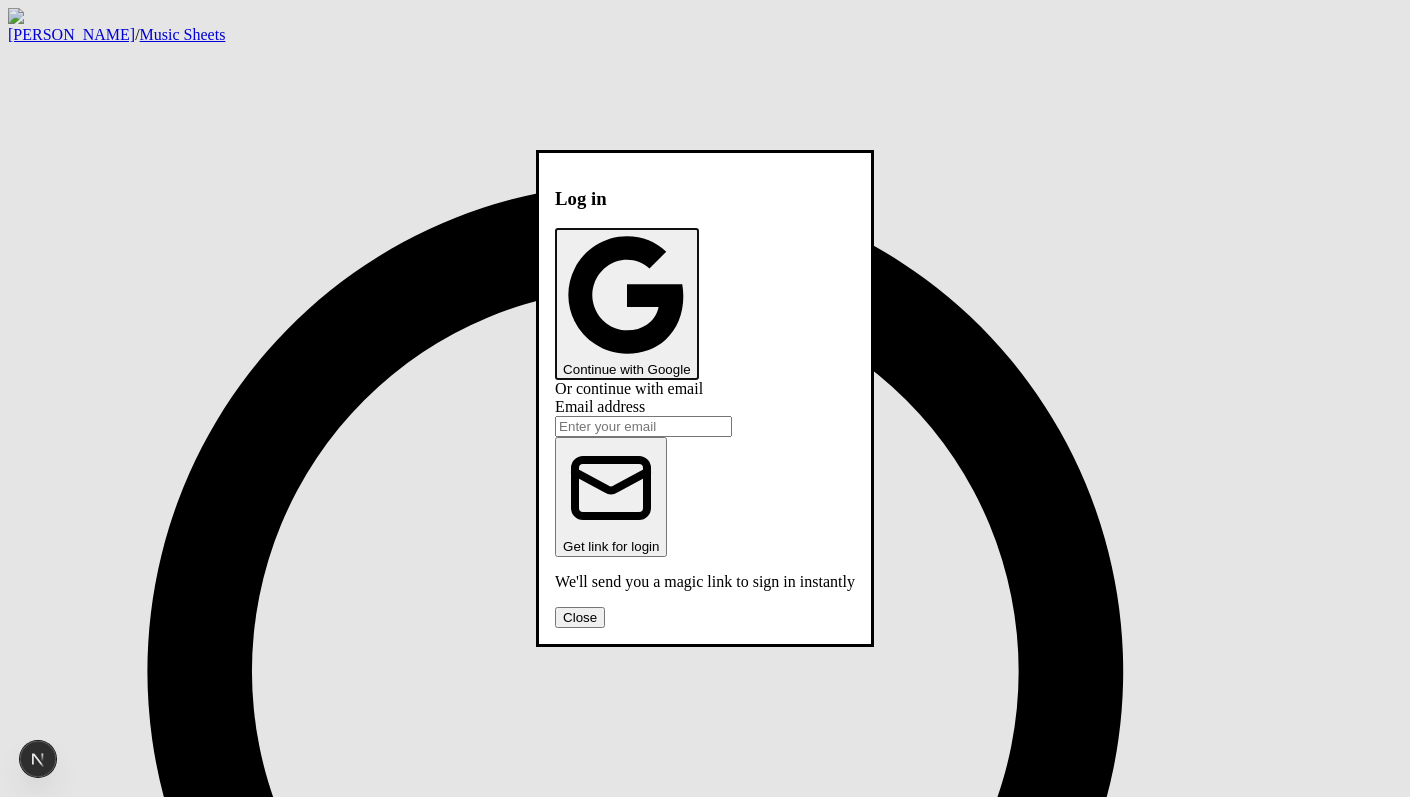click on "Continue with Google" at bounding box center [626, 303] 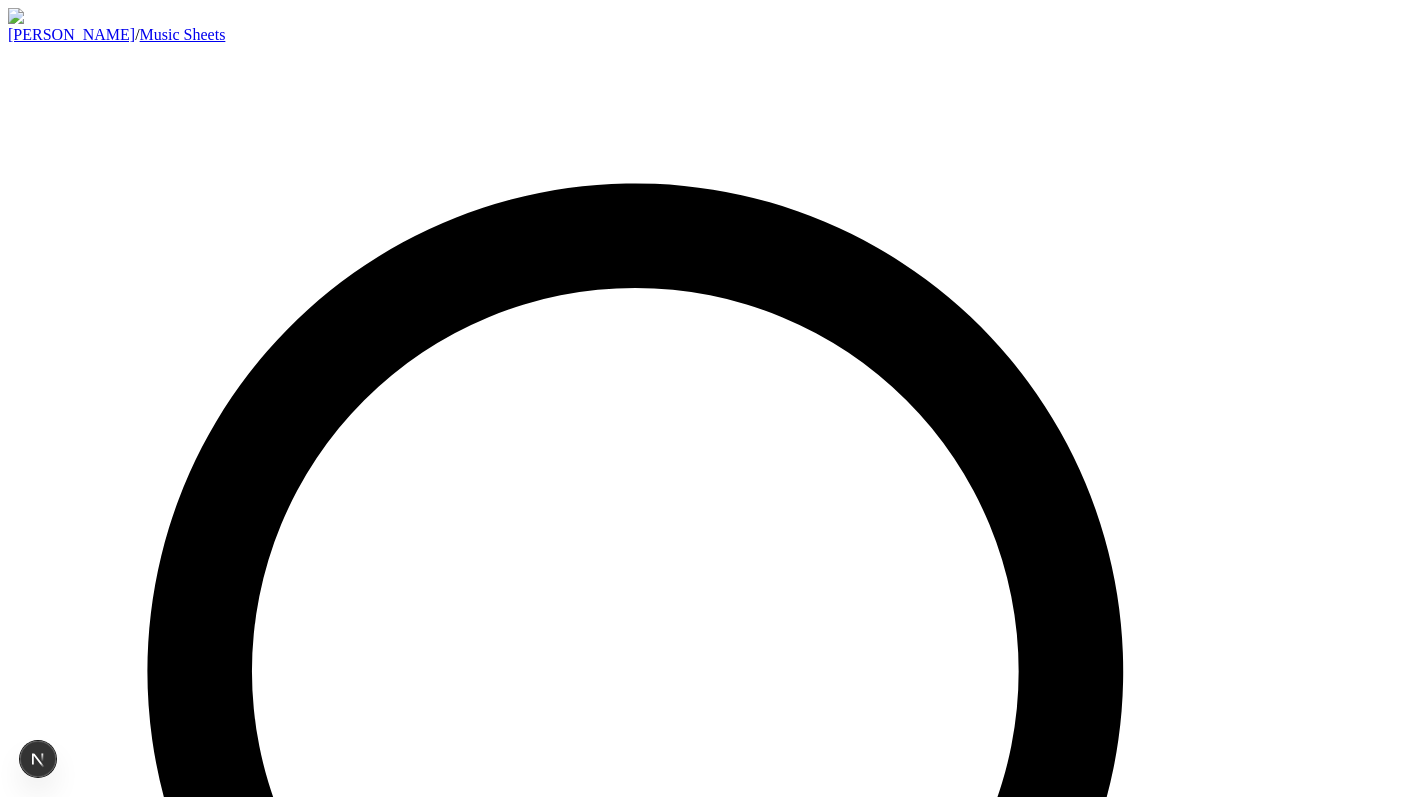scroll, scrollTop: 0, scrollLeft: 0, axis: both 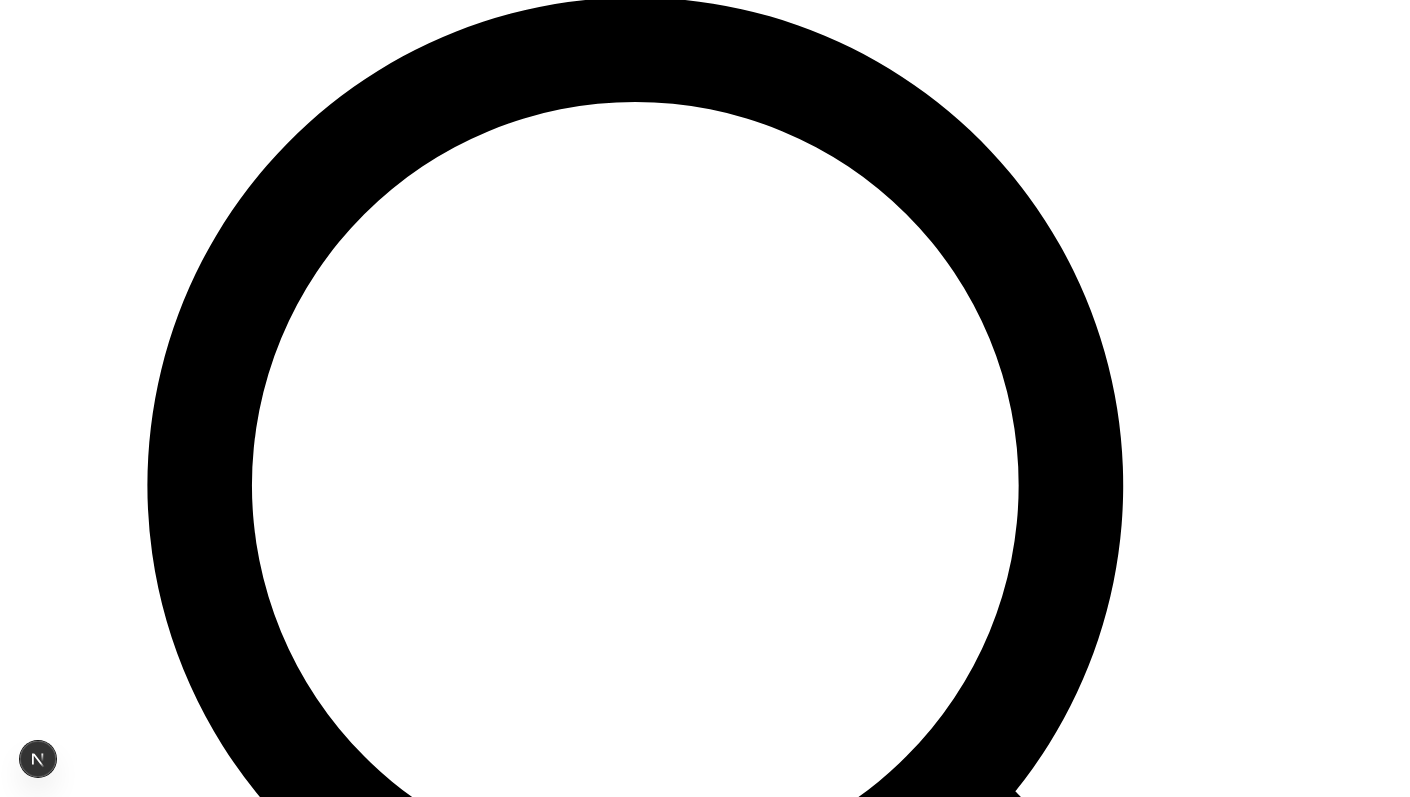 click 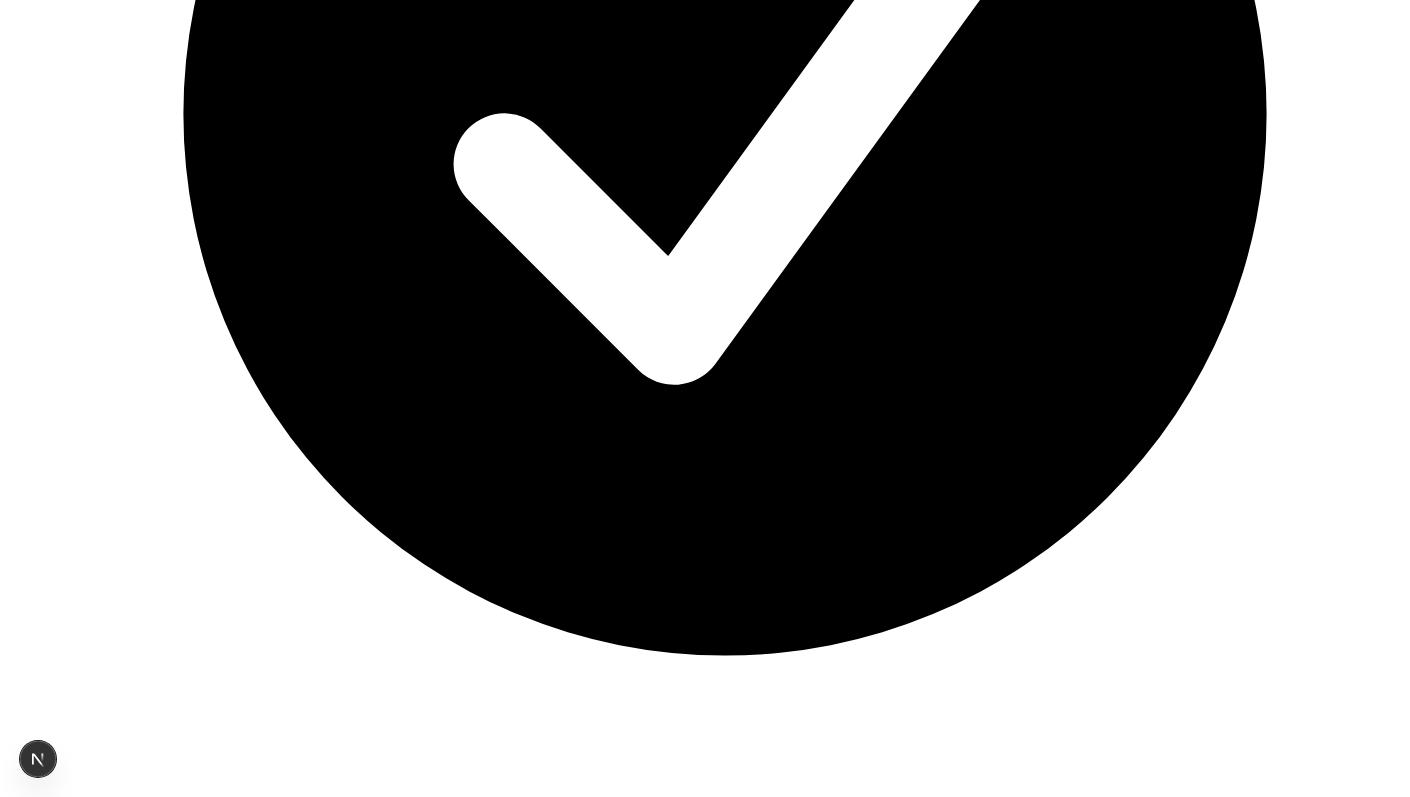 scroll, scrollTop: 7390, scrollLeft: 0, axis: vertical 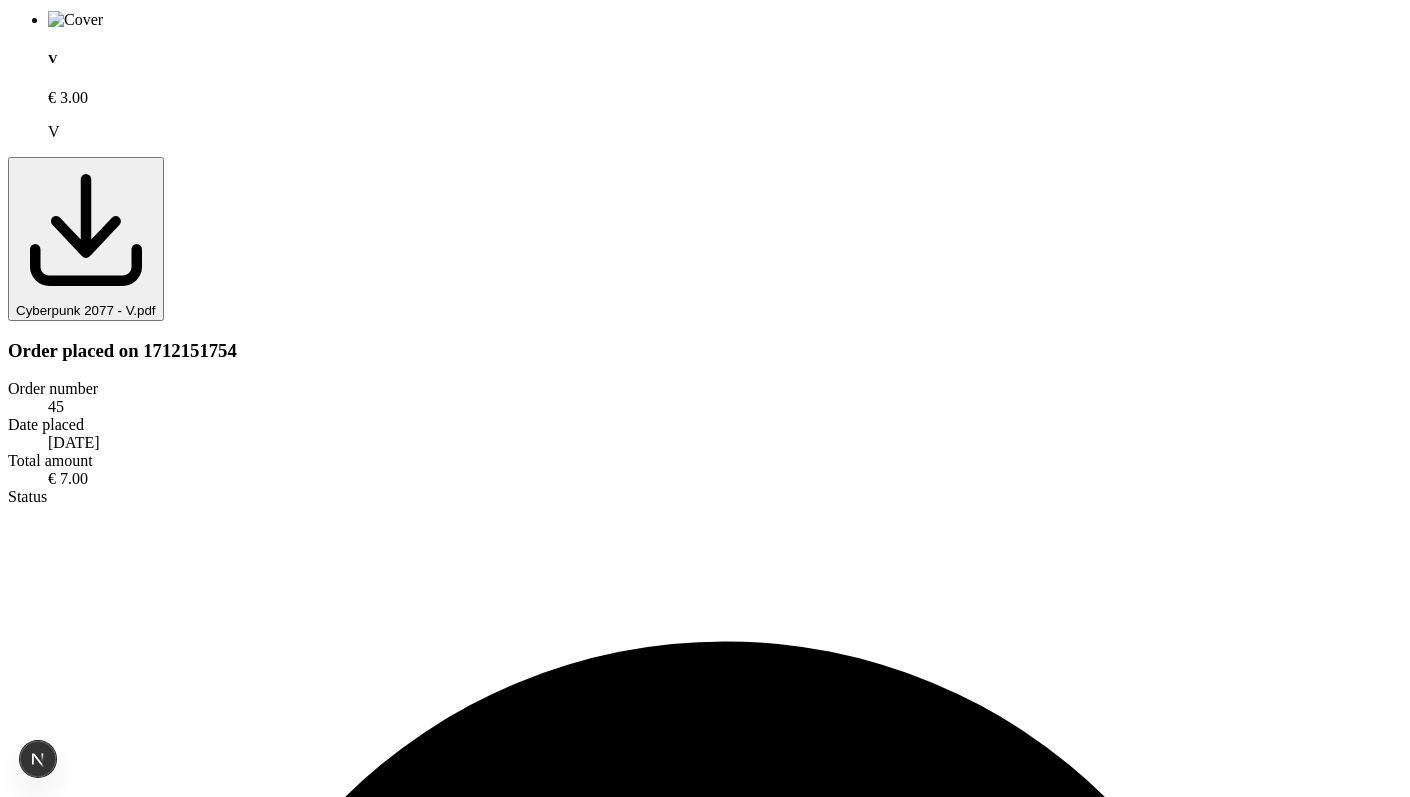 click on "Christopher Young - Fielding Fine (Pet Sematary).pdf" at bounding box center [204, 32814] 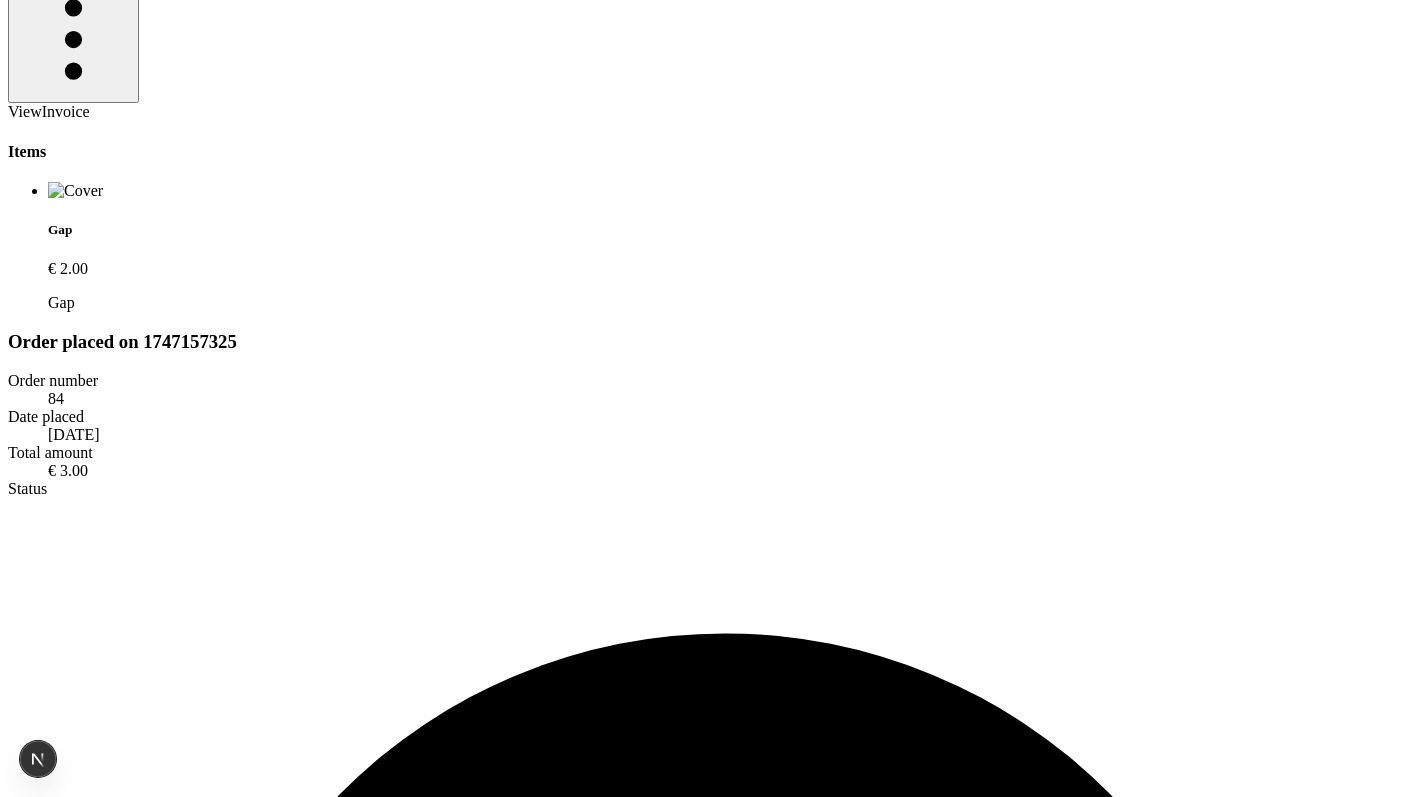 scroll, scrollTop: 3343, scrollLeft: 0, axis: vertical 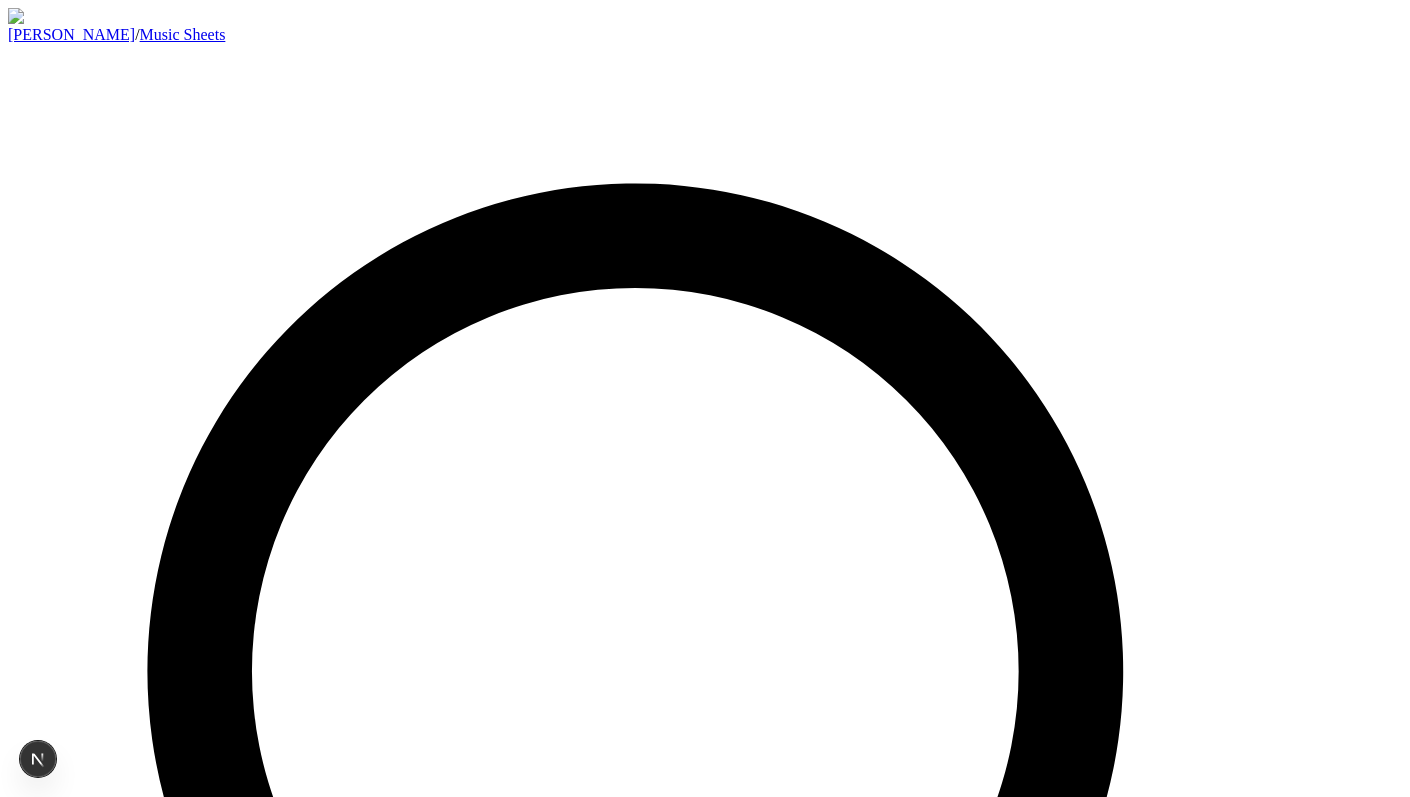 click on "[PERSON_NAME]" at bounding box center (71, 34) 